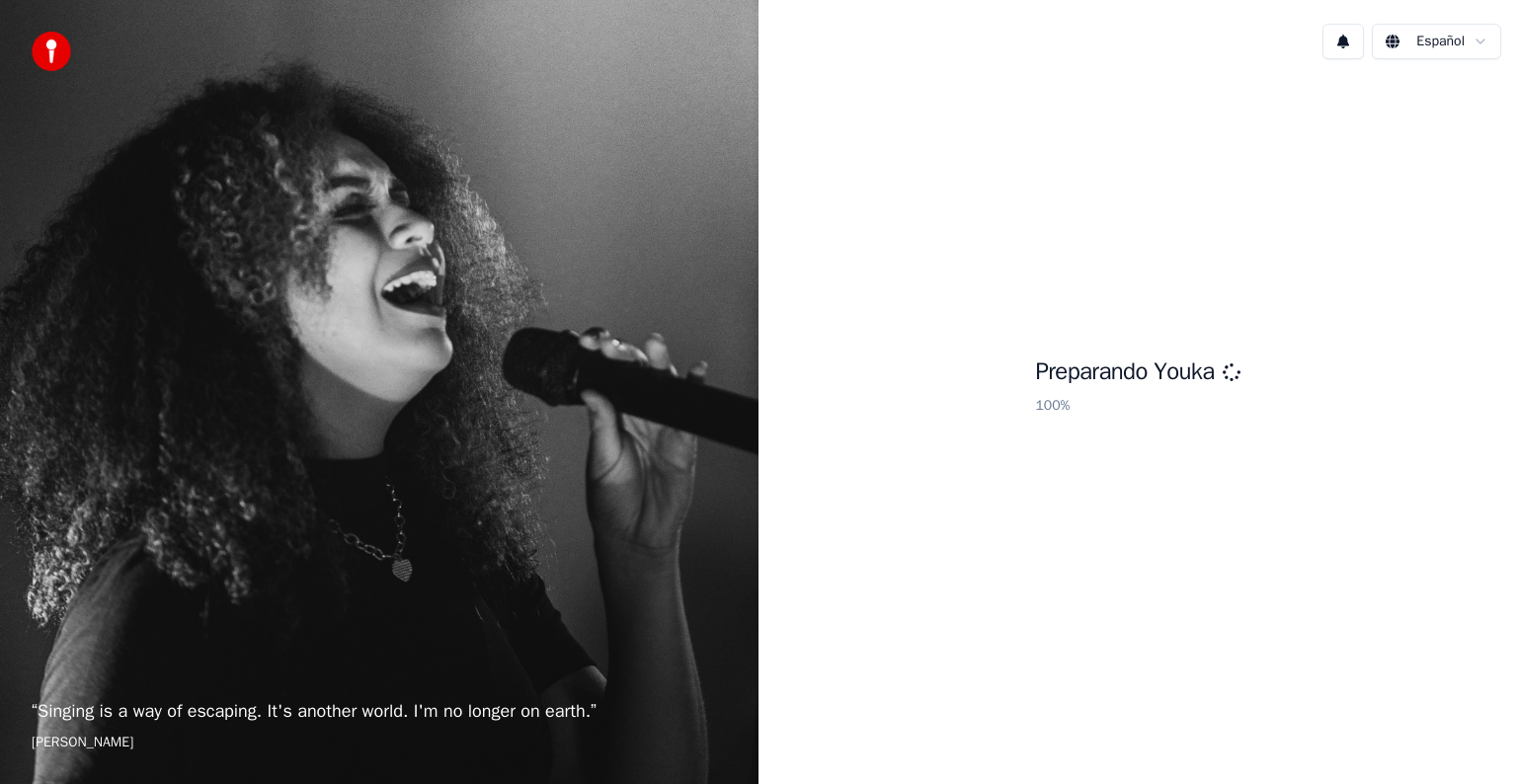 scroll, scrollTop: 0, scrollLeft: 0, axis: both 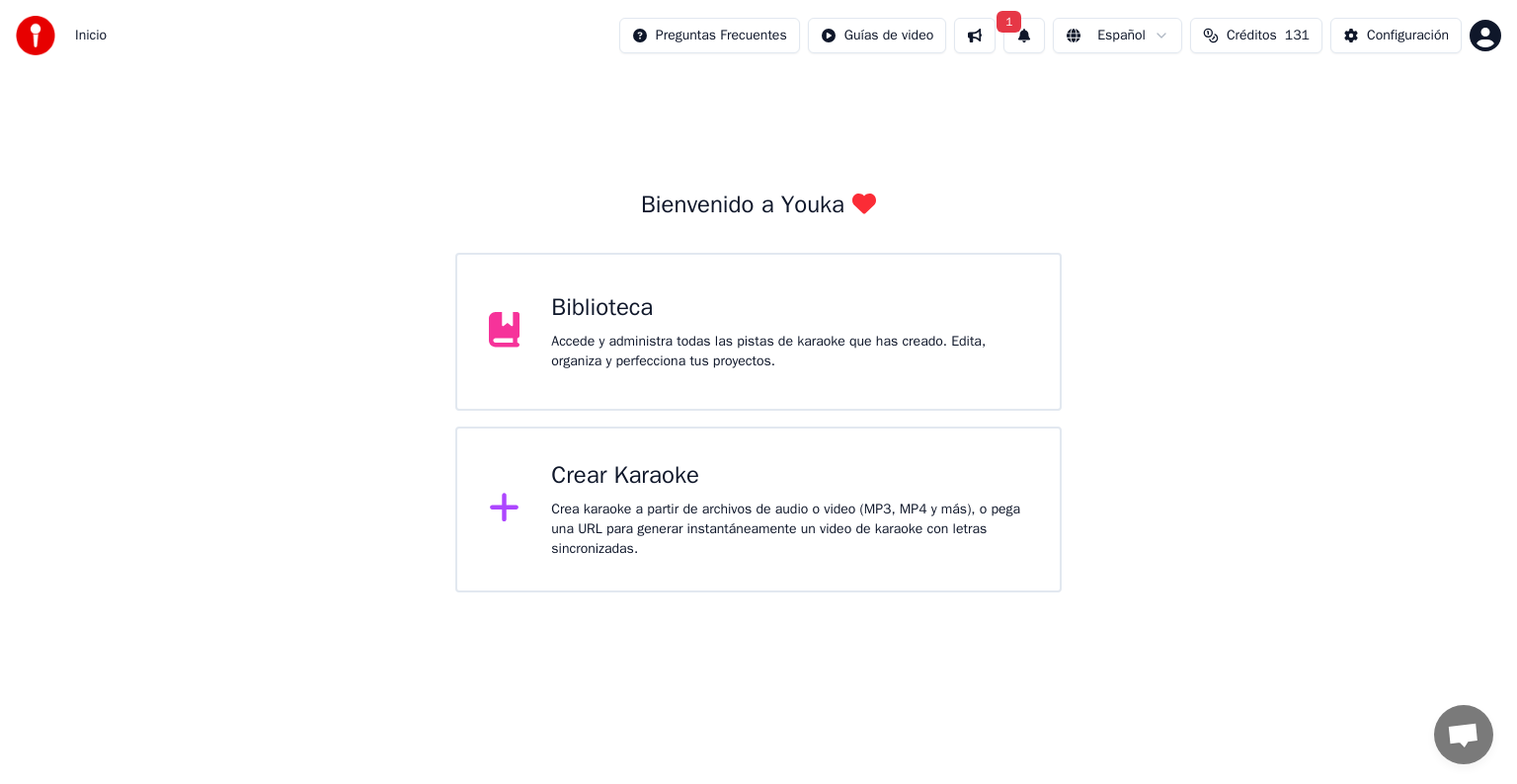 click on "Crear Karaoke" at bounding box center (789, 476) 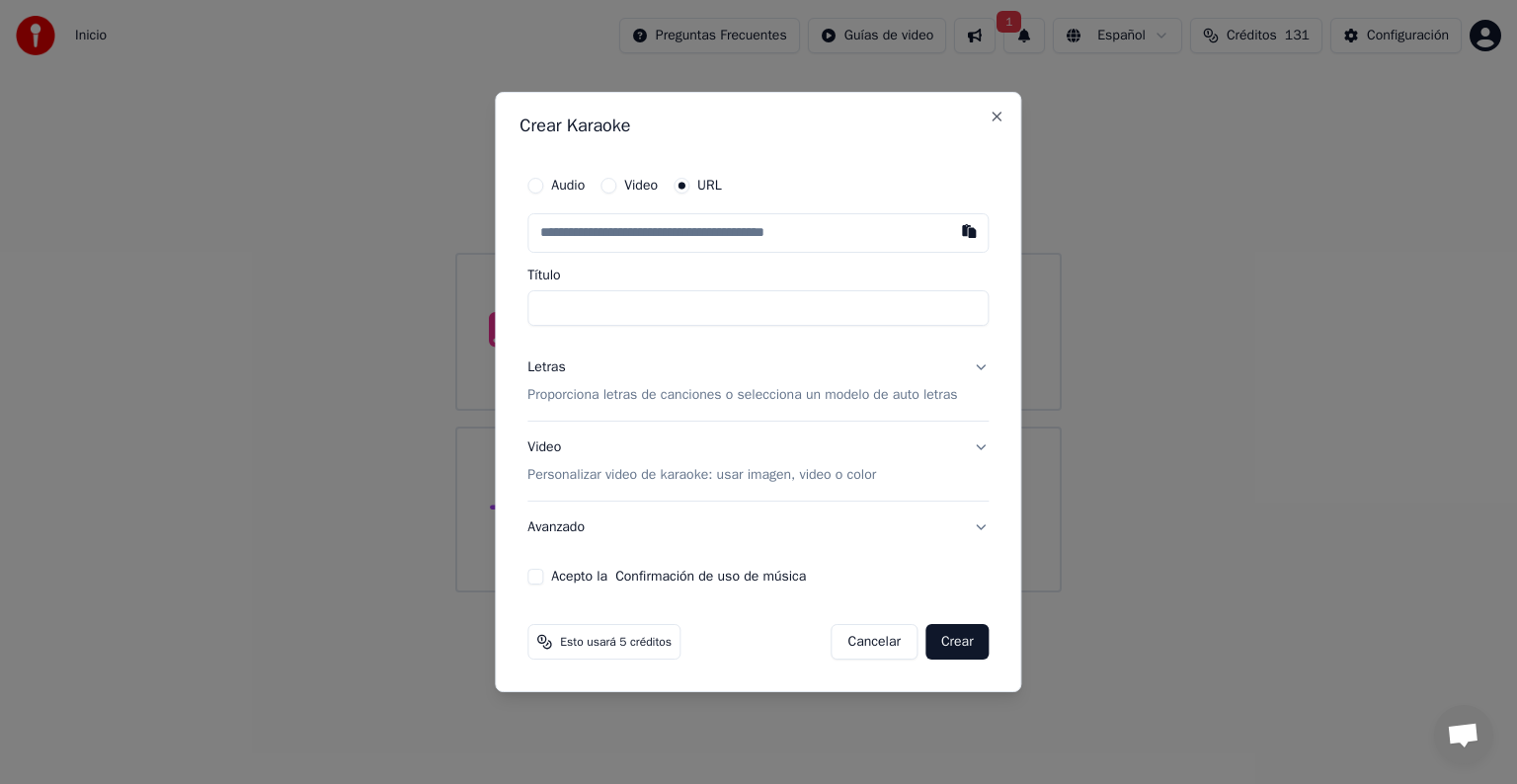 type on "**********" 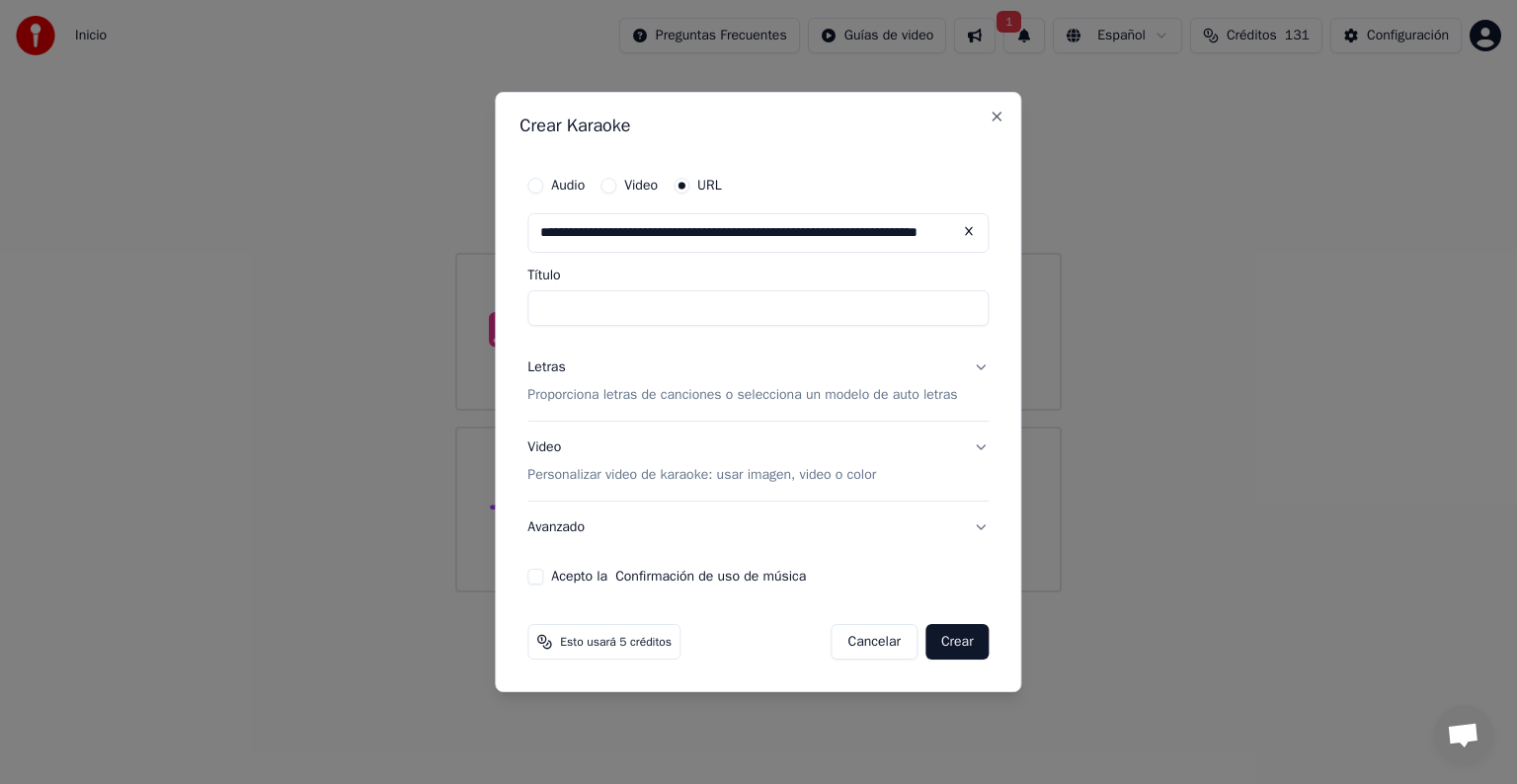 scroll, scrollTop: 0, scrollLeft: 108, axis: horizontal 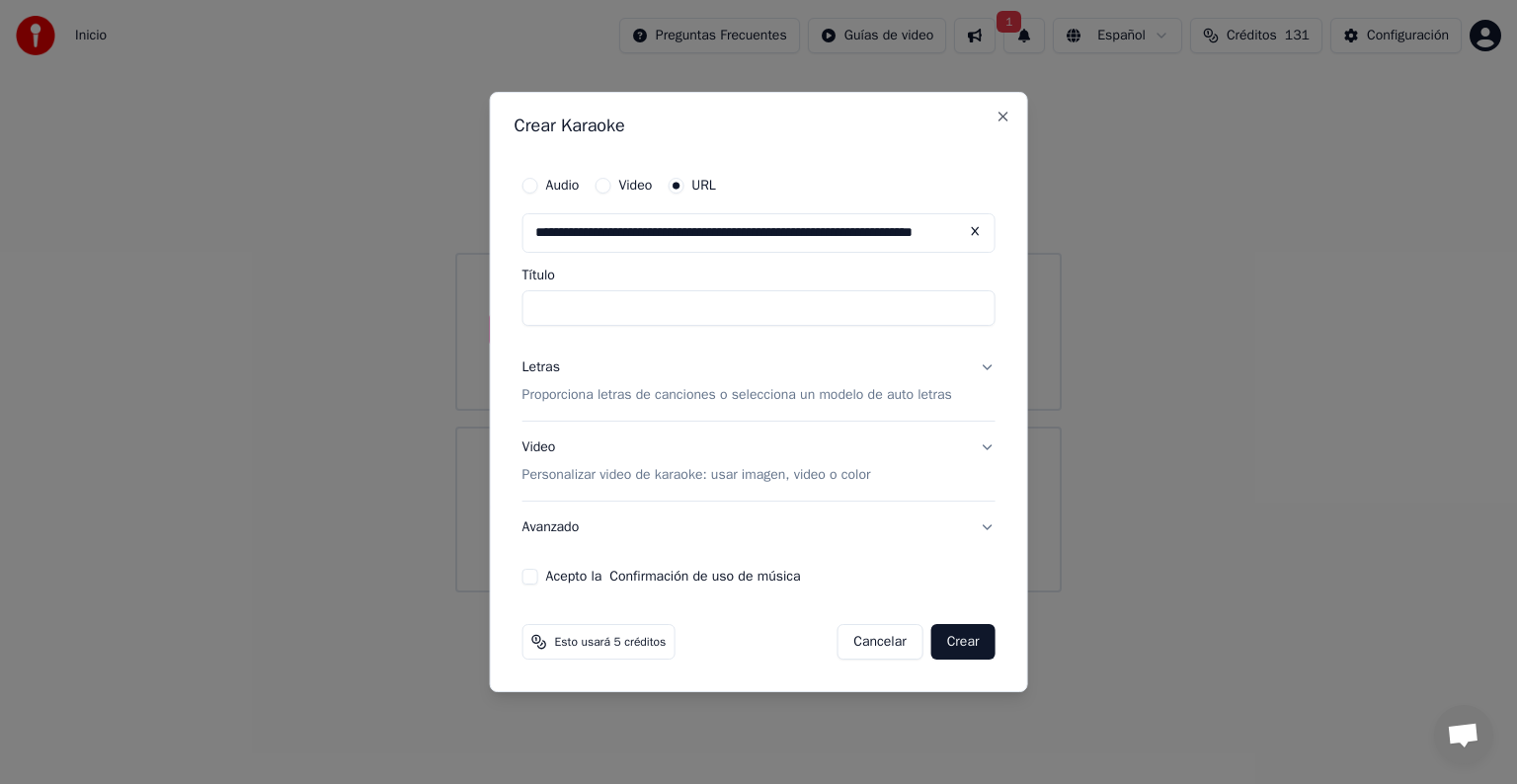type on "**********" 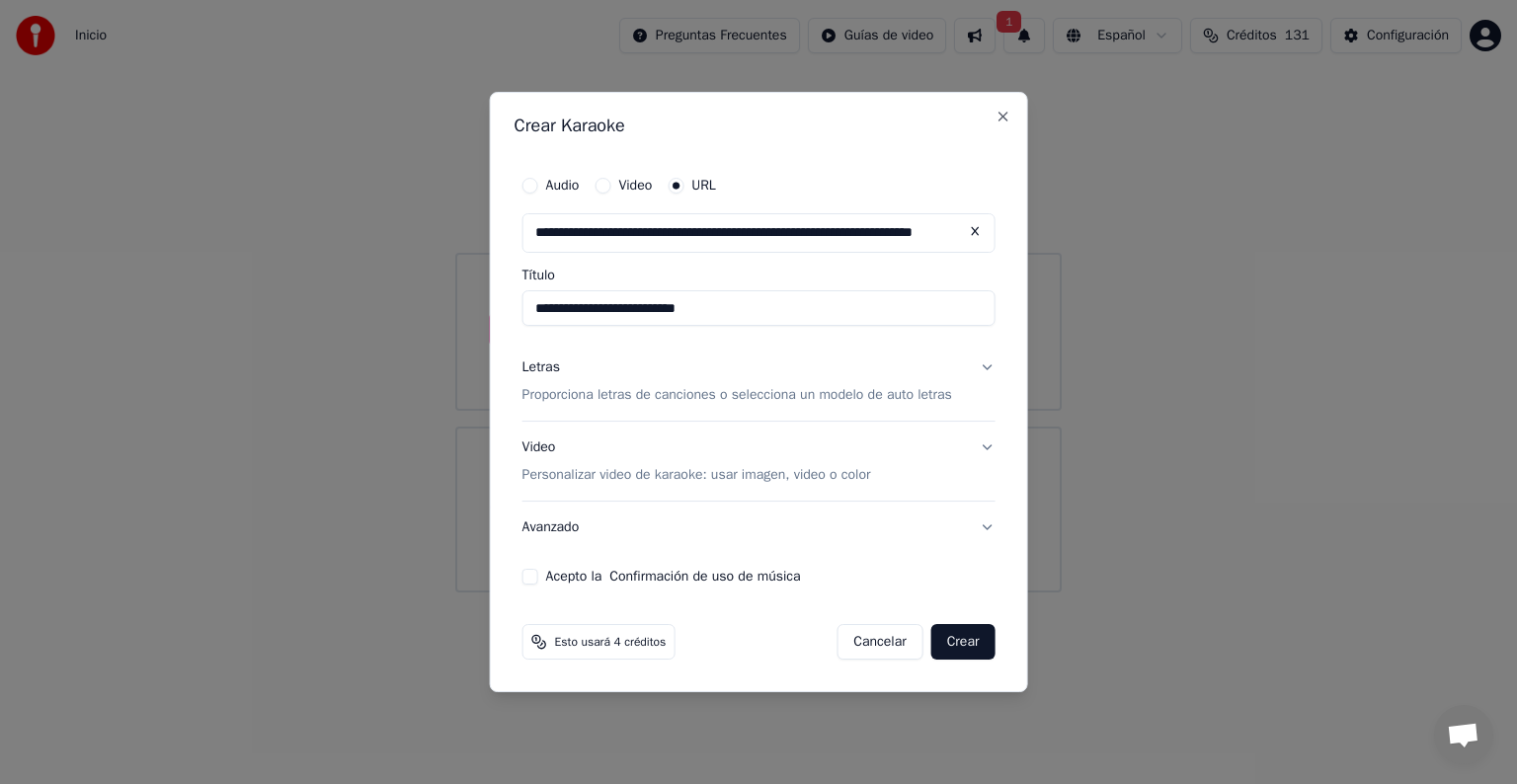 type on "**********" 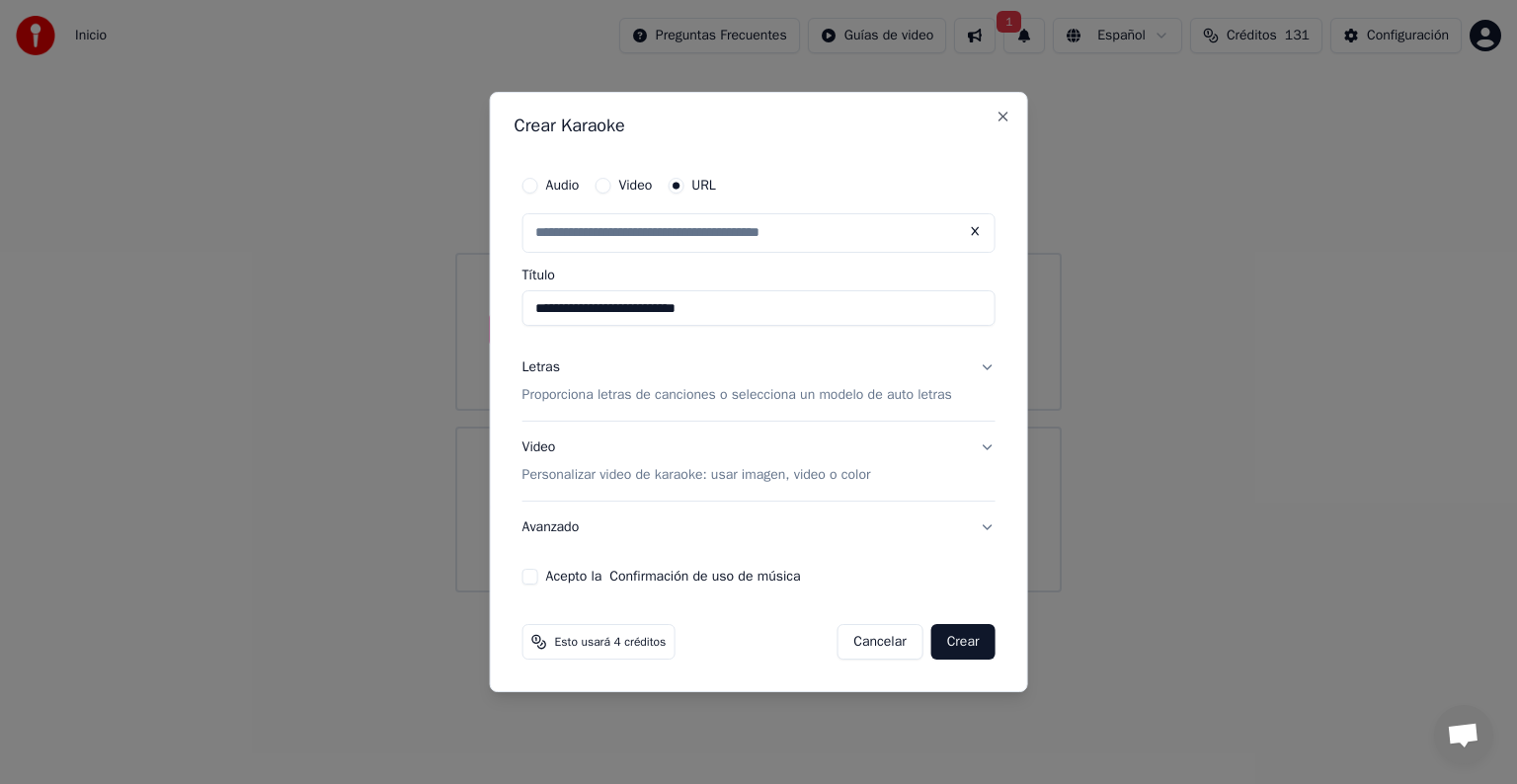 scroll, scrollTop: 0, scrollLeft: 0, axis: both 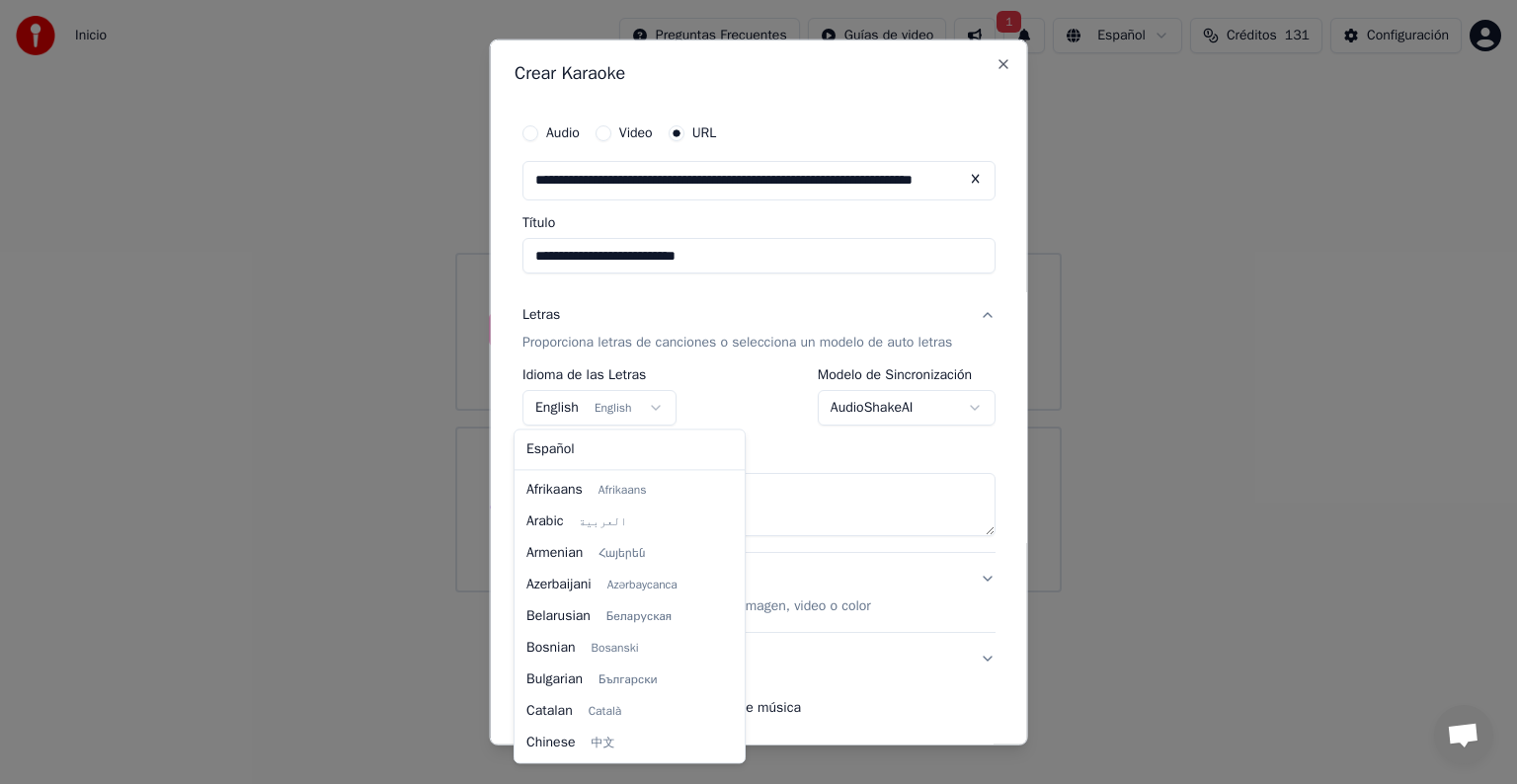 click on "**********" at bounding box center [758, 296] 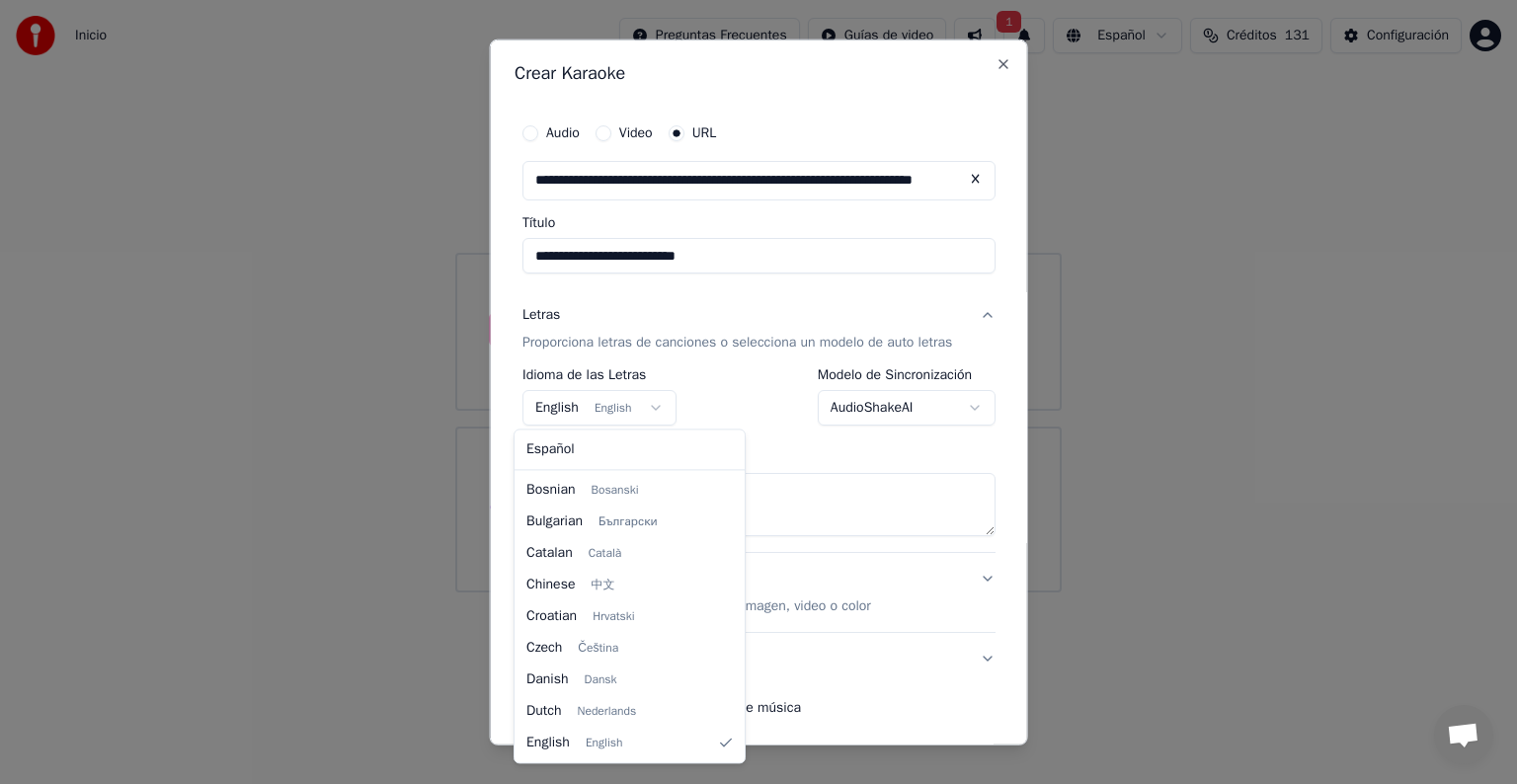 select on "**" 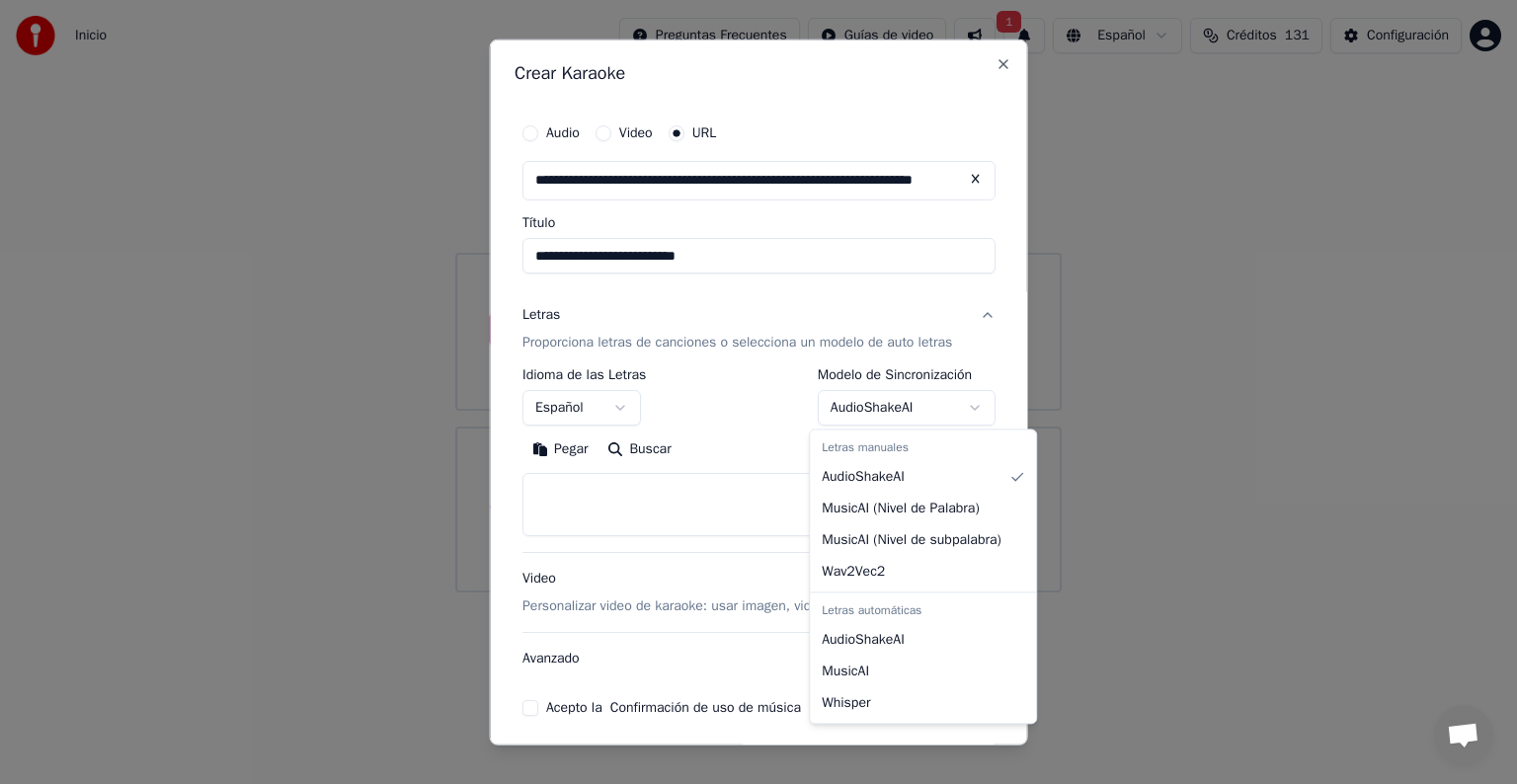click on "**********" at bounding box center [758, 296] 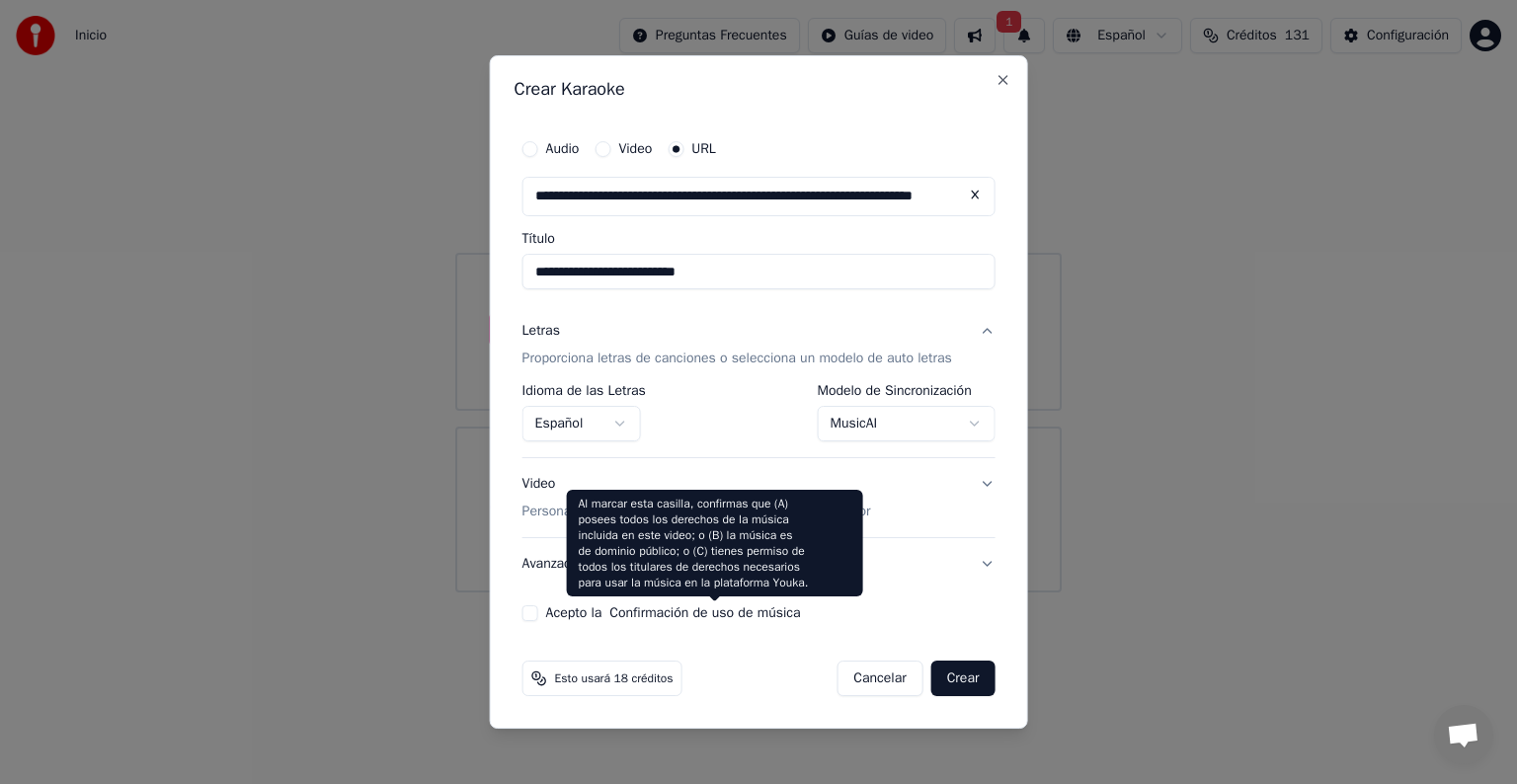click on "Confirmación de uso de música" at bounding box center (704, 613) 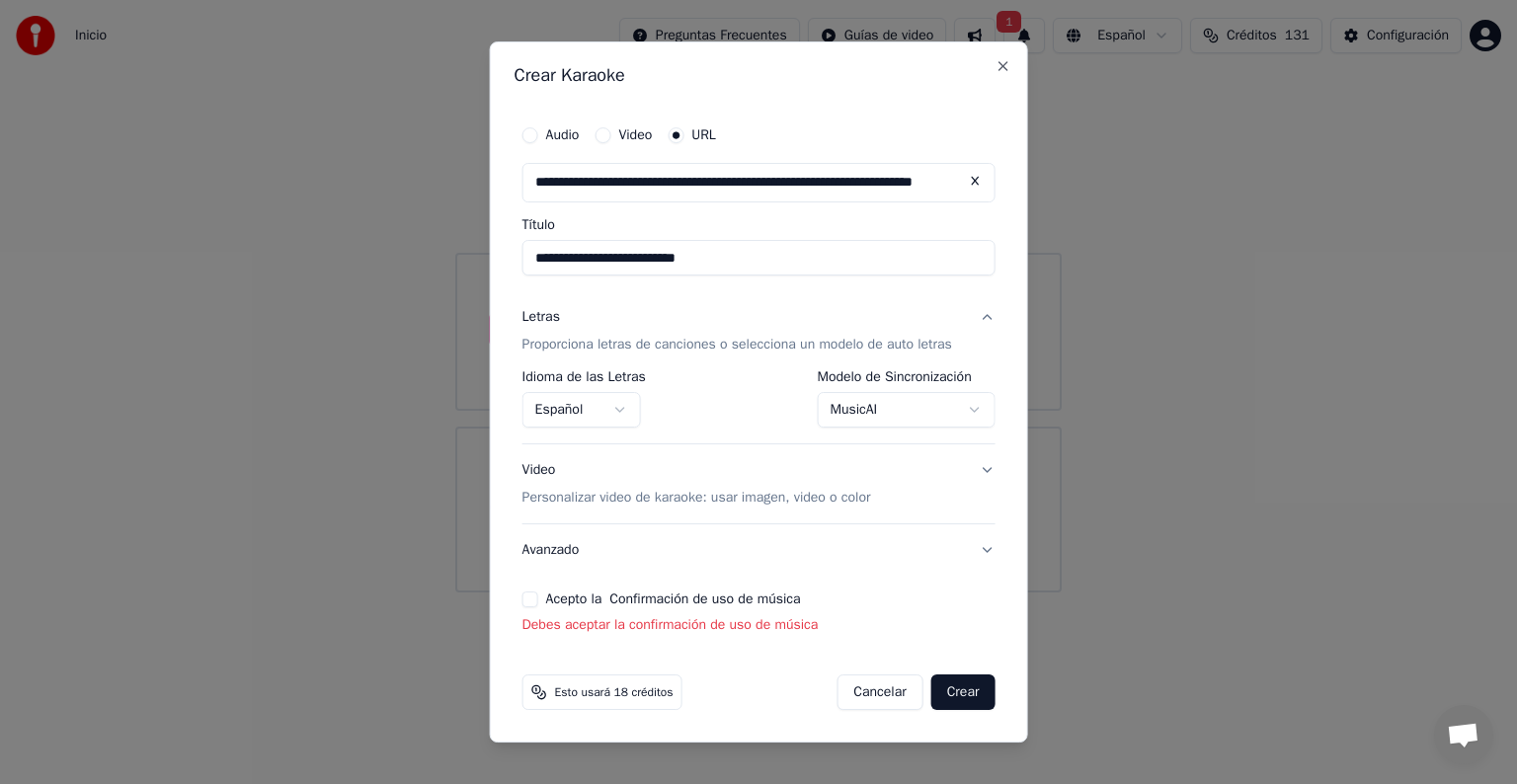 click on "Acepto la   Confirmación de uso de música" at bounding box center (530, 599) 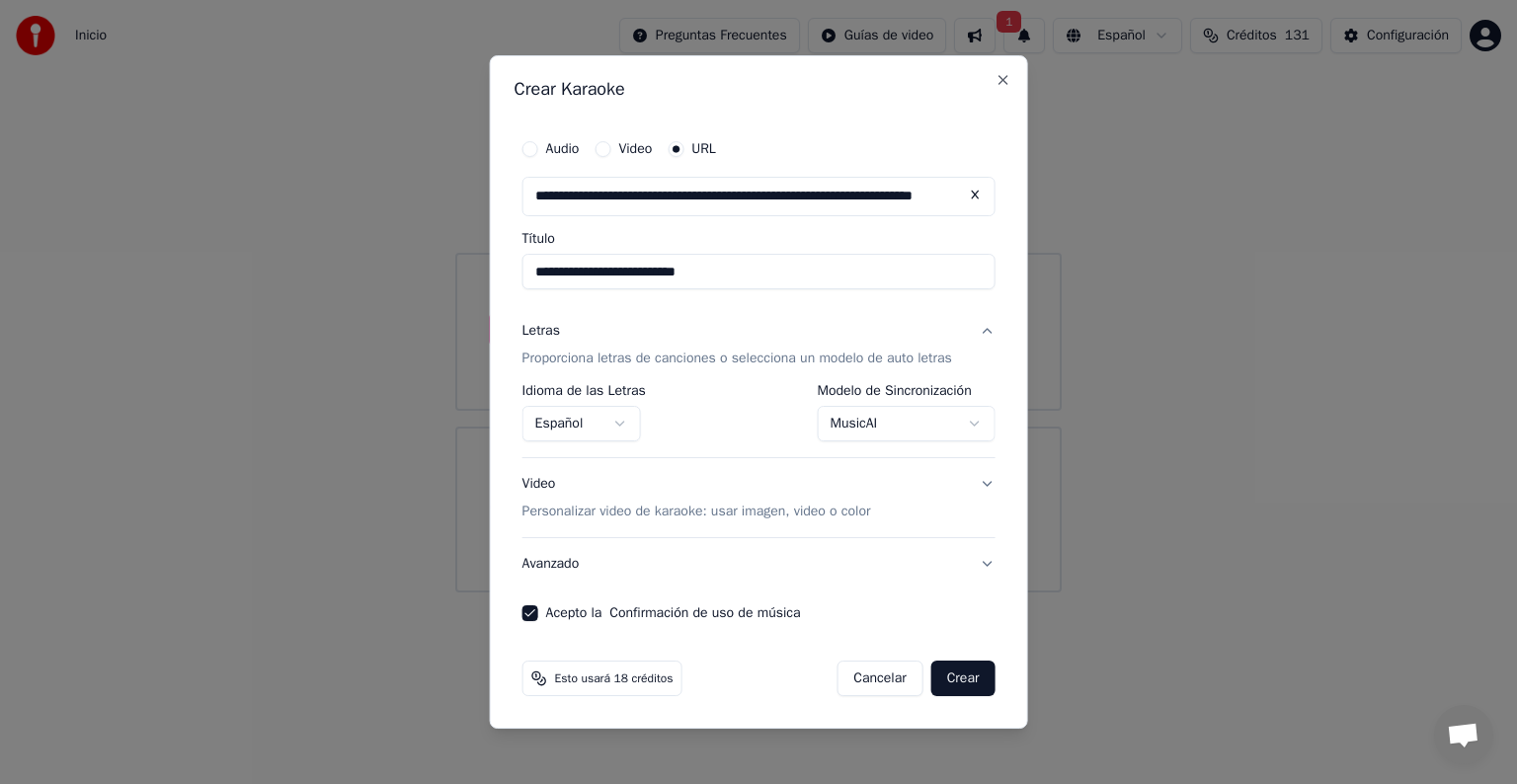 click on "Crear" at bounding box center (963, 678) 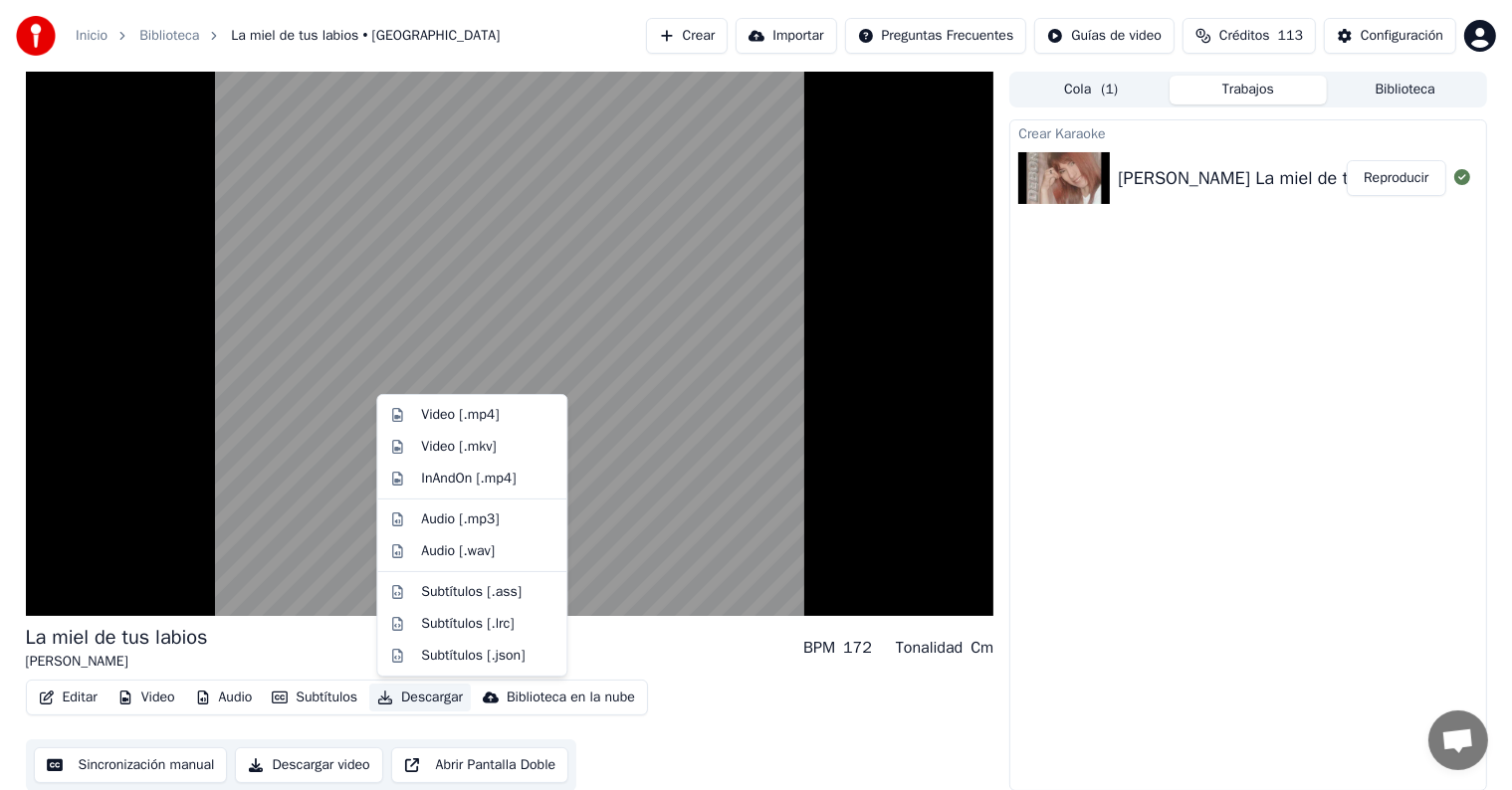 click on "Descargar" at bounding box center (420, 697) 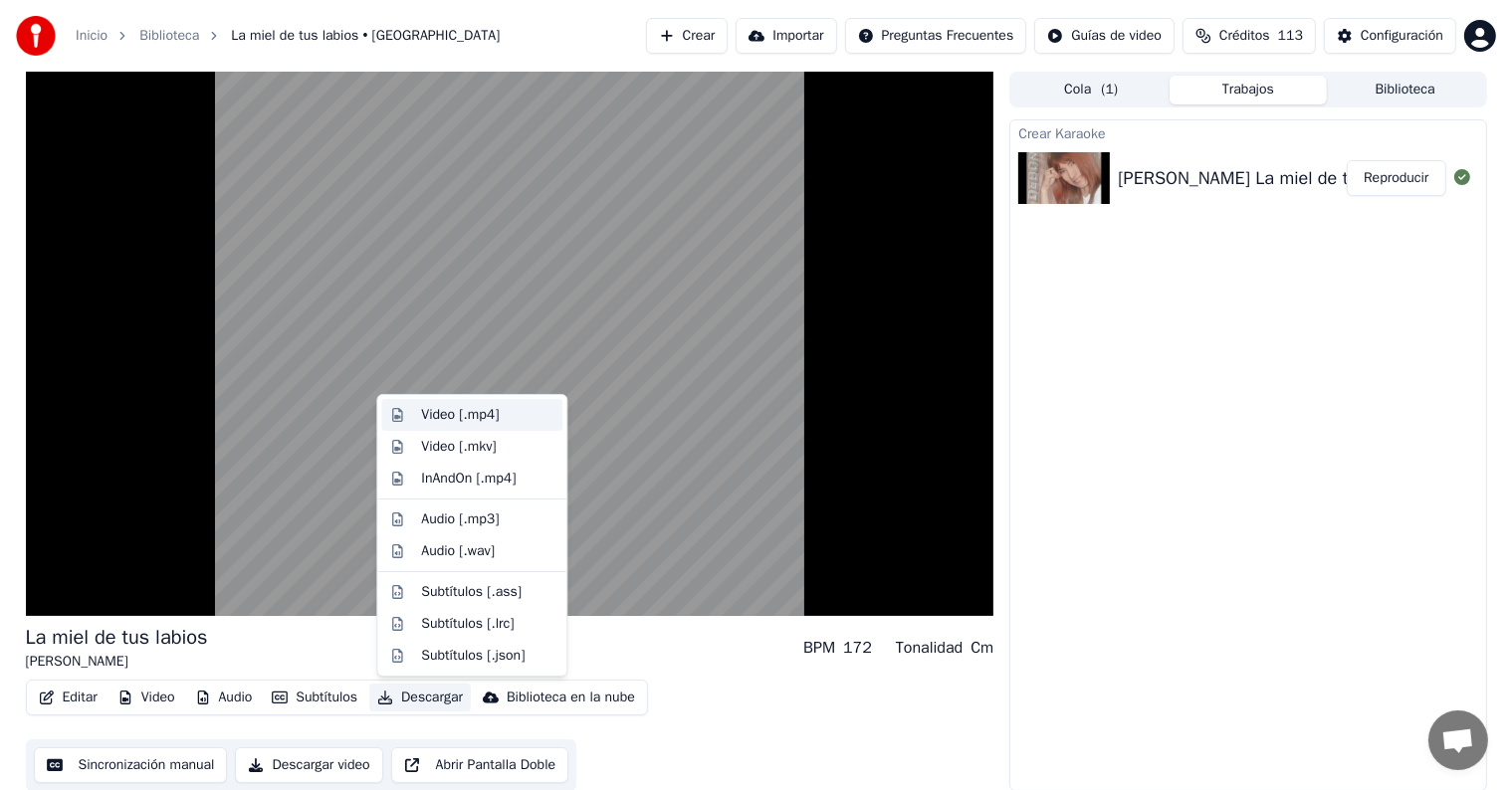 click on "Video [.mp4]" at bounding box center (460, 415) 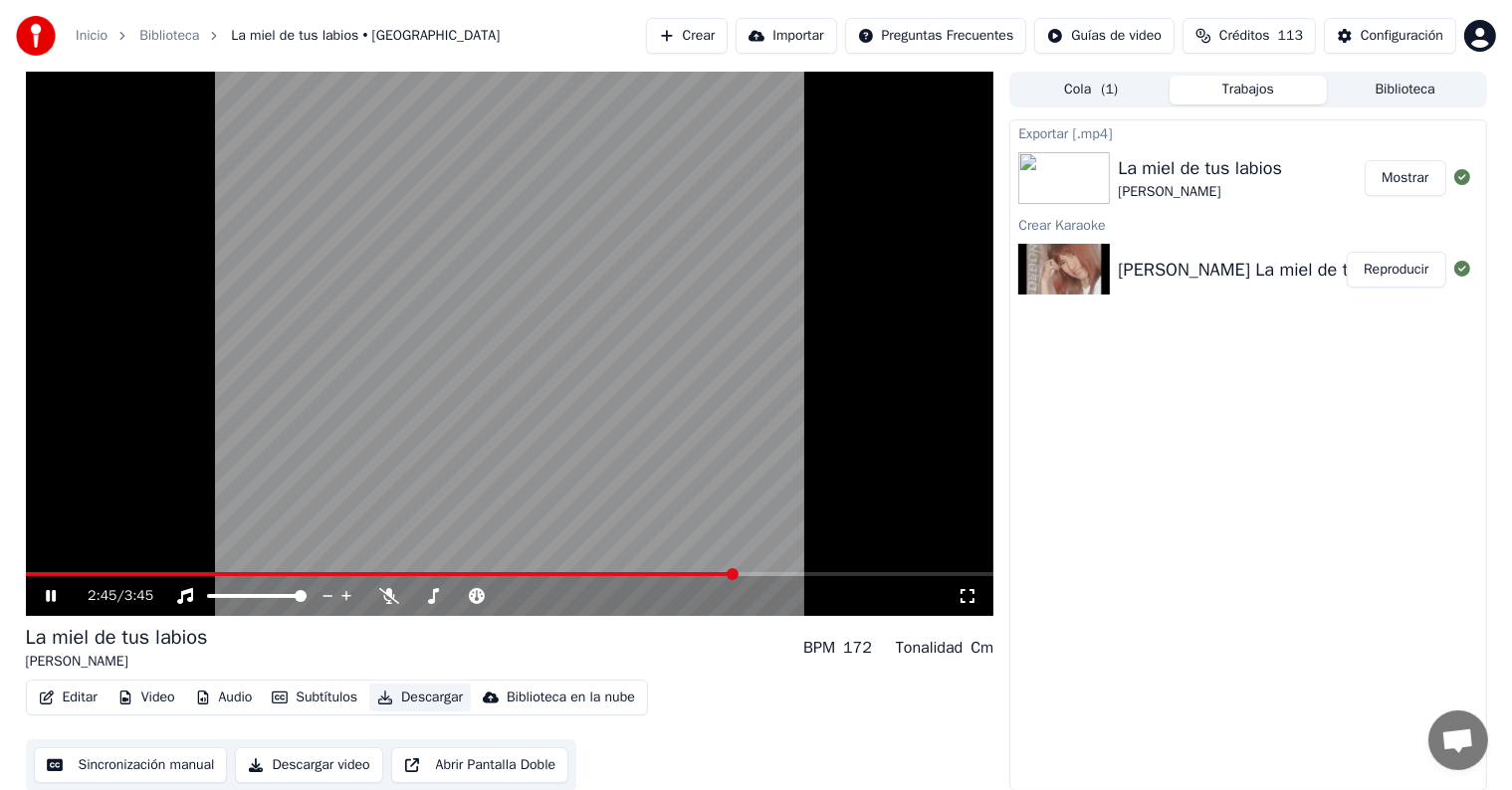 type 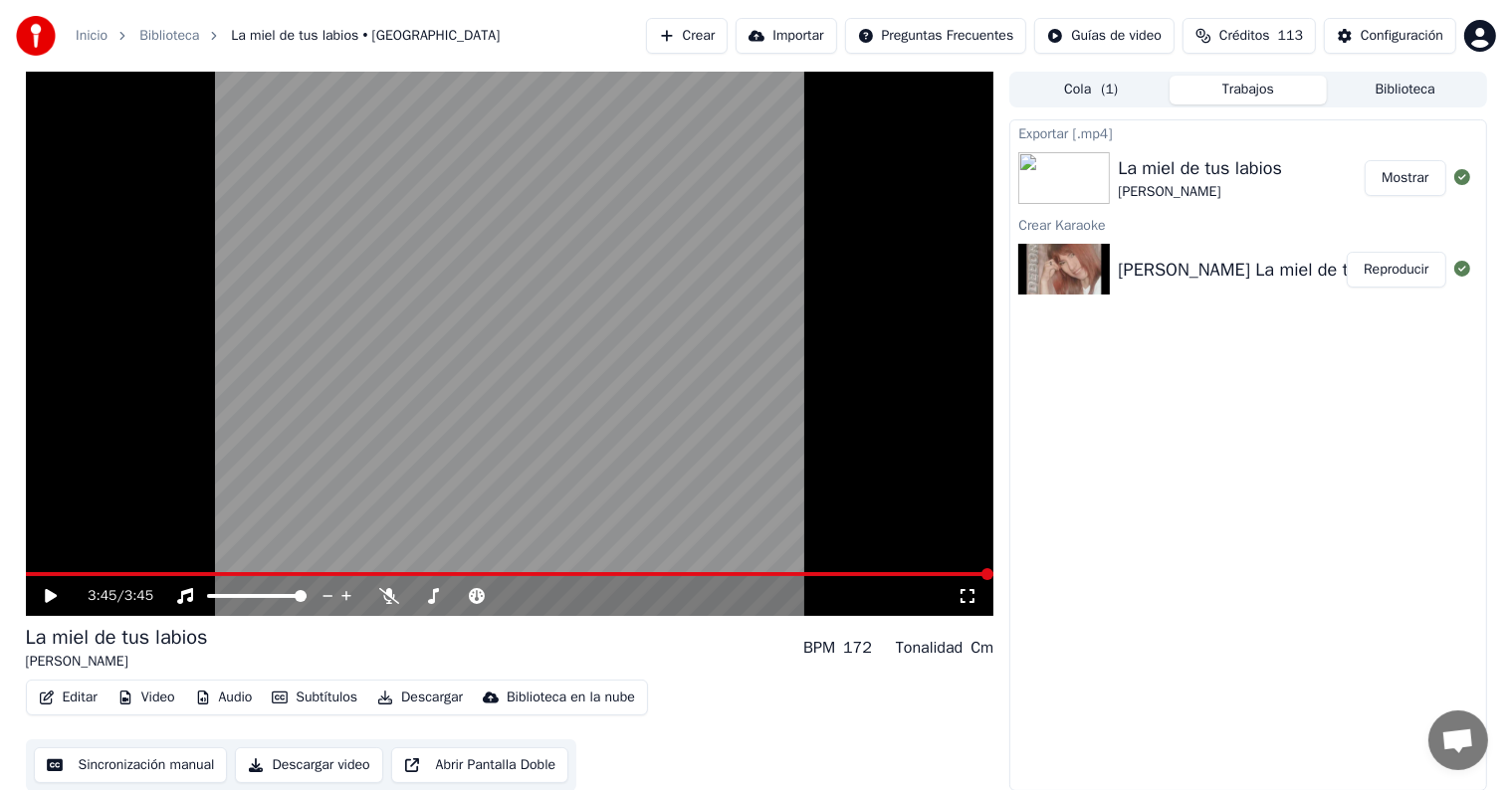 click on "Mostrar" at bounding box center [1404, 178] 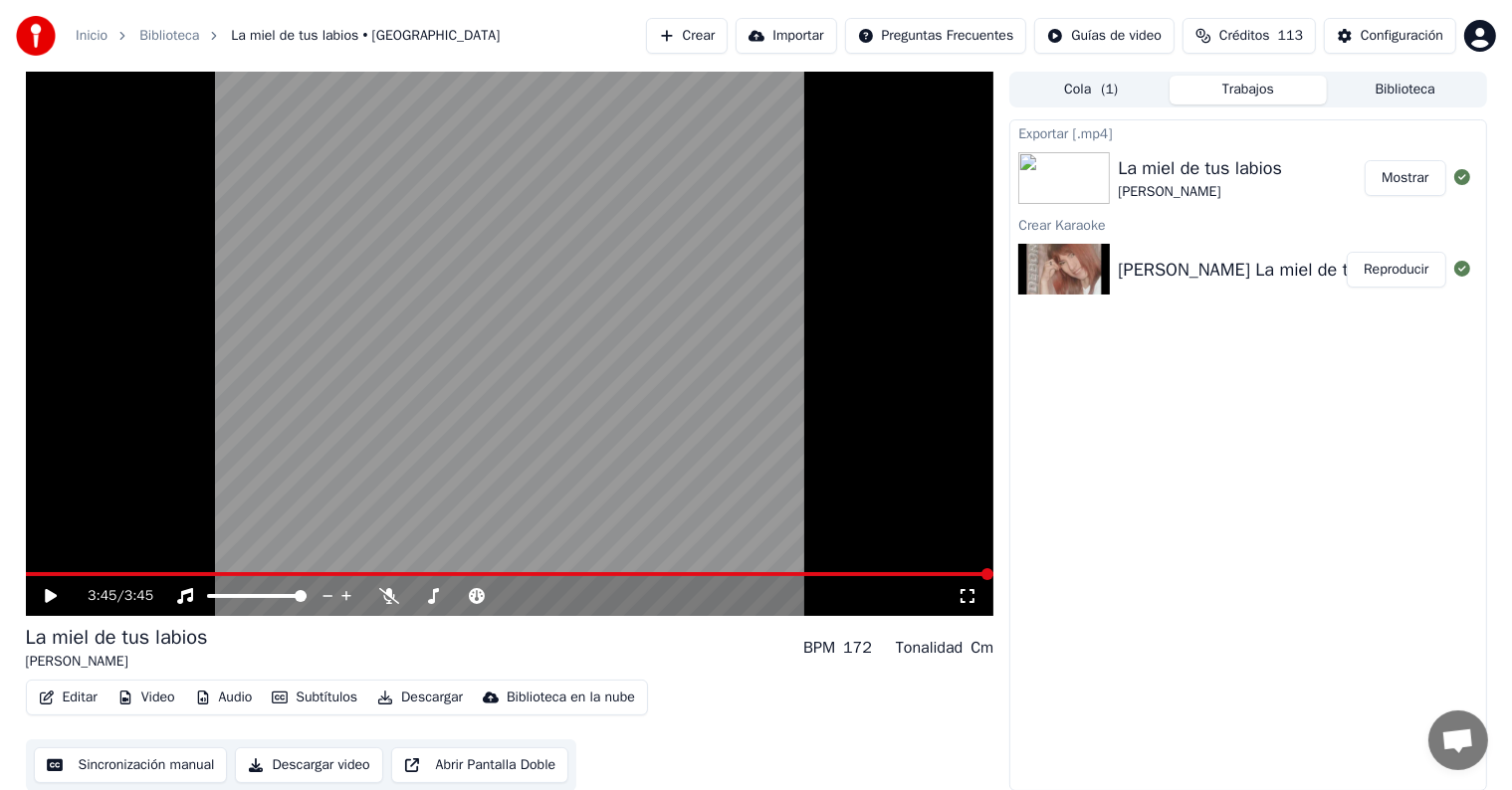 click on "Crear" at bounding box center [687, 36] 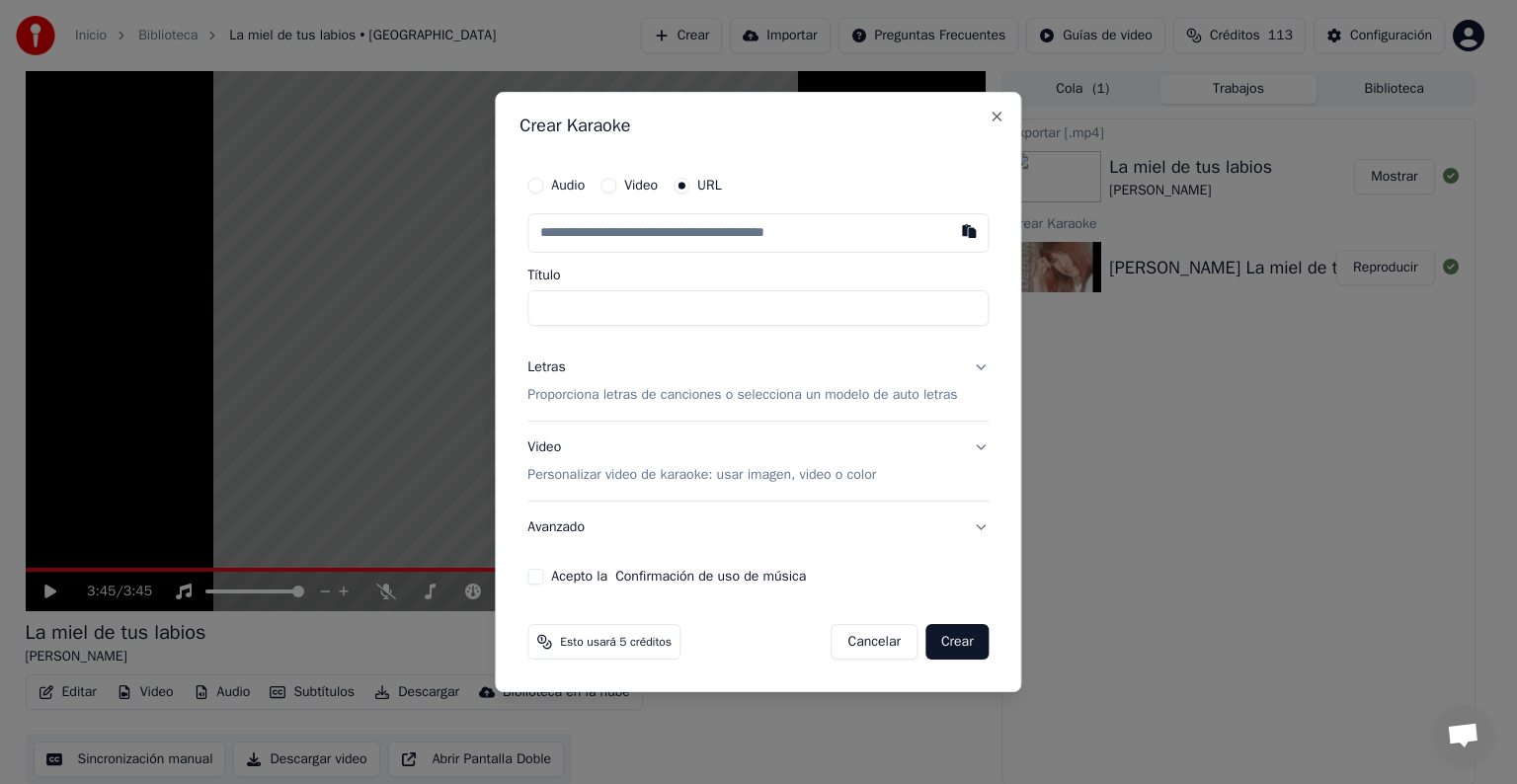 type on "**********" 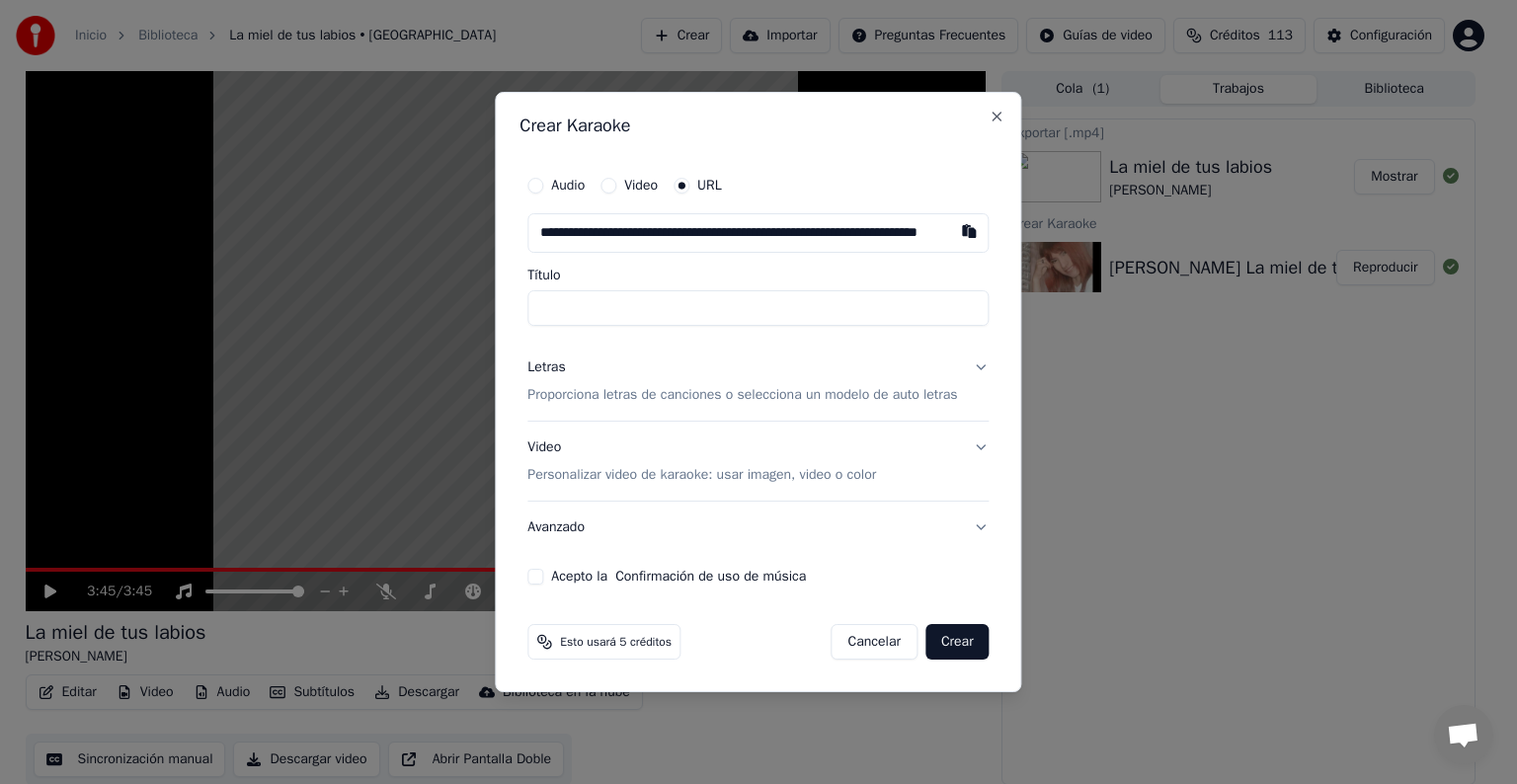 scroll, scrollTop: 0, scrollLeft: 100, axis: horizontal 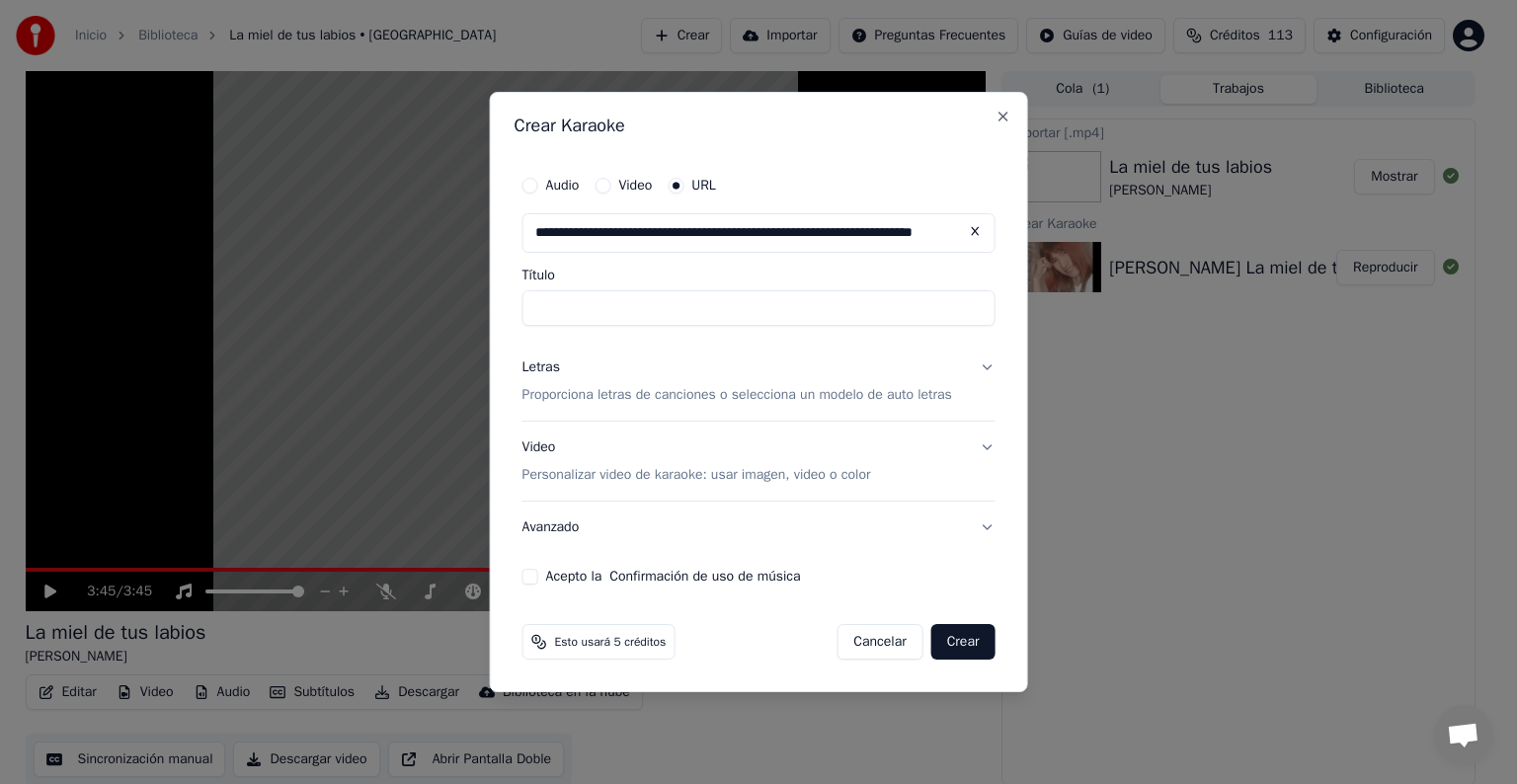 type on "**********" 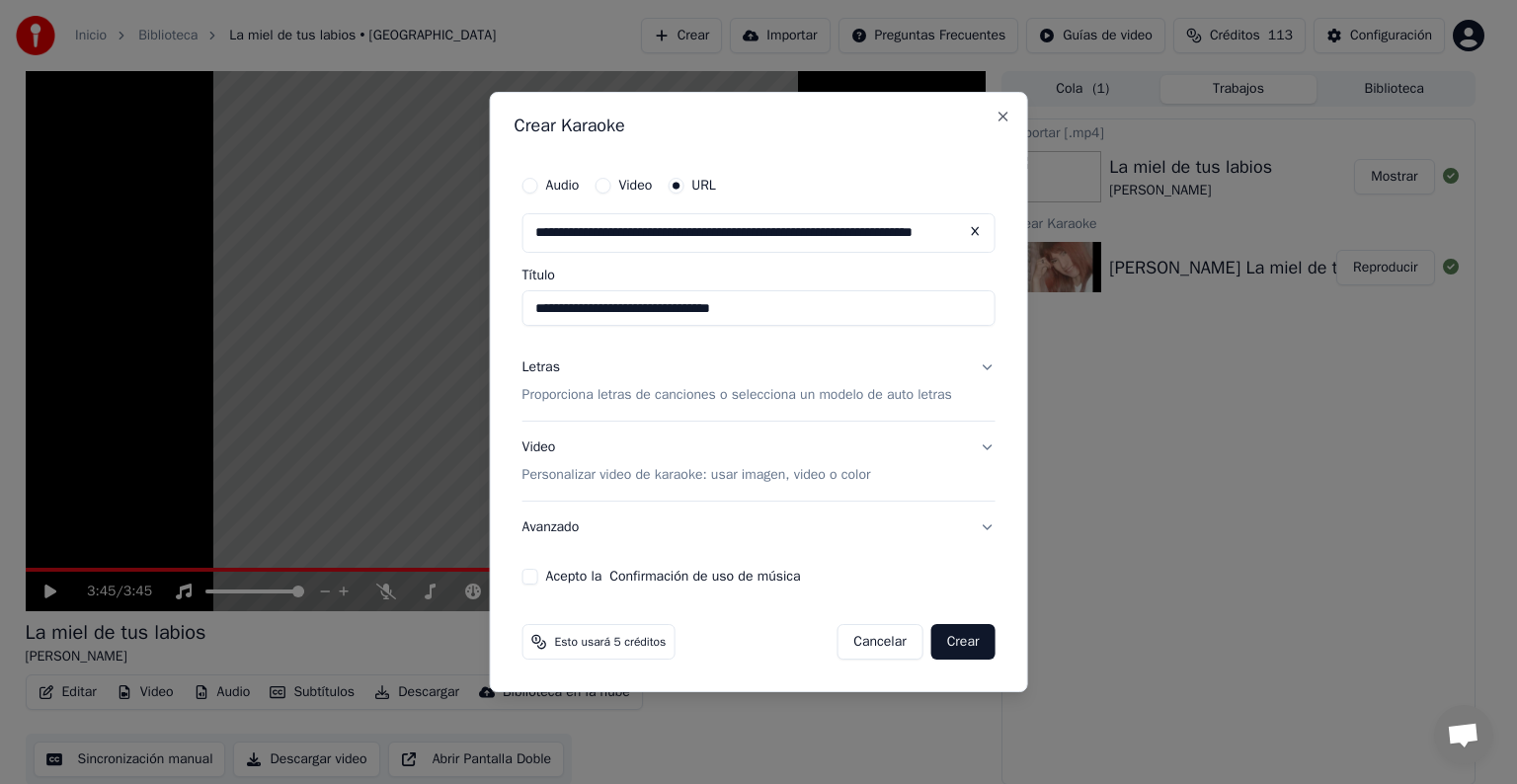 type on "**********" 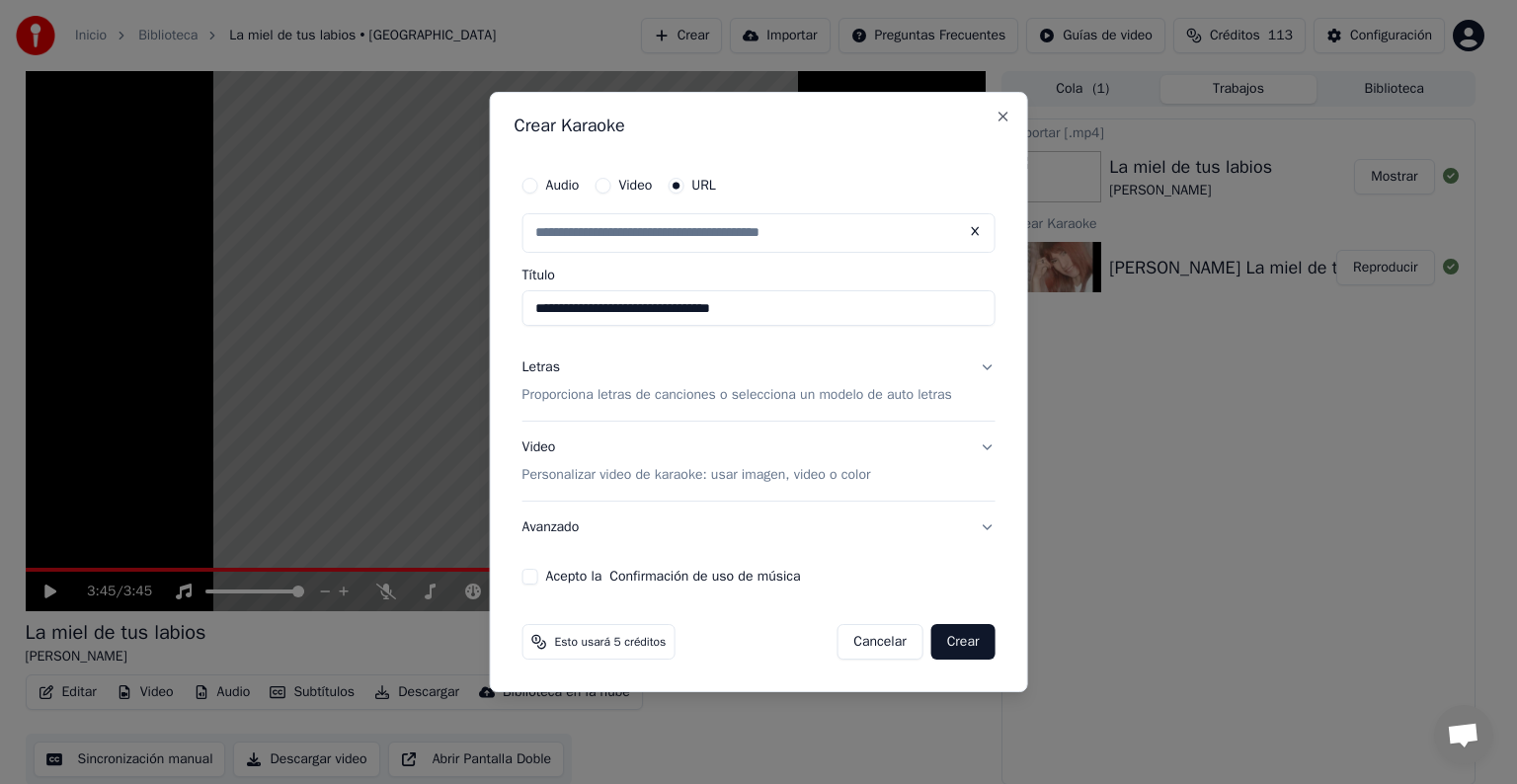 scroll, scrollTop: 0, scrollLeft: 0, axis: both 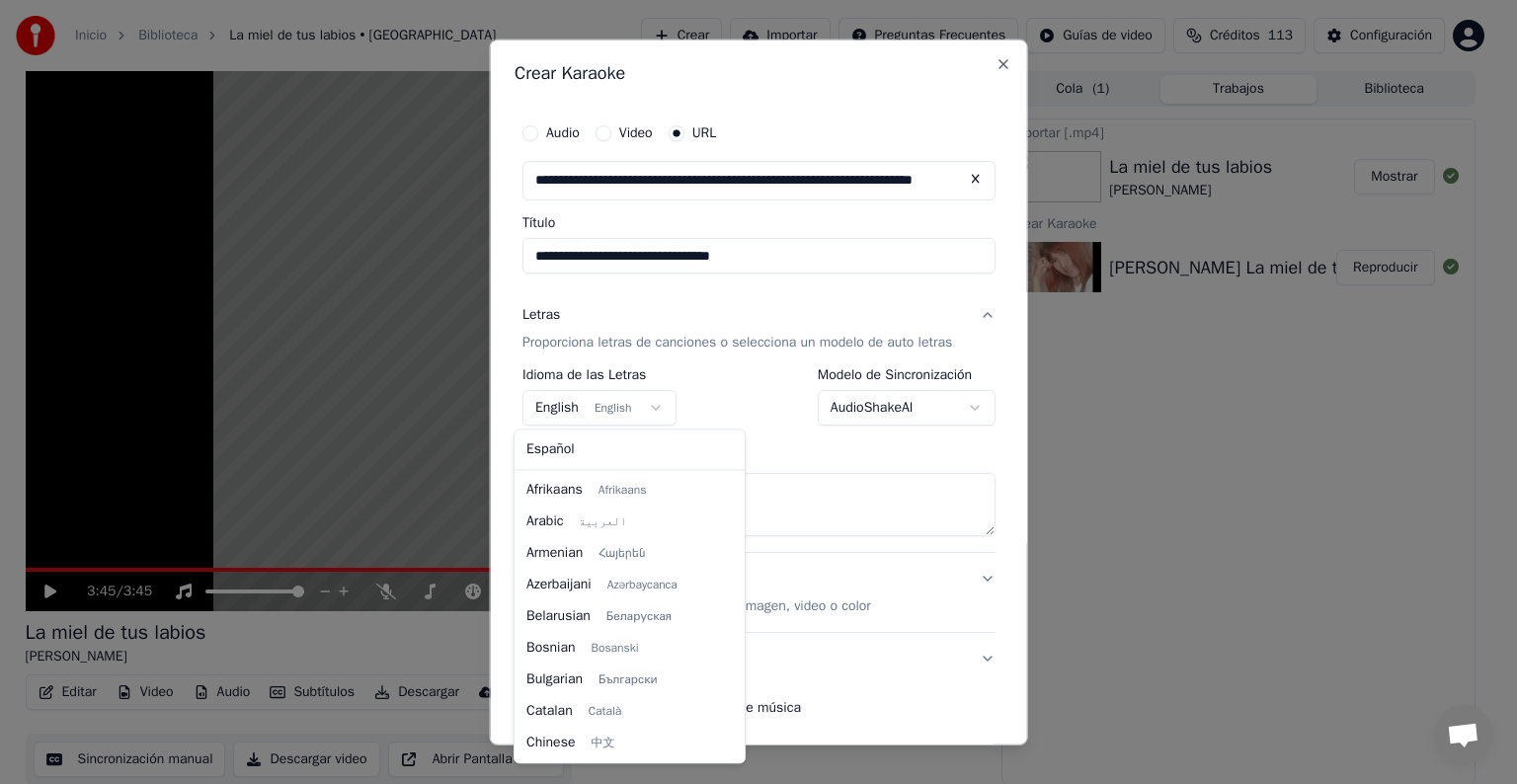 click on "**********" at bounding box center (750, 392) 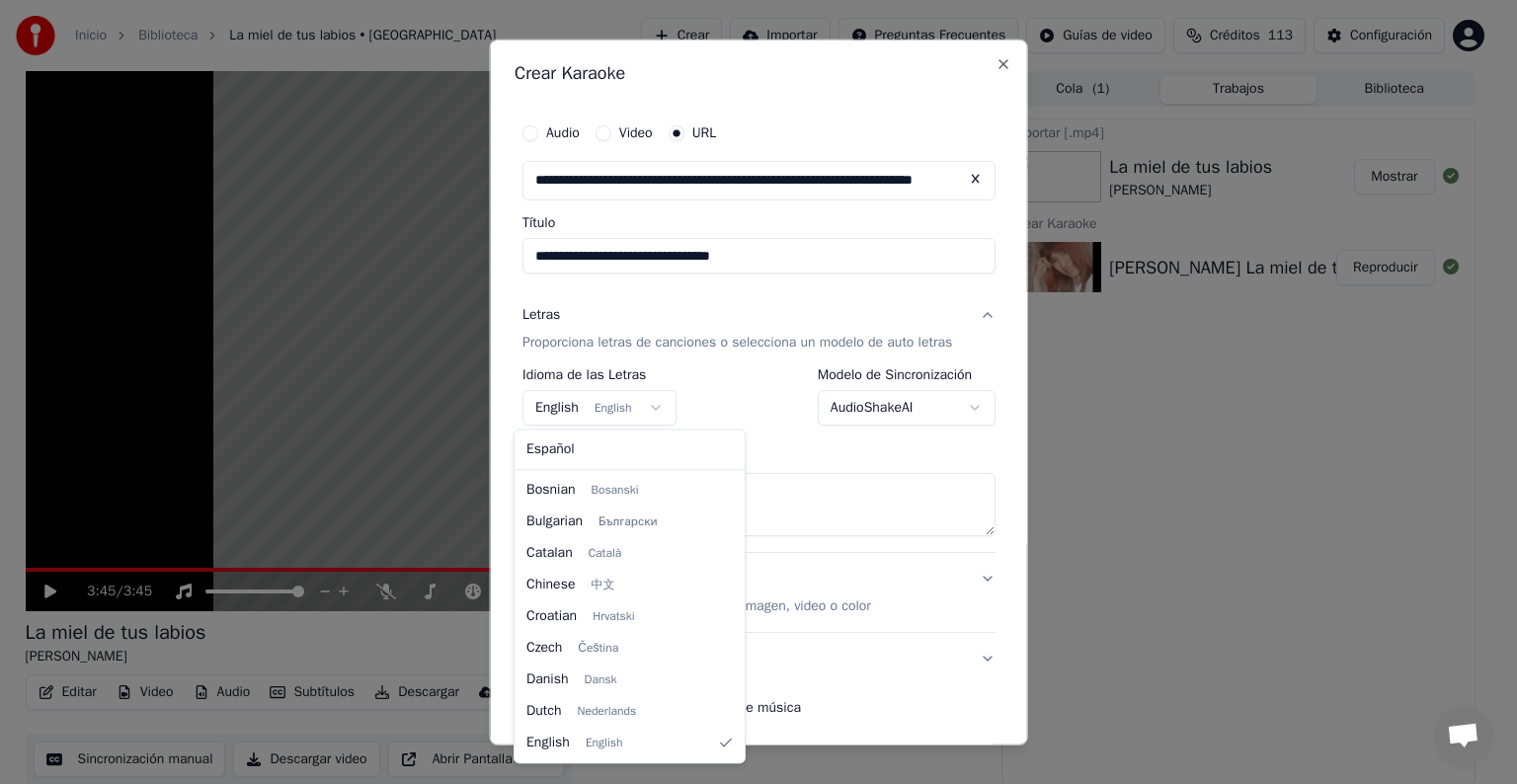 select on "**" 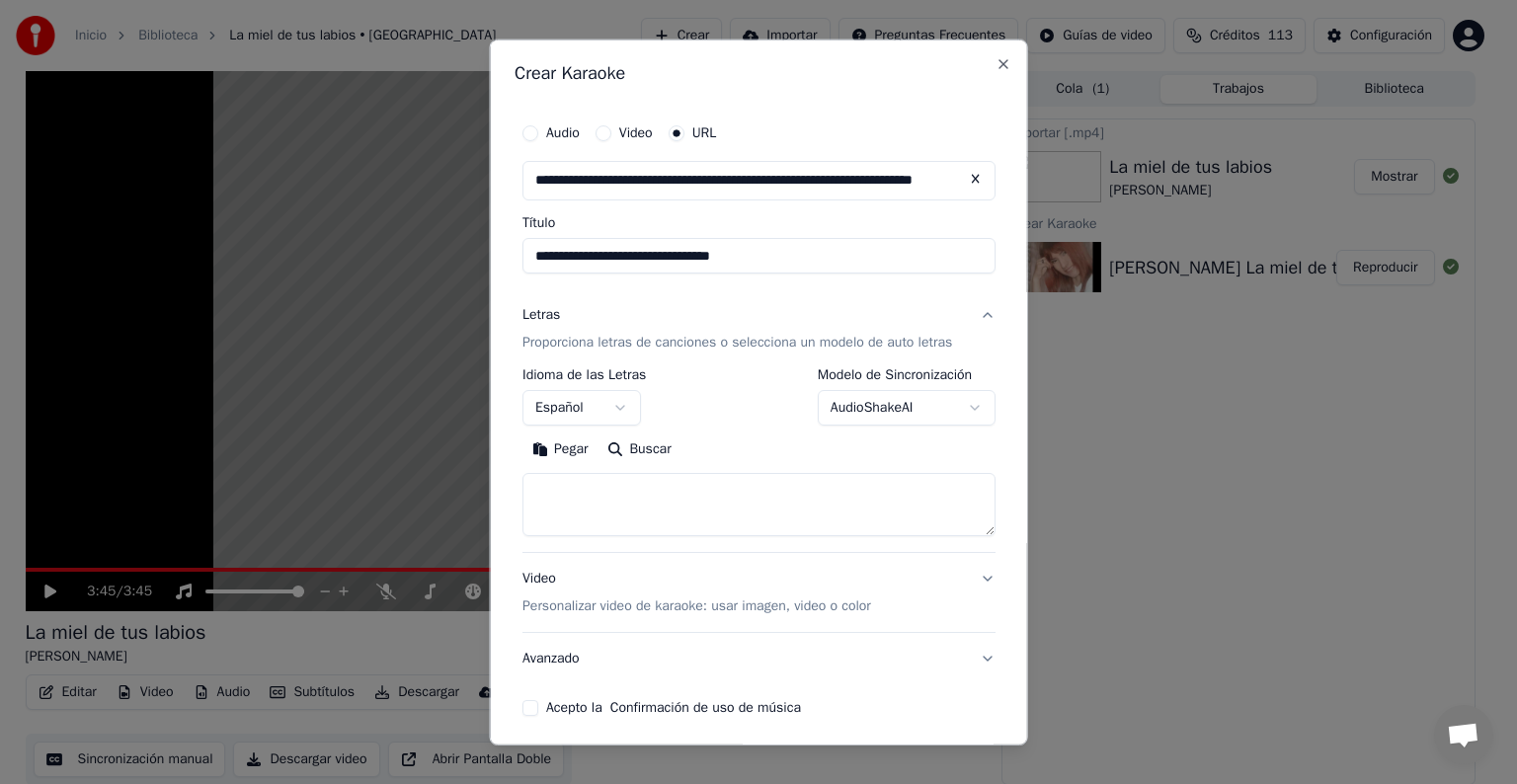click on "**********" at bounding box center (750, 392) 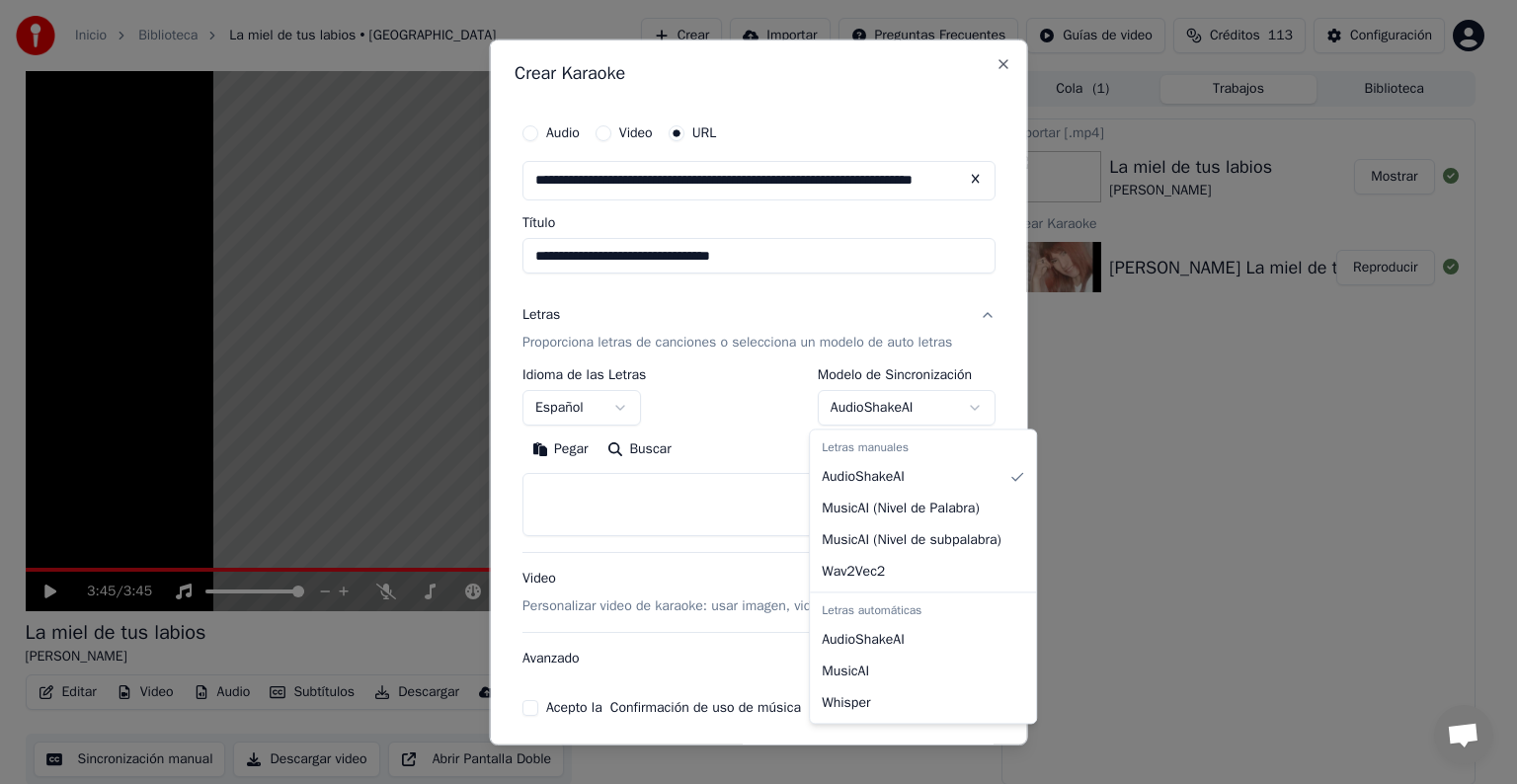 select on "**********" 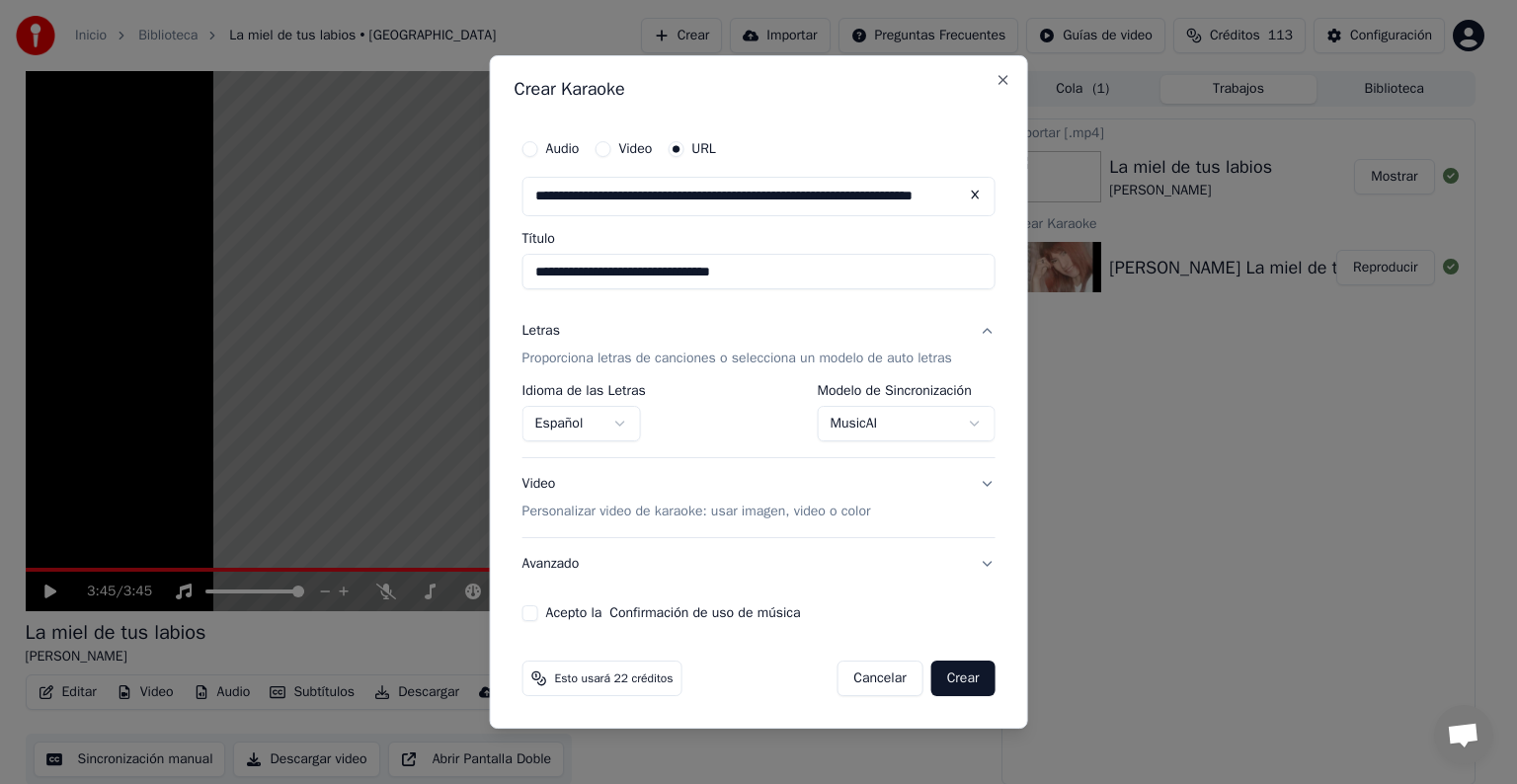 click on "Acepto la   Confirmación de uso de música" at bounding box center (530, 613) 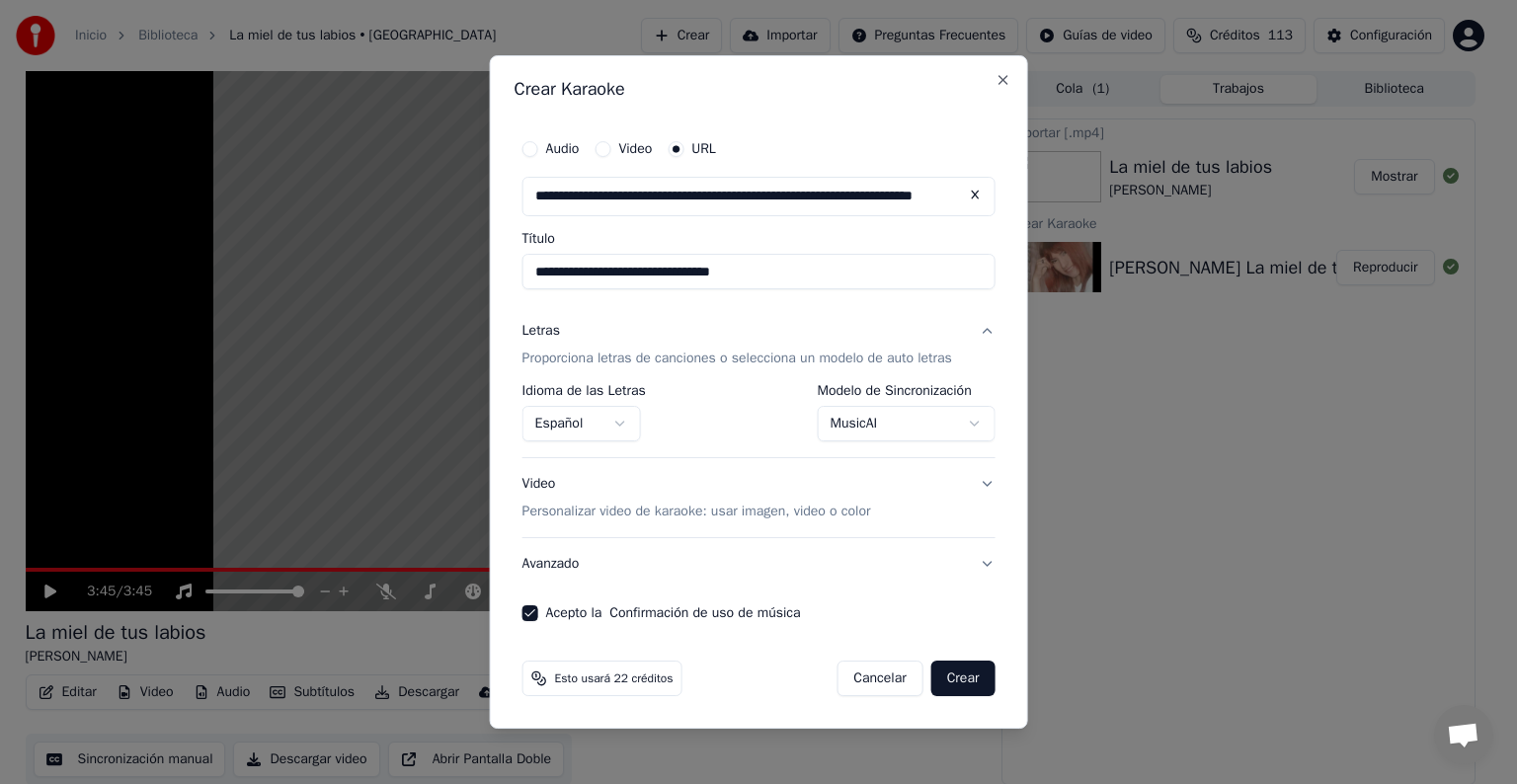 click on "Crear" at bounding box center (963, 678) 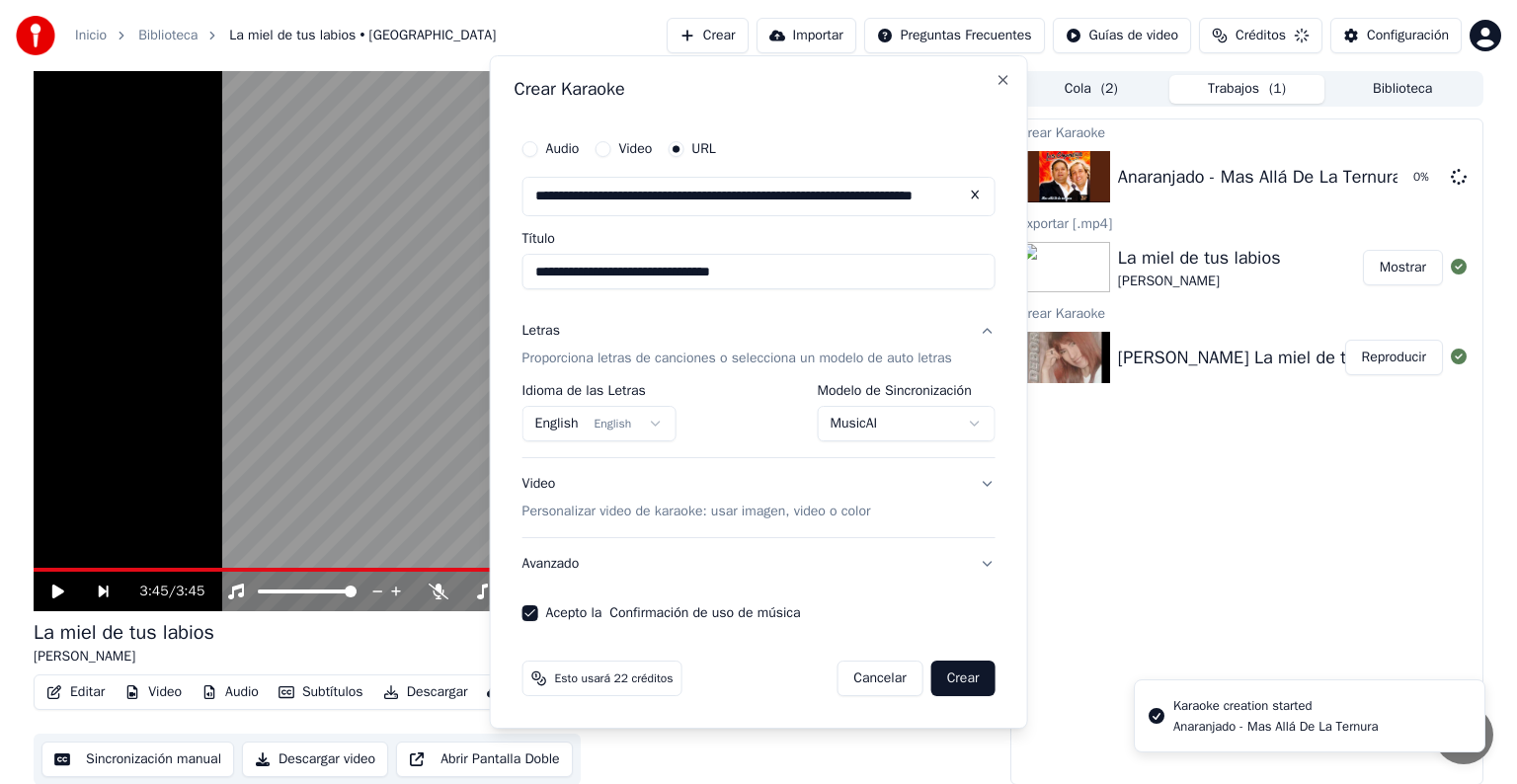 select on "**********" 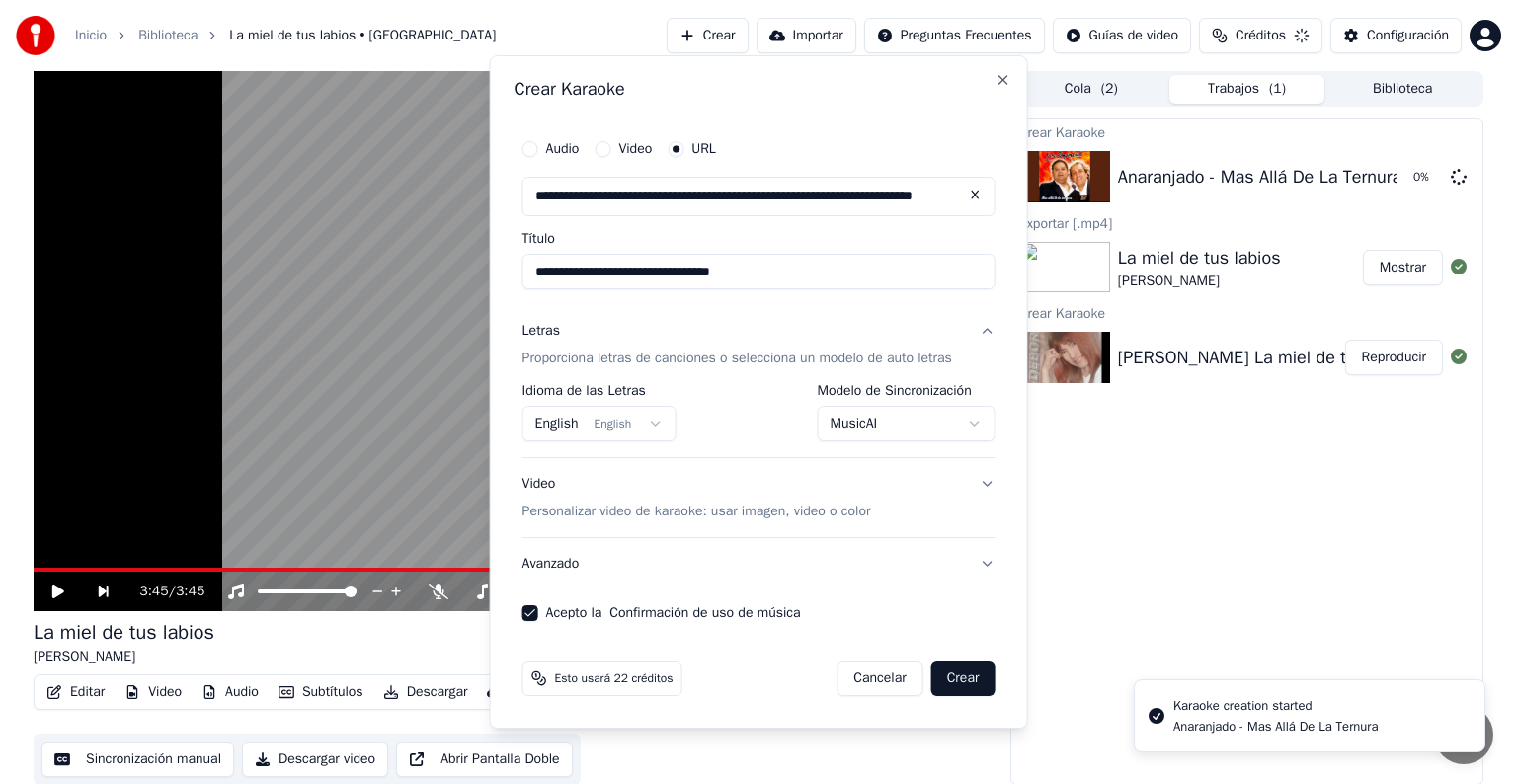 type 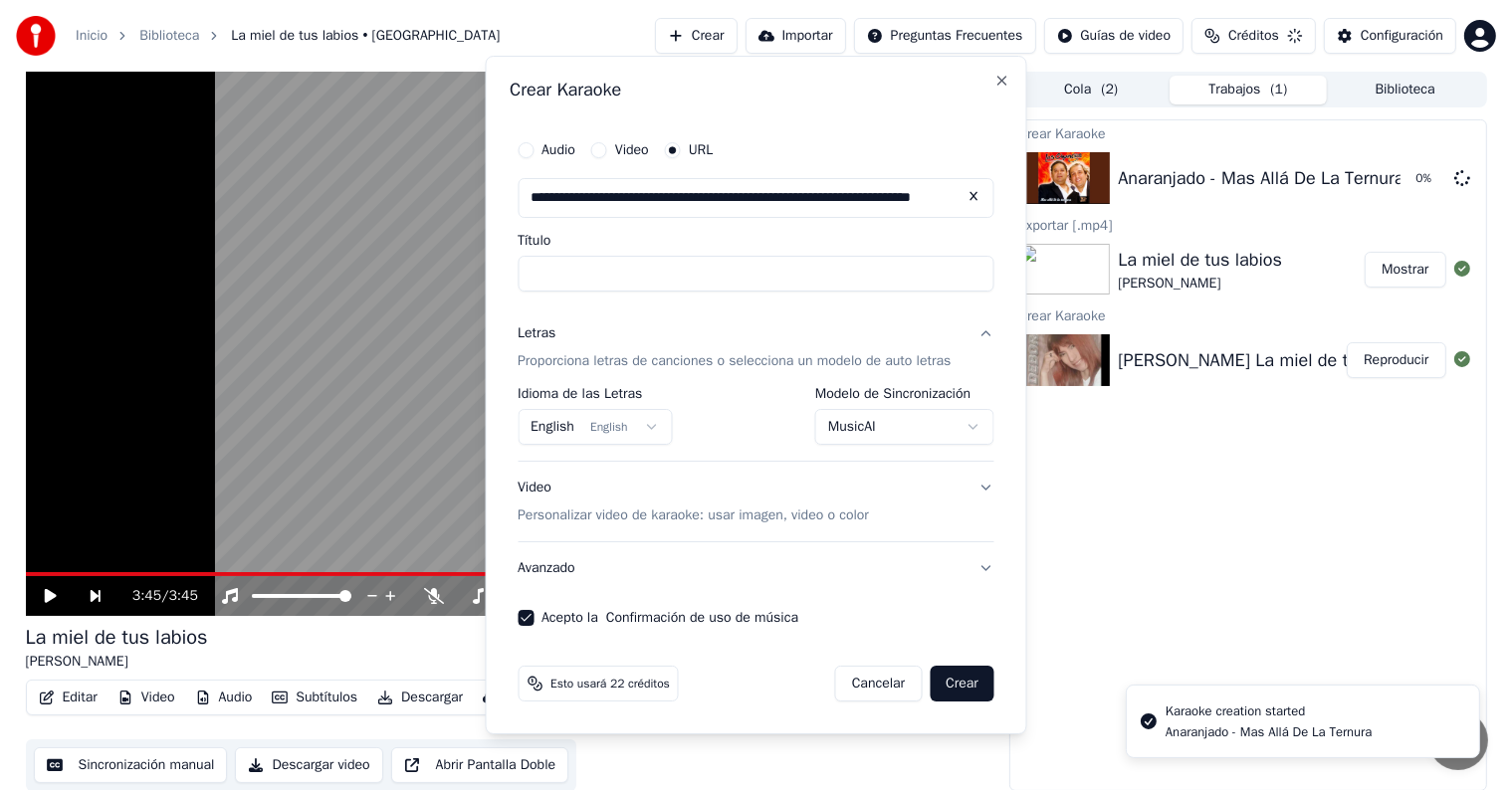 select 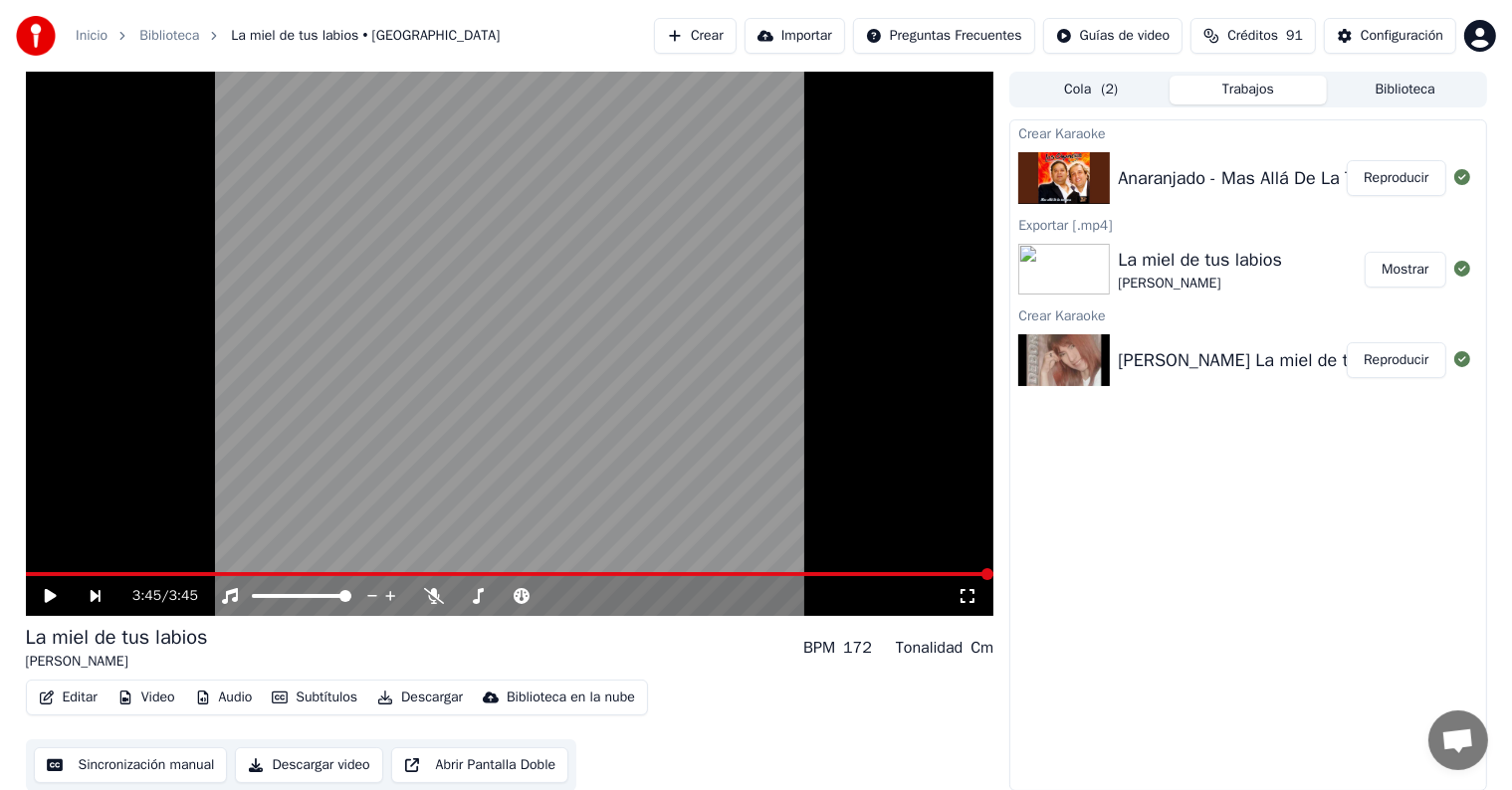 click on "Reproducir" at bounding box center (1396, 178) 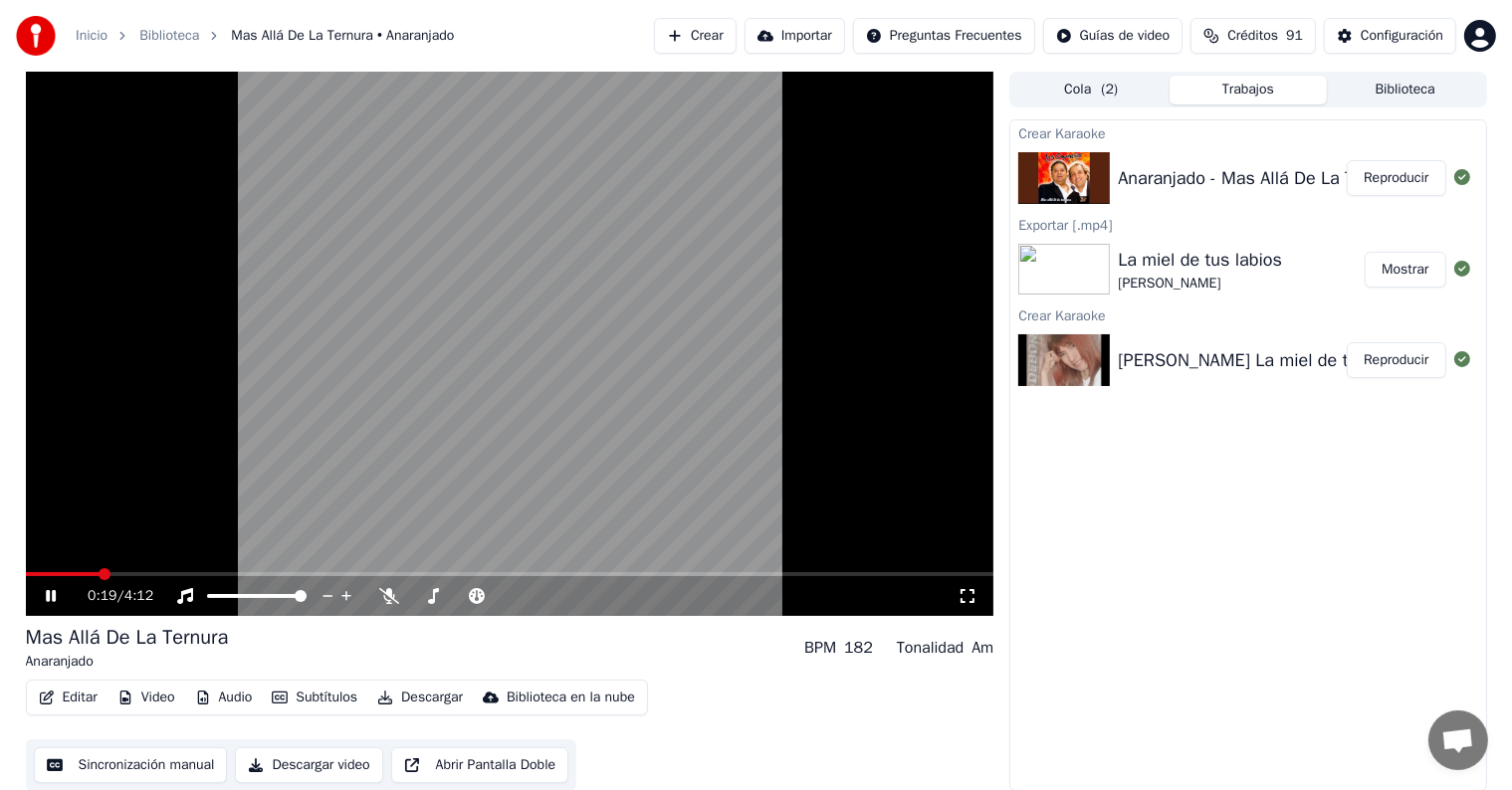 type 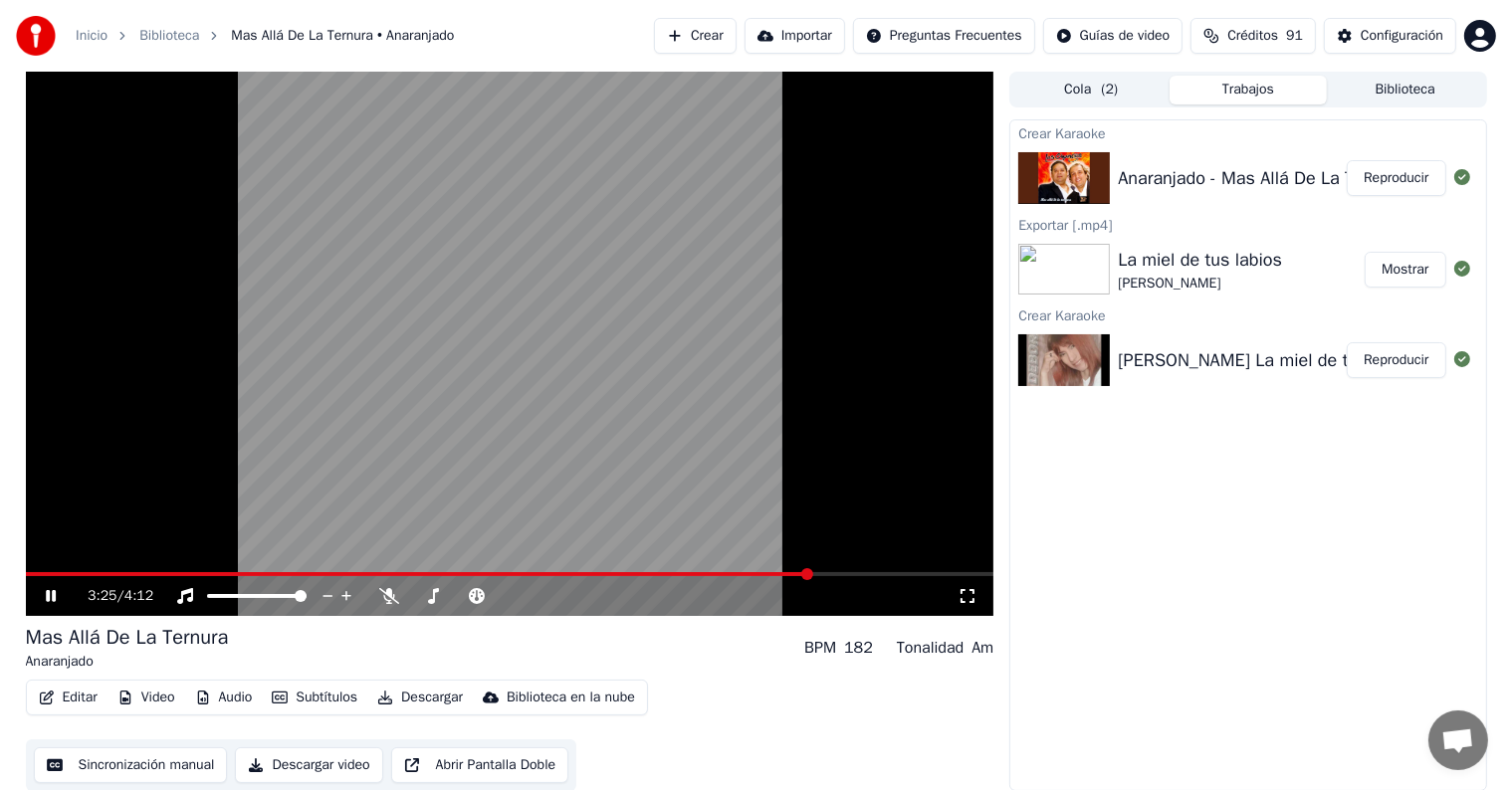 click on "Descargar" at bounding box center [420, 697] 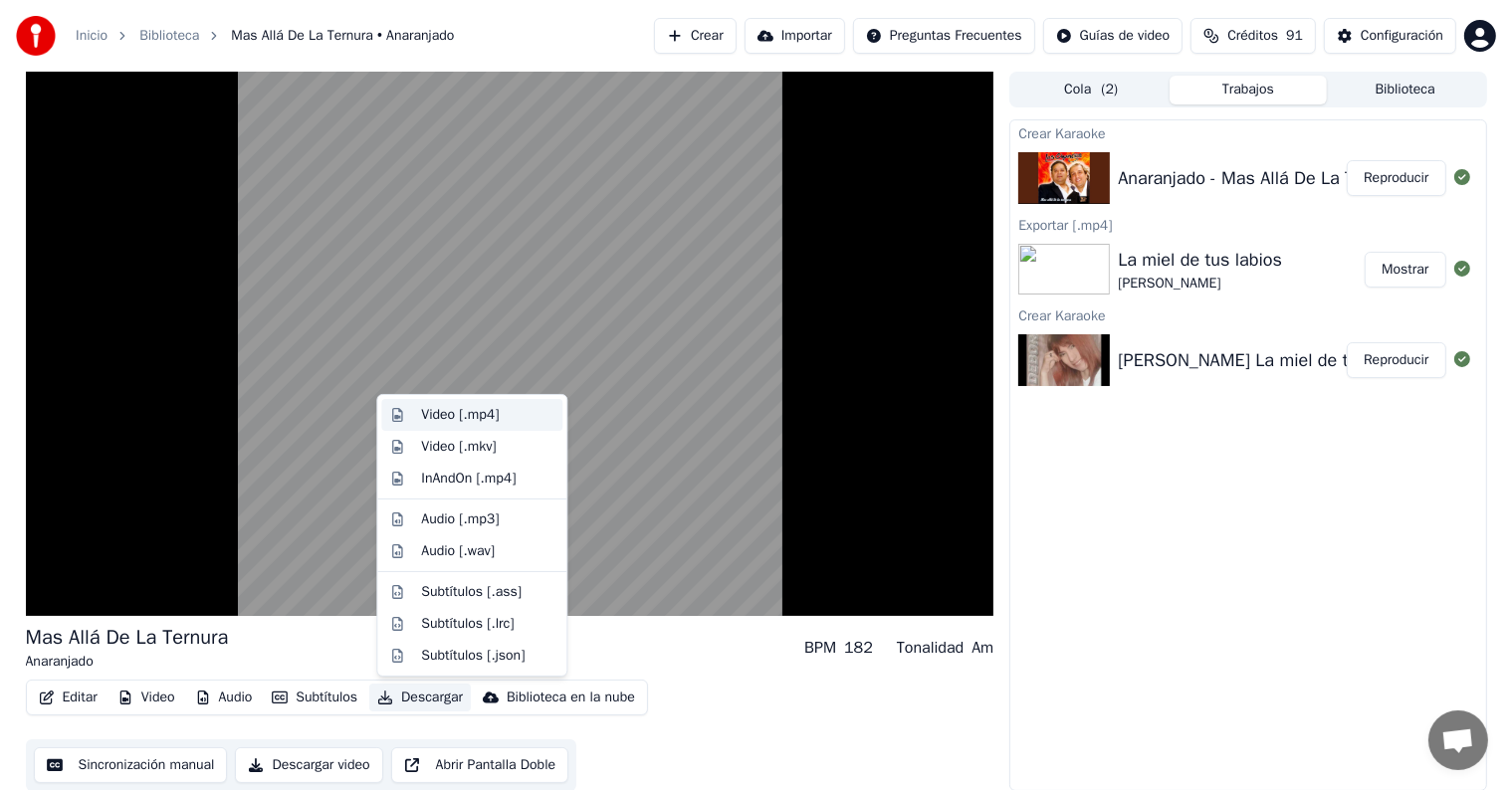 click on "Video [.mp4]" at bounding box center (460, 415) 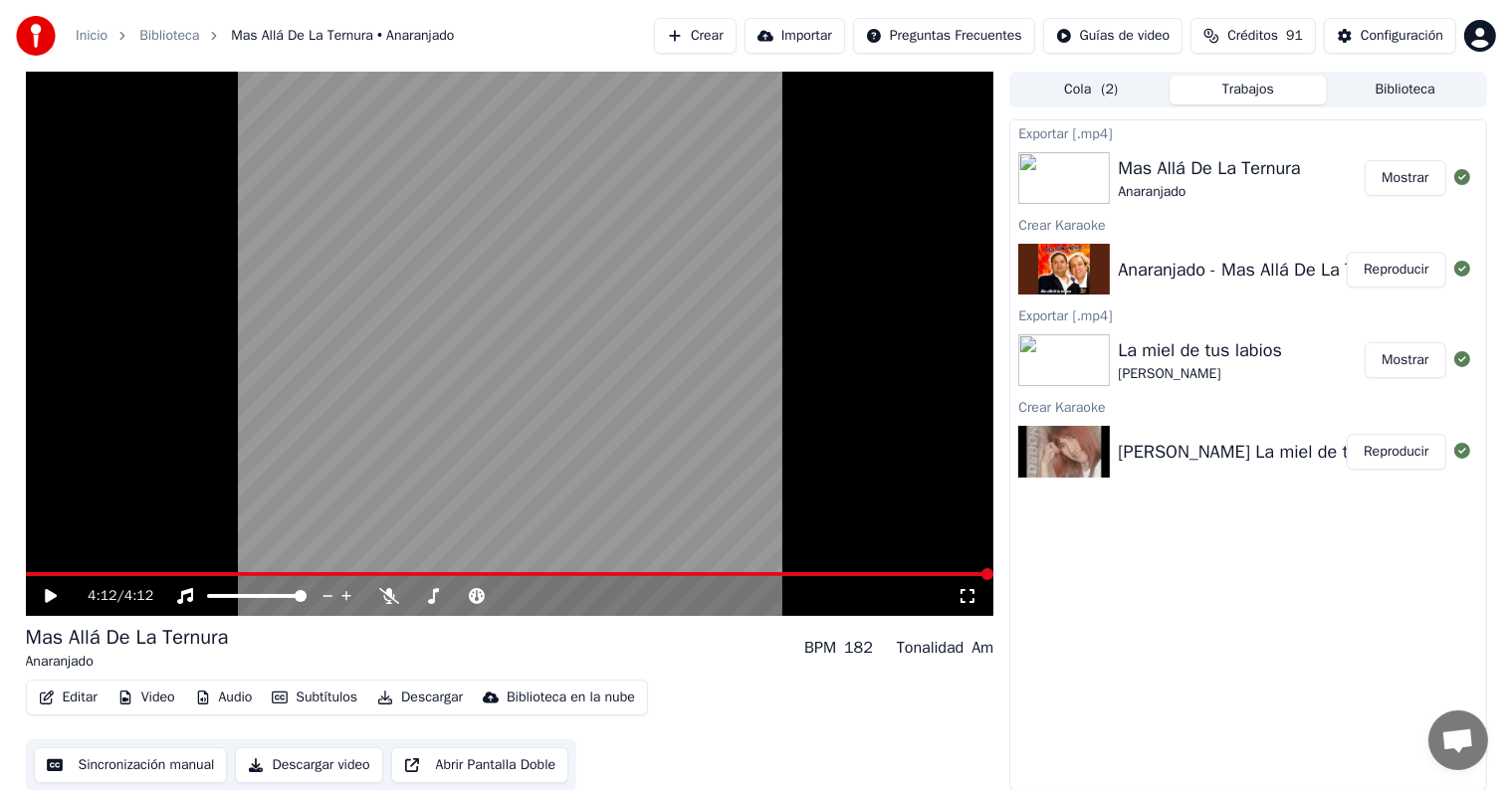 click on "Mostrar" at bounding box center (1404, 178) 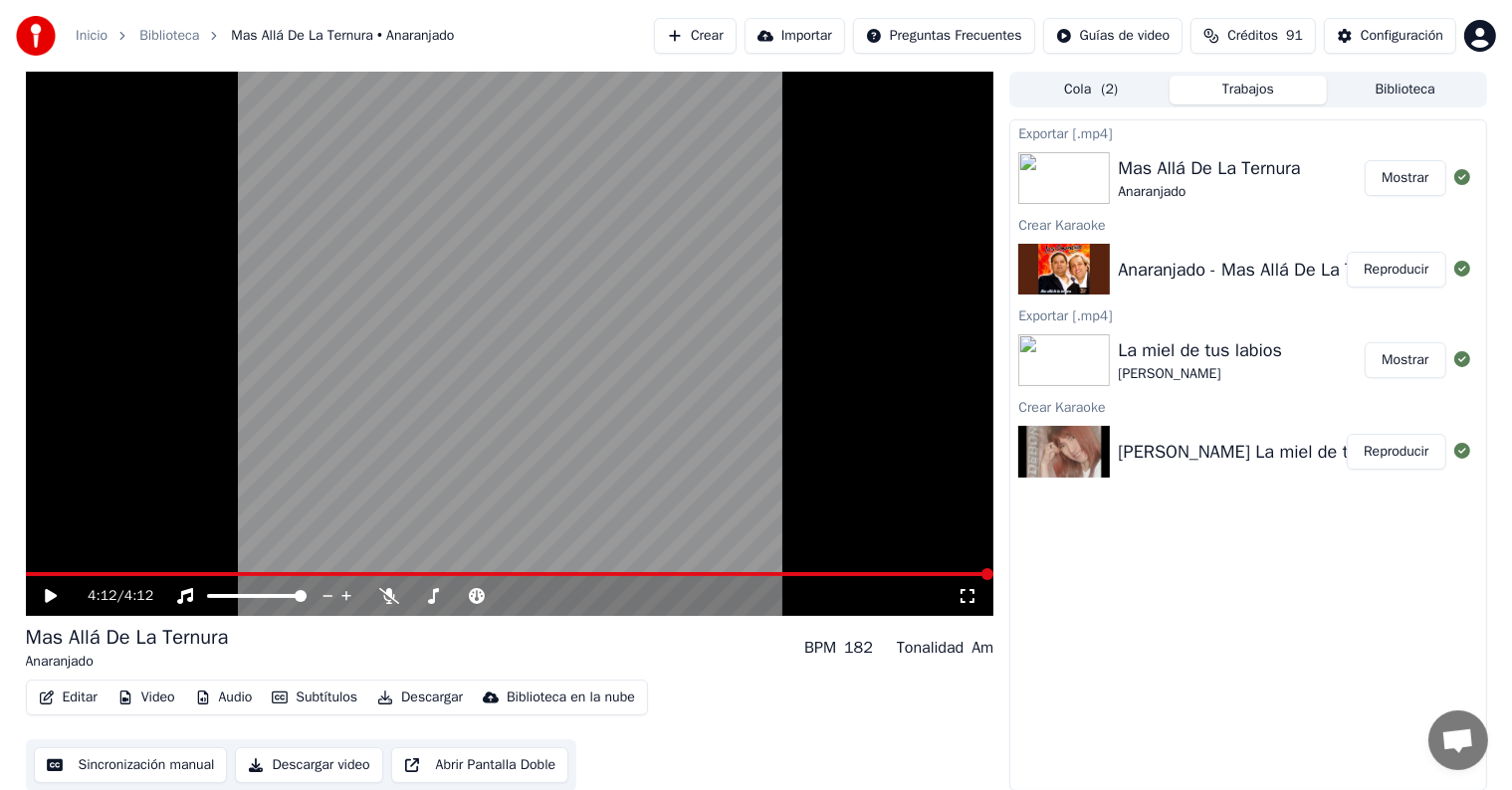 click on "Crear" at bounding box center (695, 36) 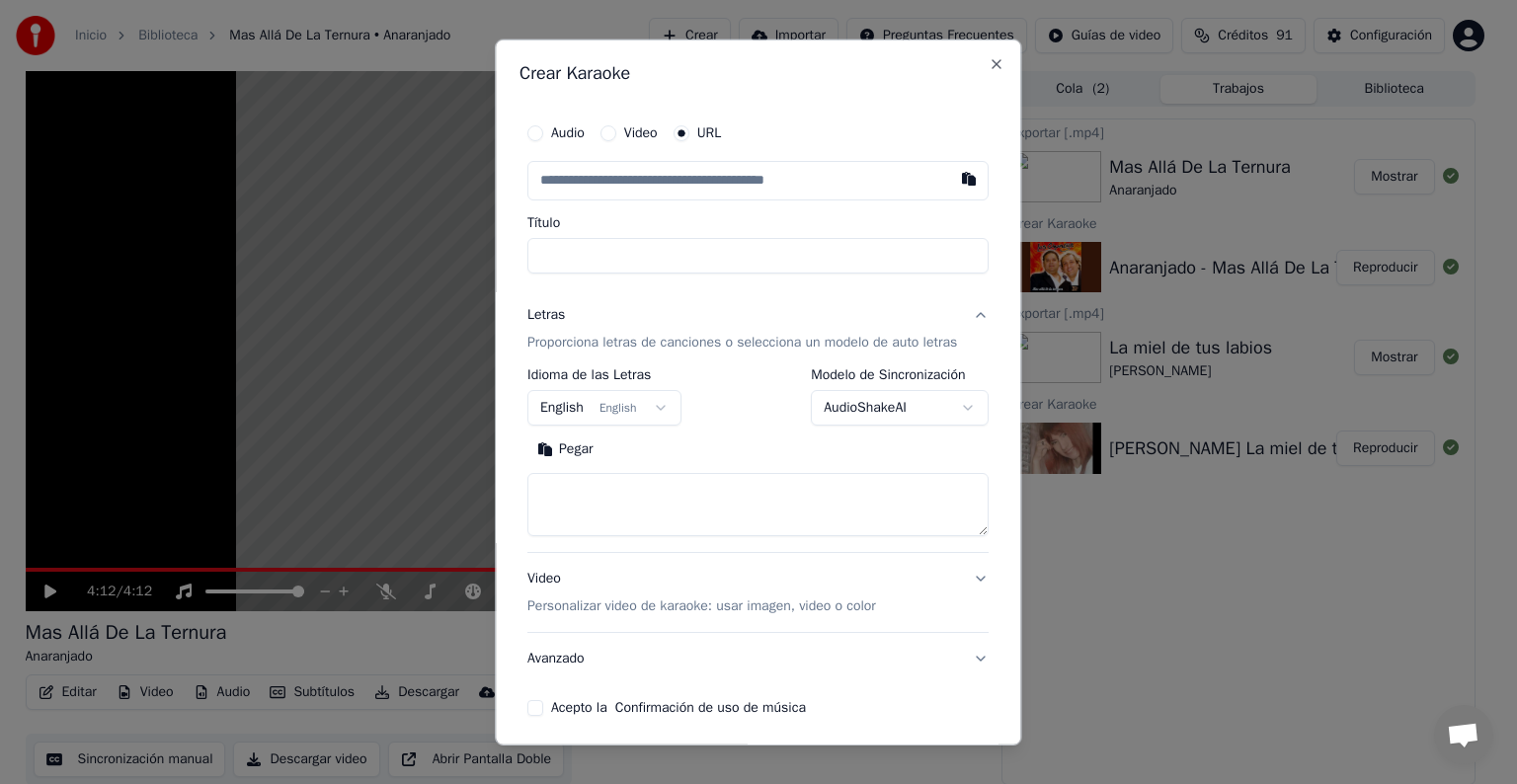 type on "**********" 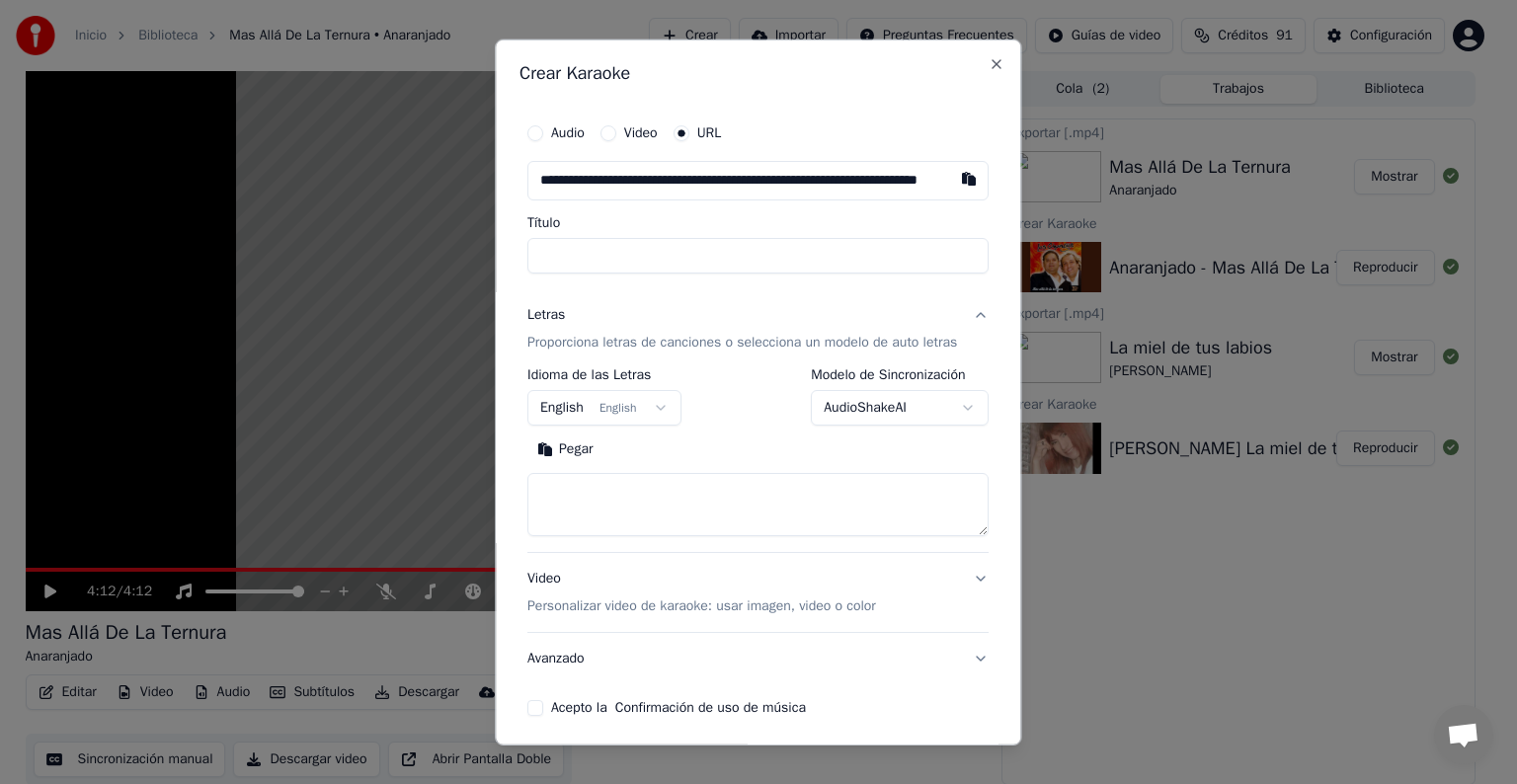 scroll, scrollTop: 0, scrollLeft: 64, axis: horizontal 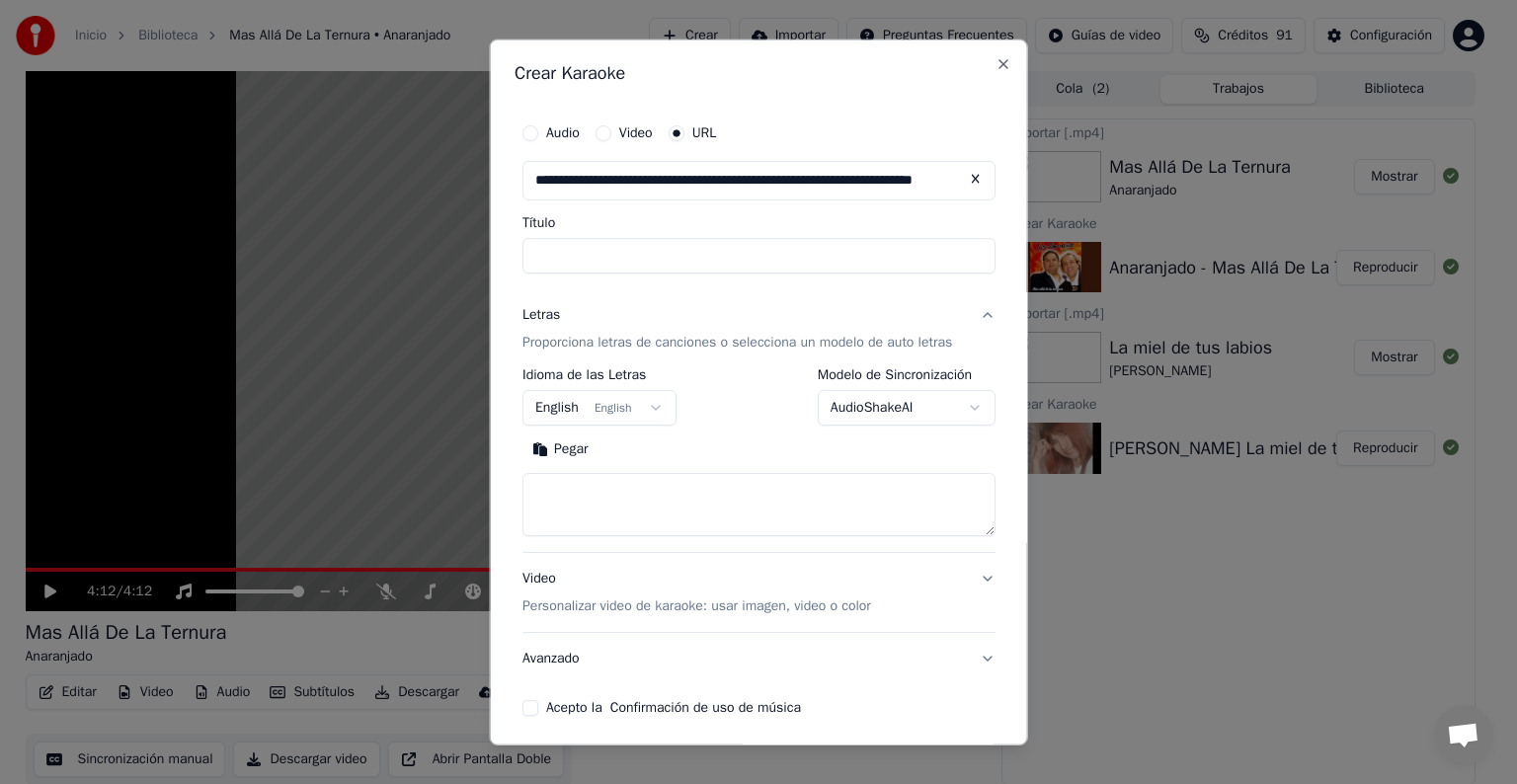 type on "**********" 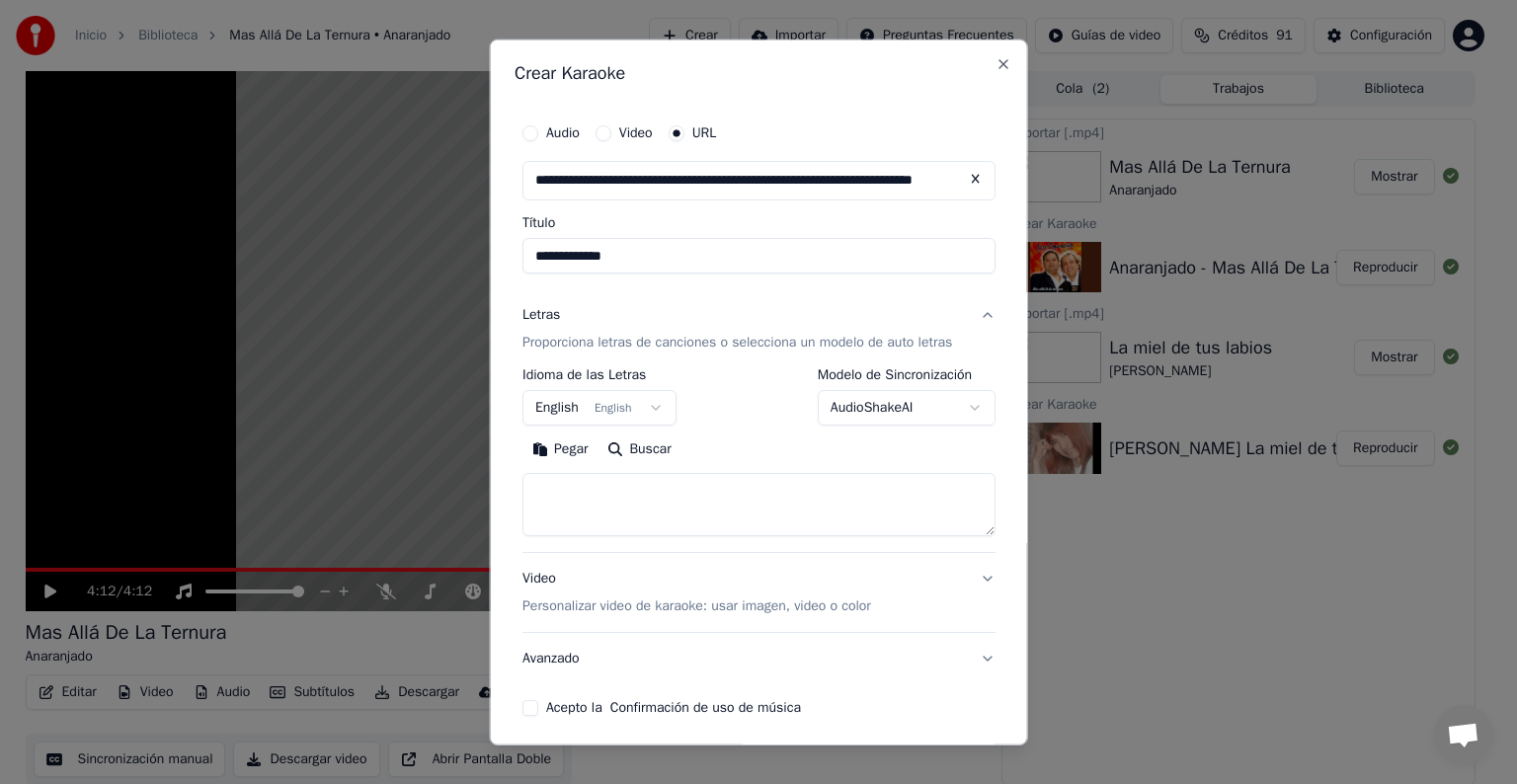 type on "**********" 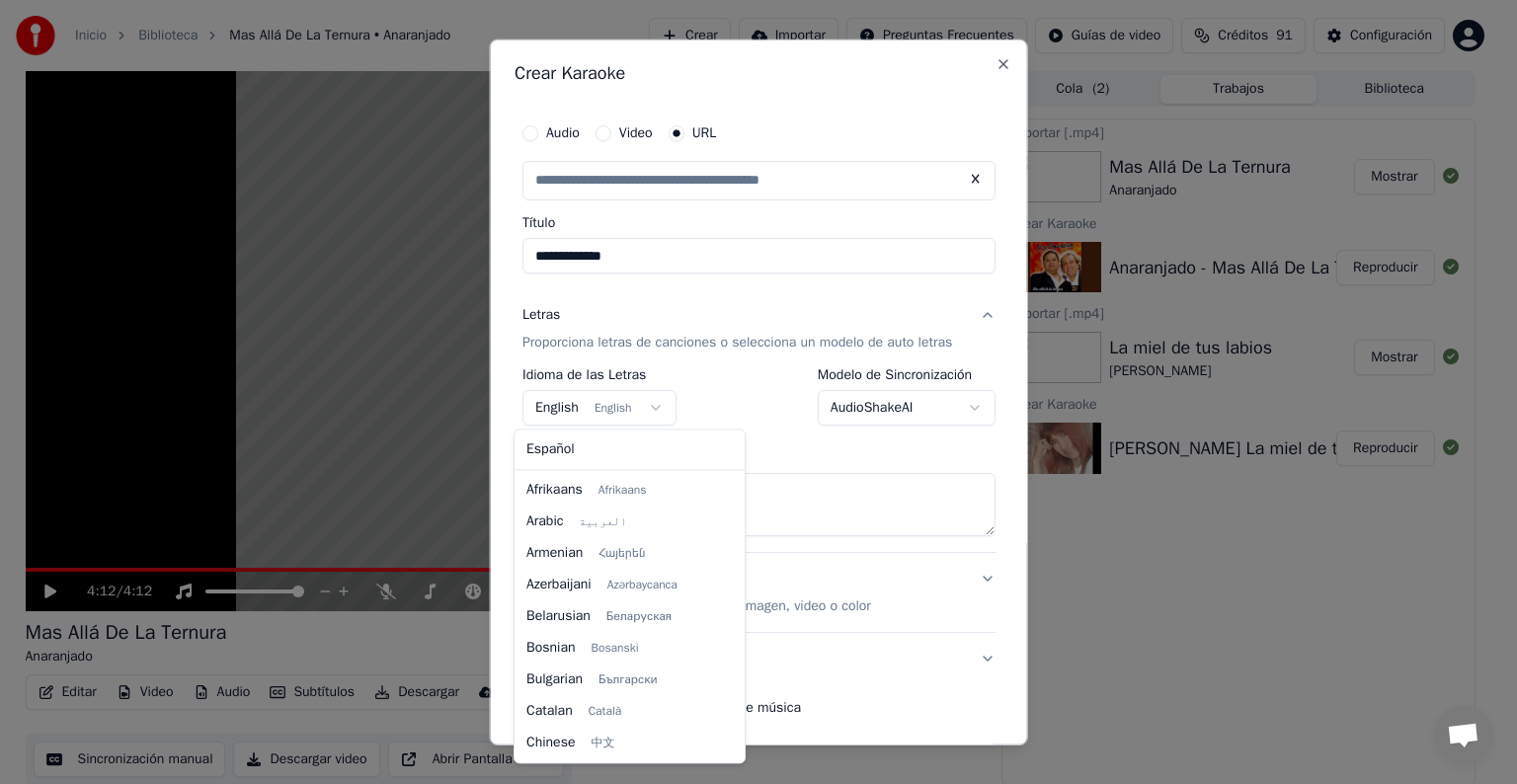 click on "**********" at bounding box center [750, 392] 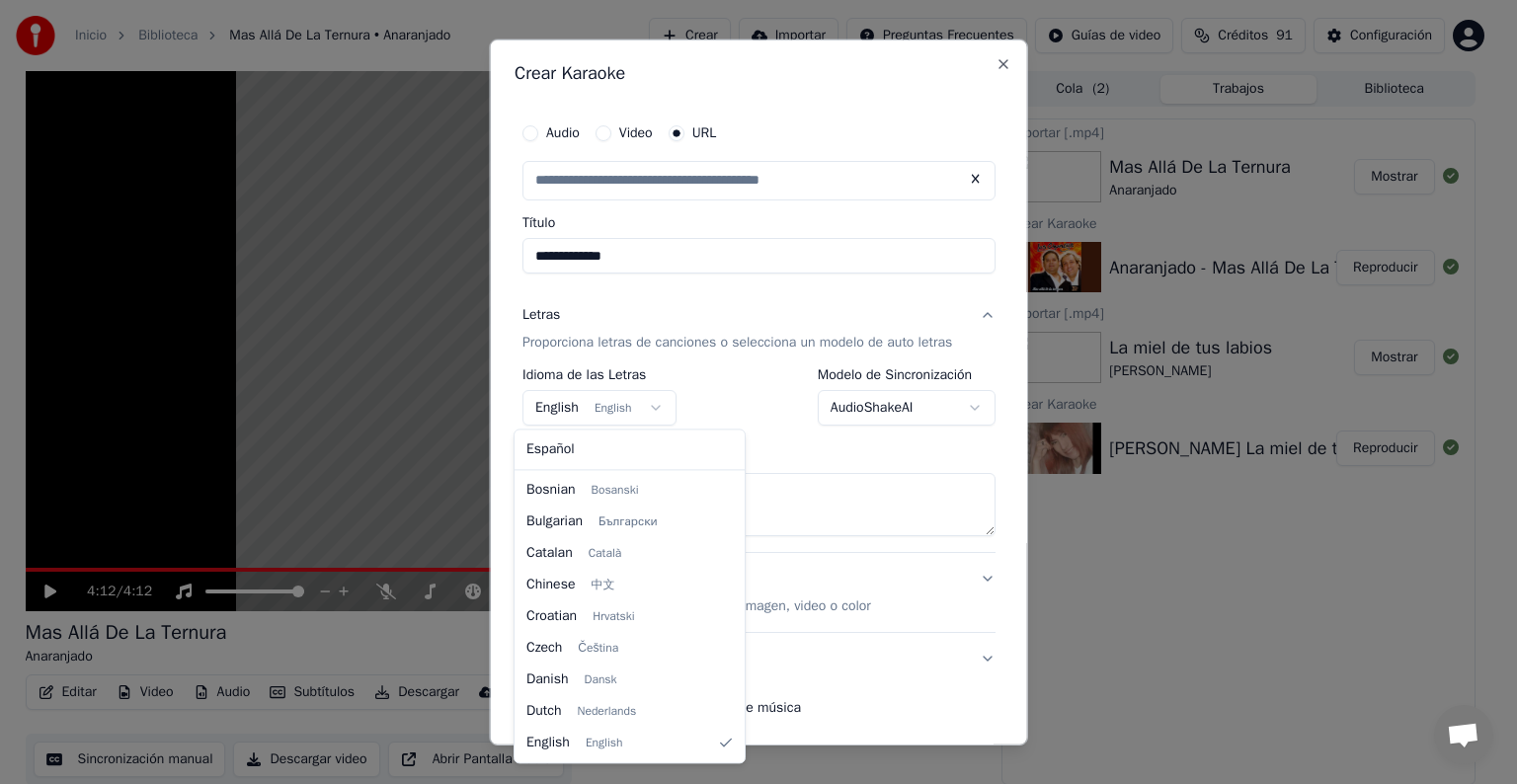 select on "**" 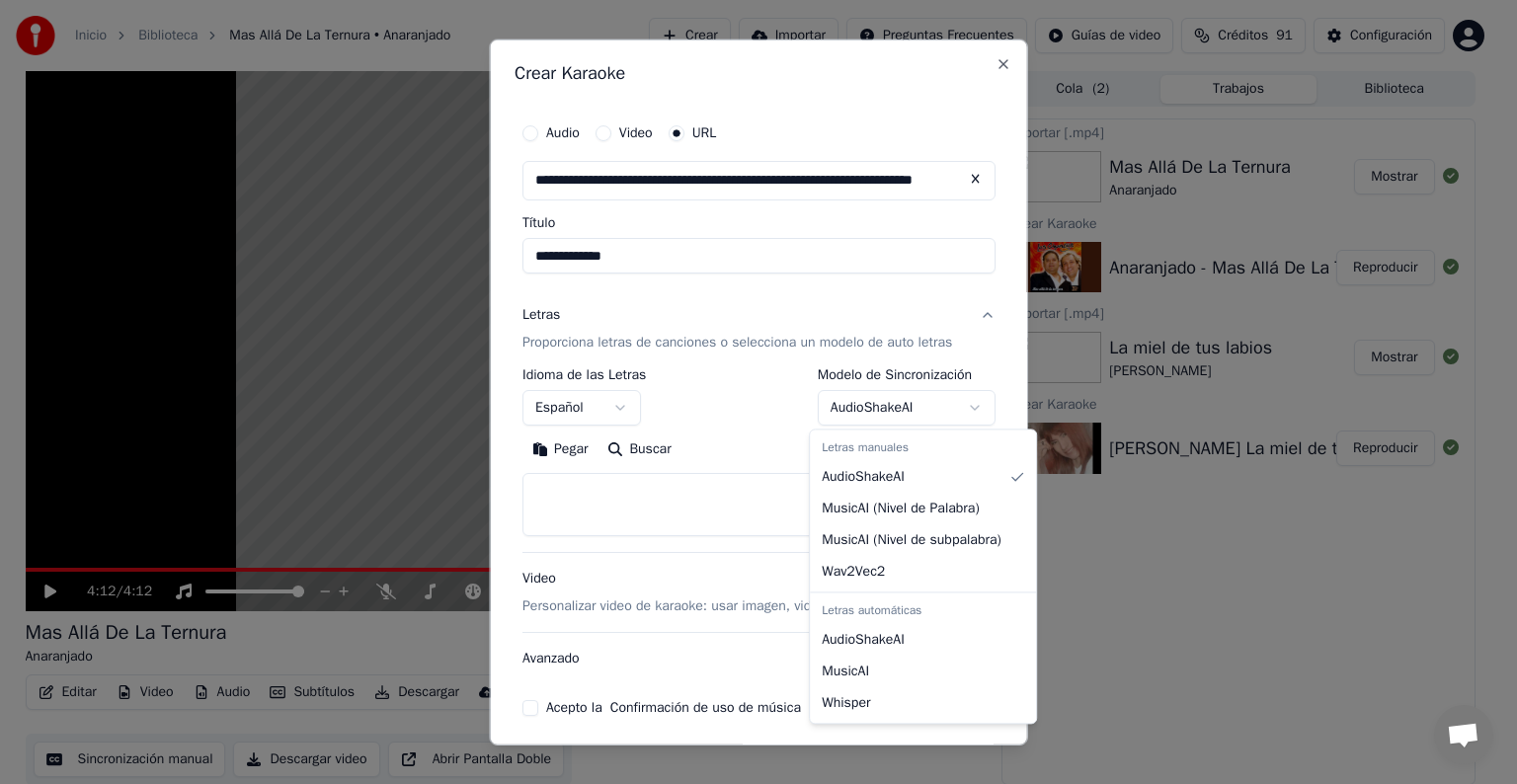 click on "**********" at bounding box center (750, 392) 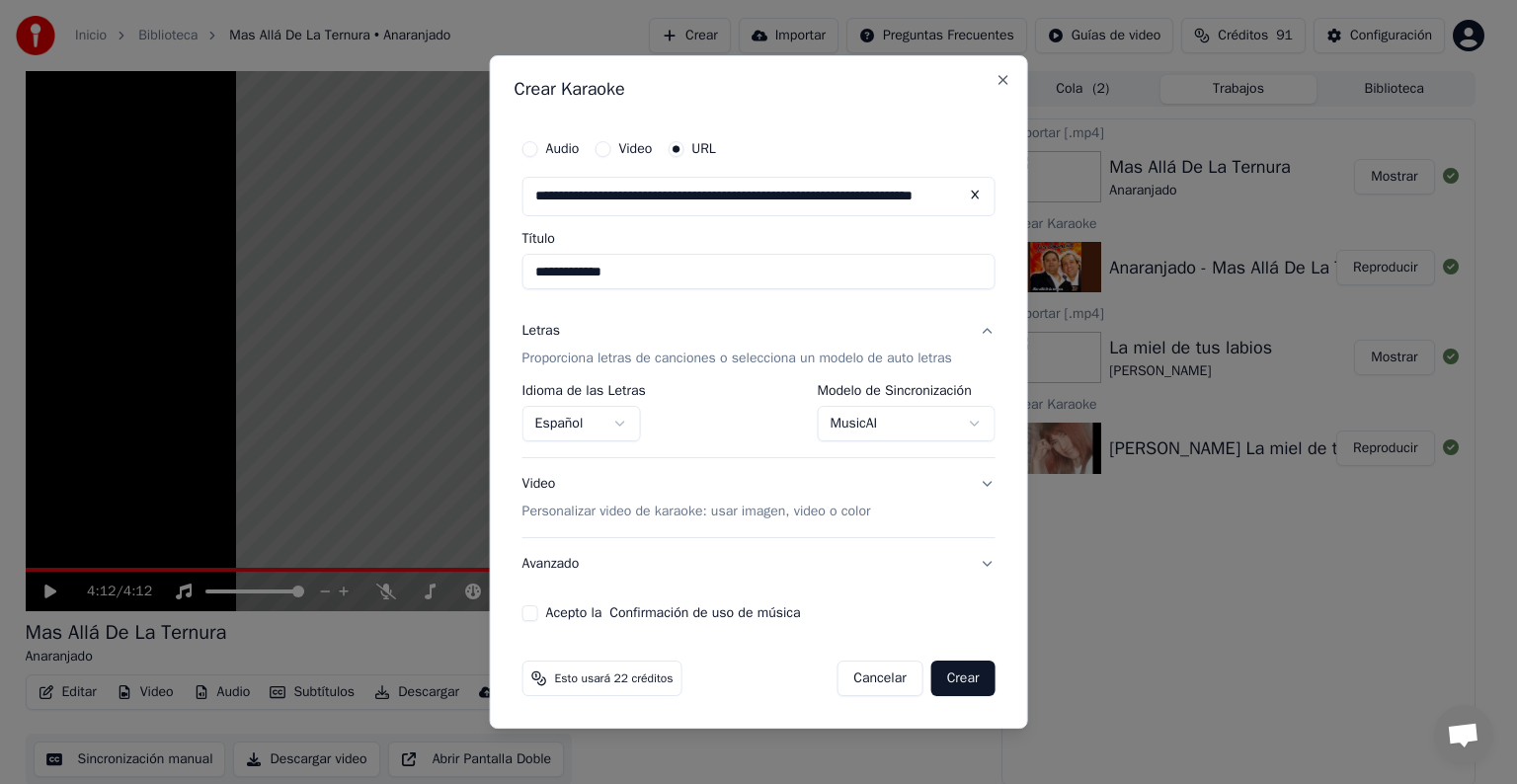 click on "Acepto la   Confirmación de uso de música" at bounding box center [530, 613] 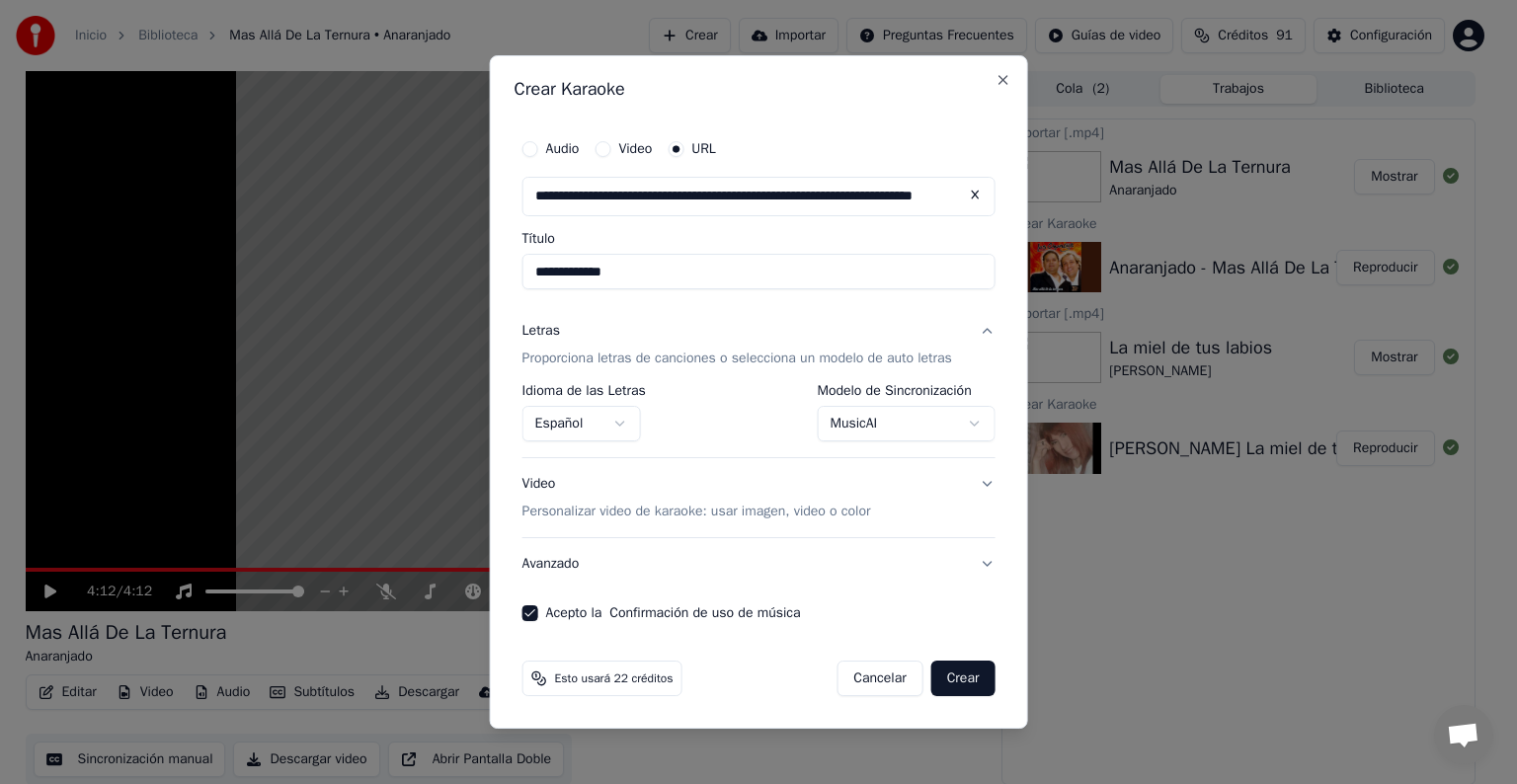 click on "Crear" at bounding box center [963, 678] 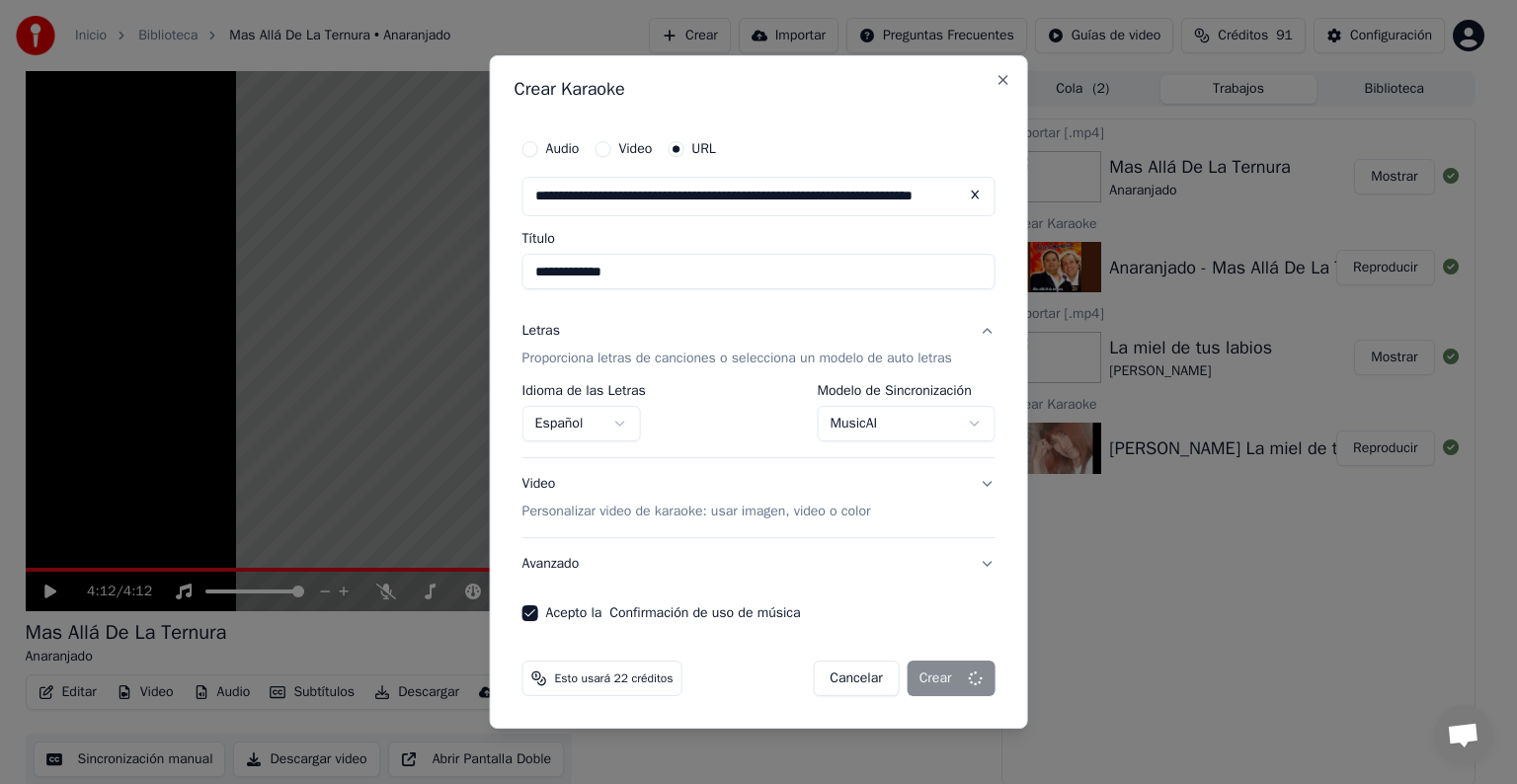 select on "**********" 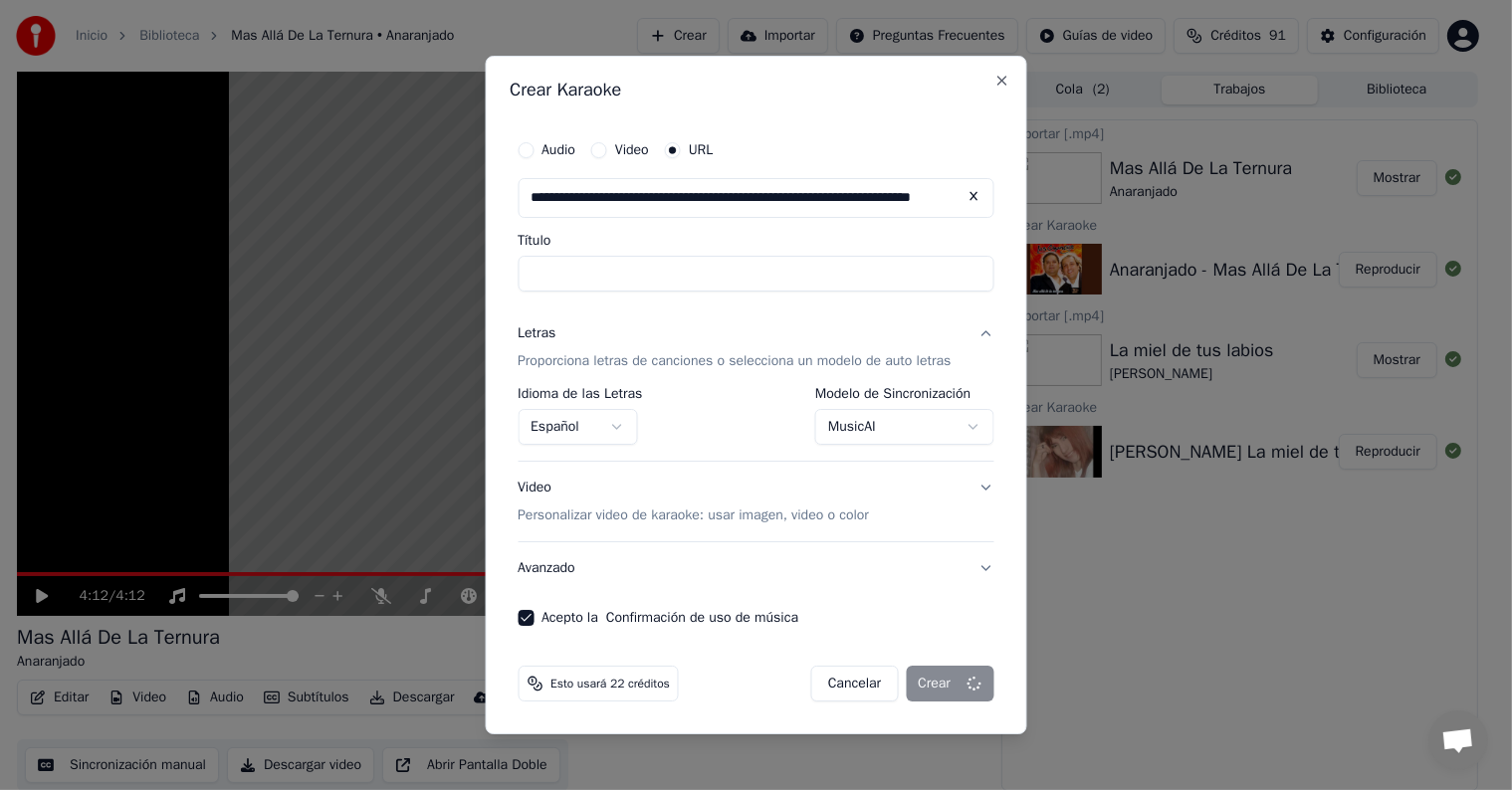 select 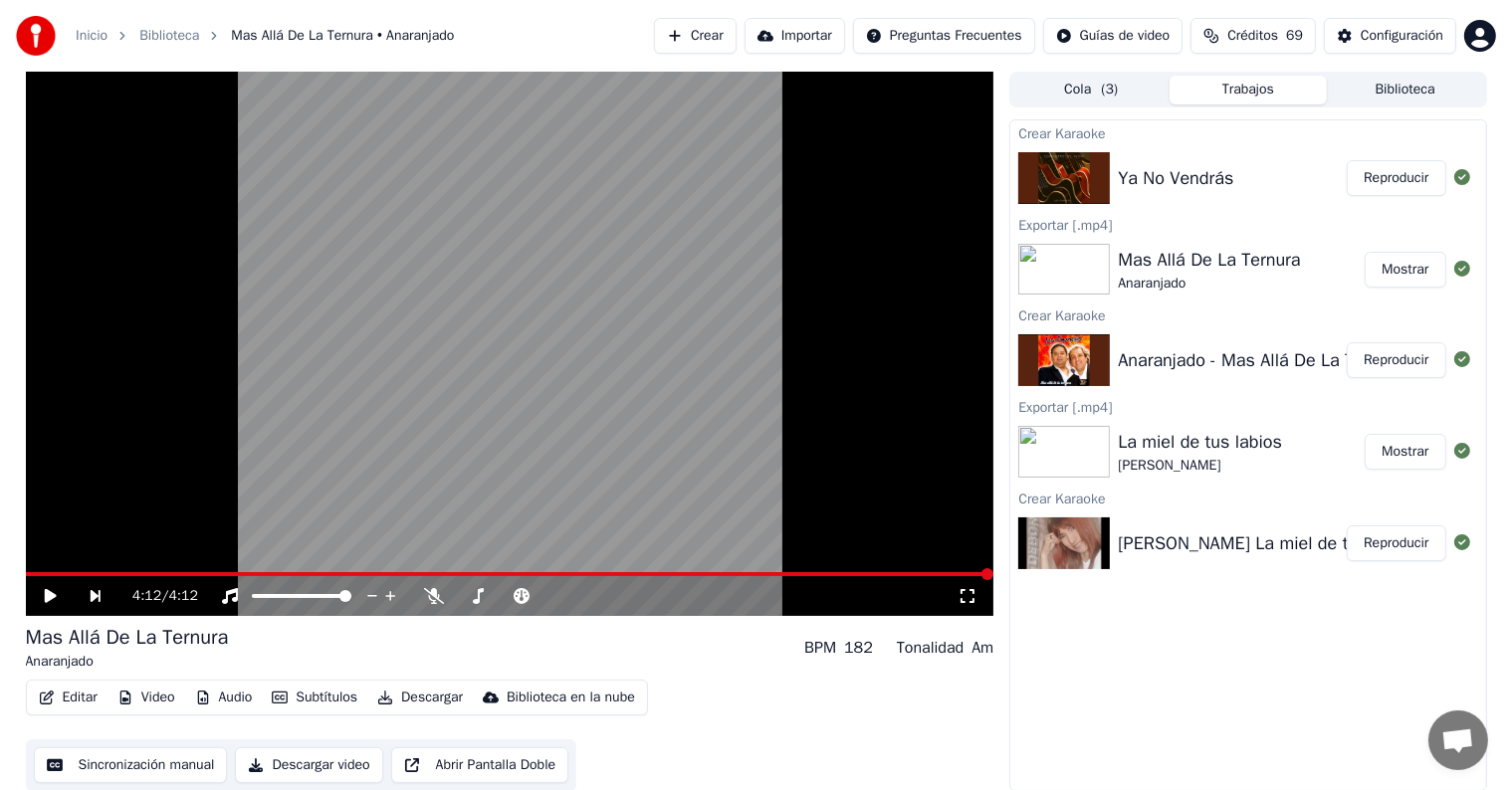 click on "Reproducir" at bounding box center (1396, 178) 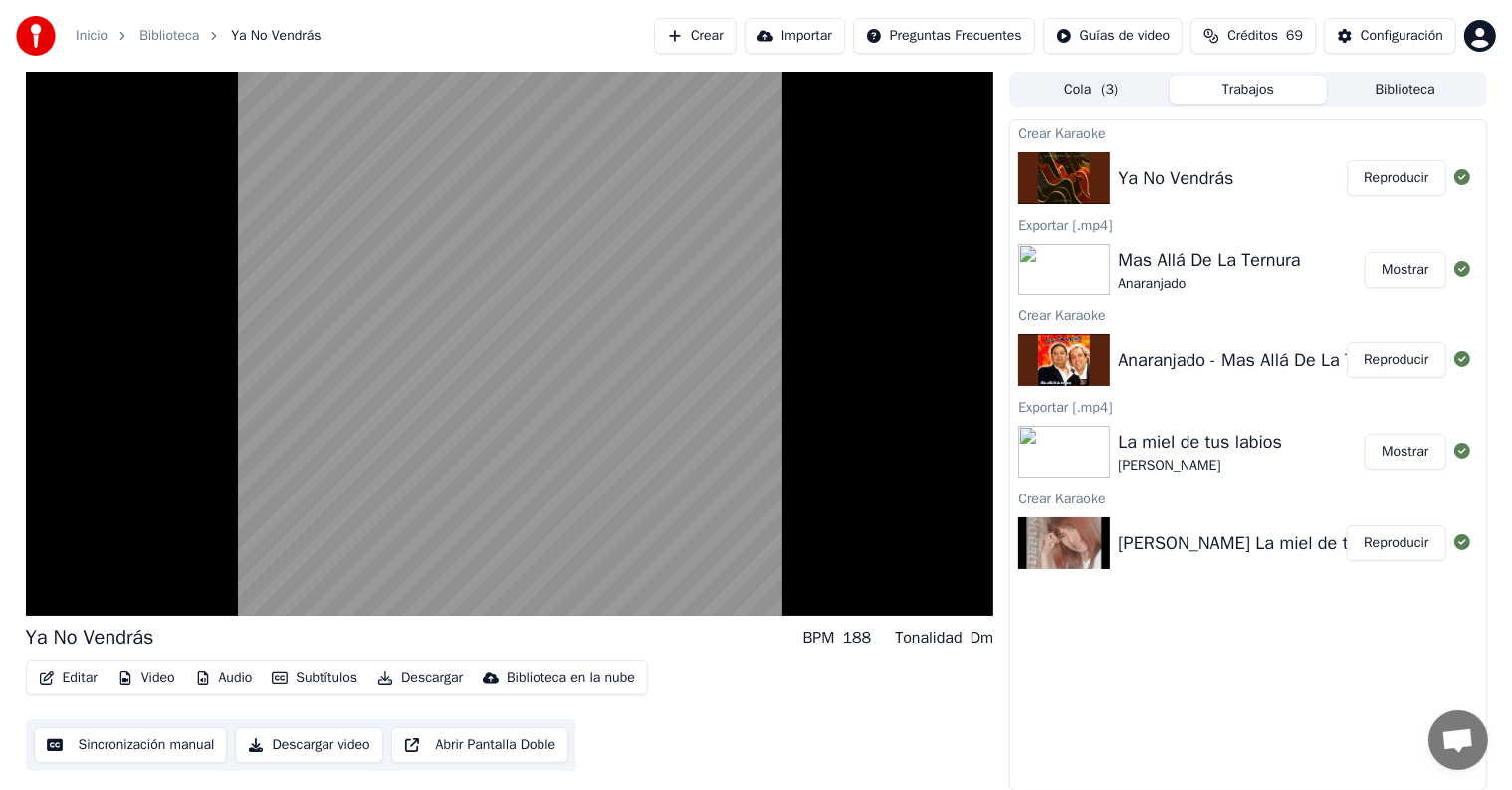 click on "Descargar" at bounding box center [420, 678] 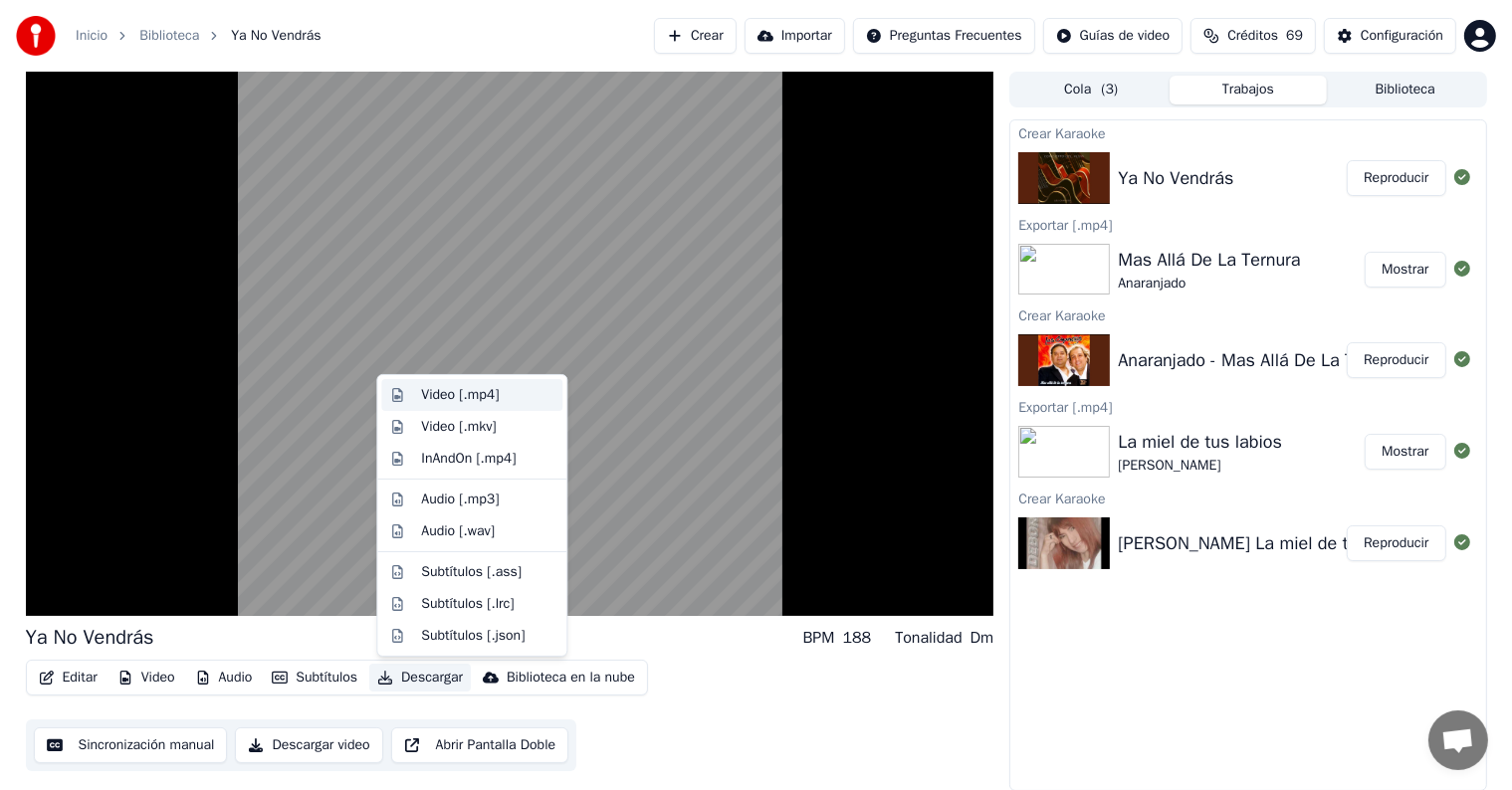 click on "Video [.mp4]" at bounding box center (460, 395) 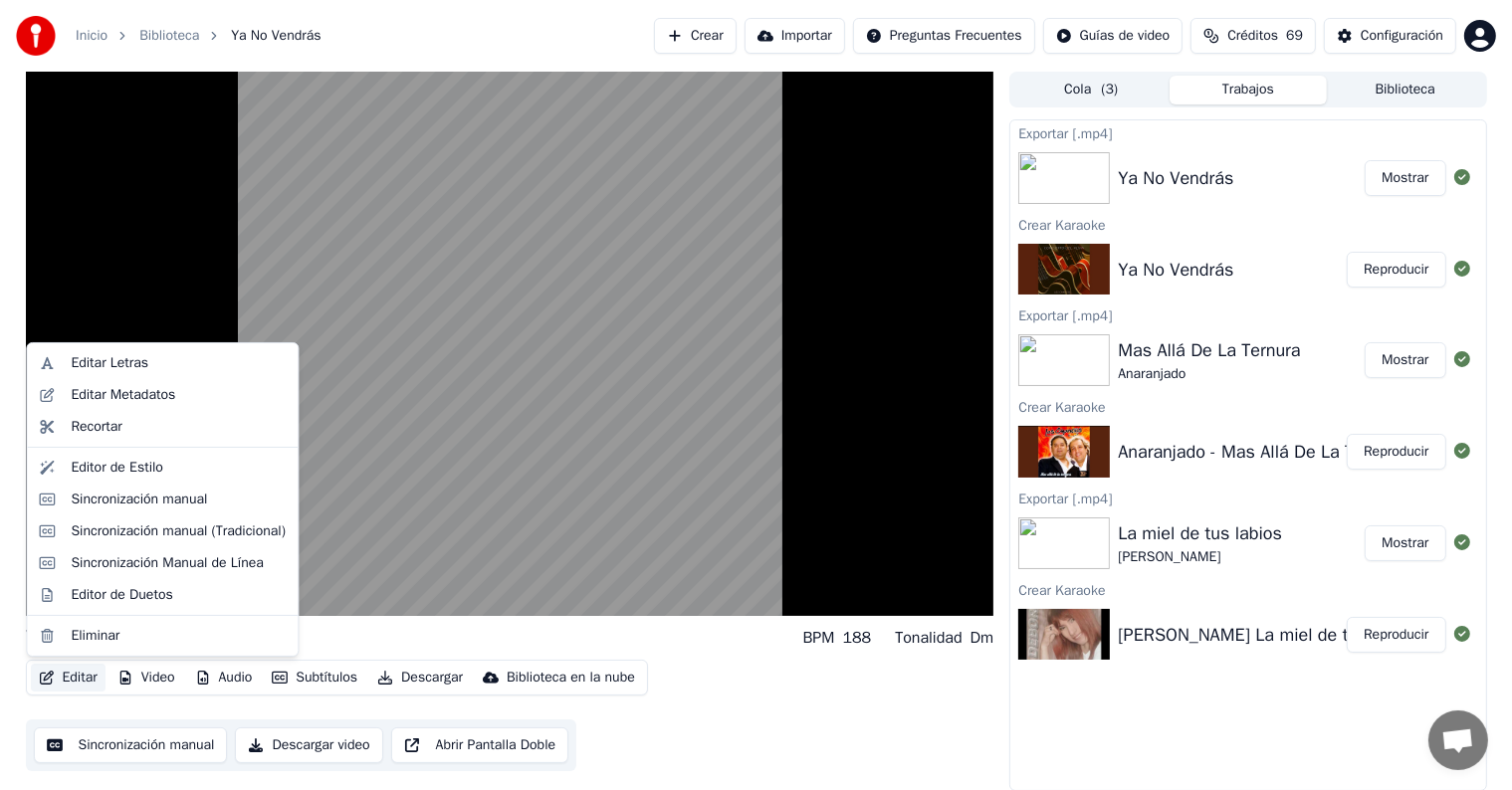 click on "Editar" at bounding box center (68, 678) 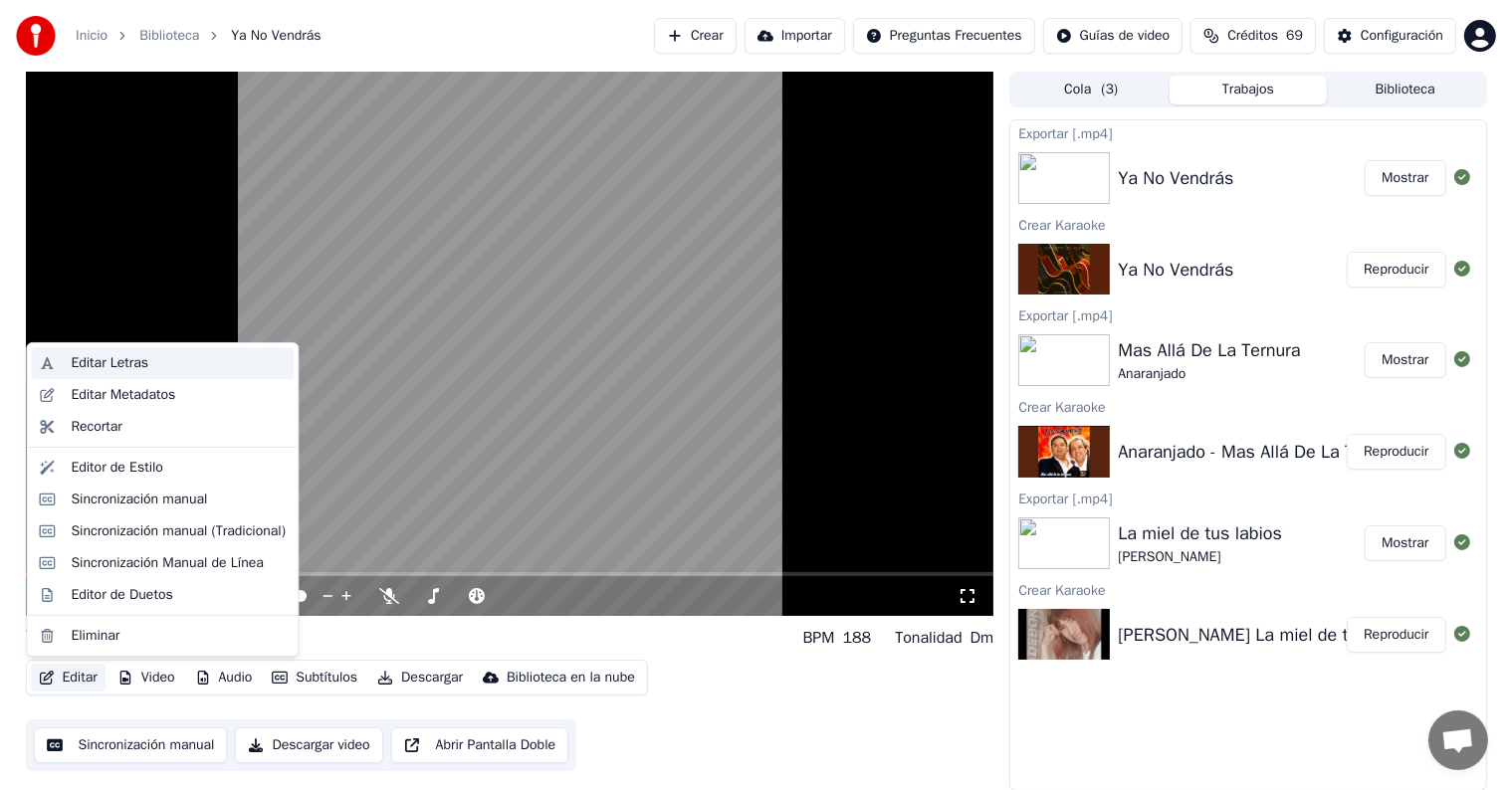click on "Editar Letras" at bounding box center [178, 363] 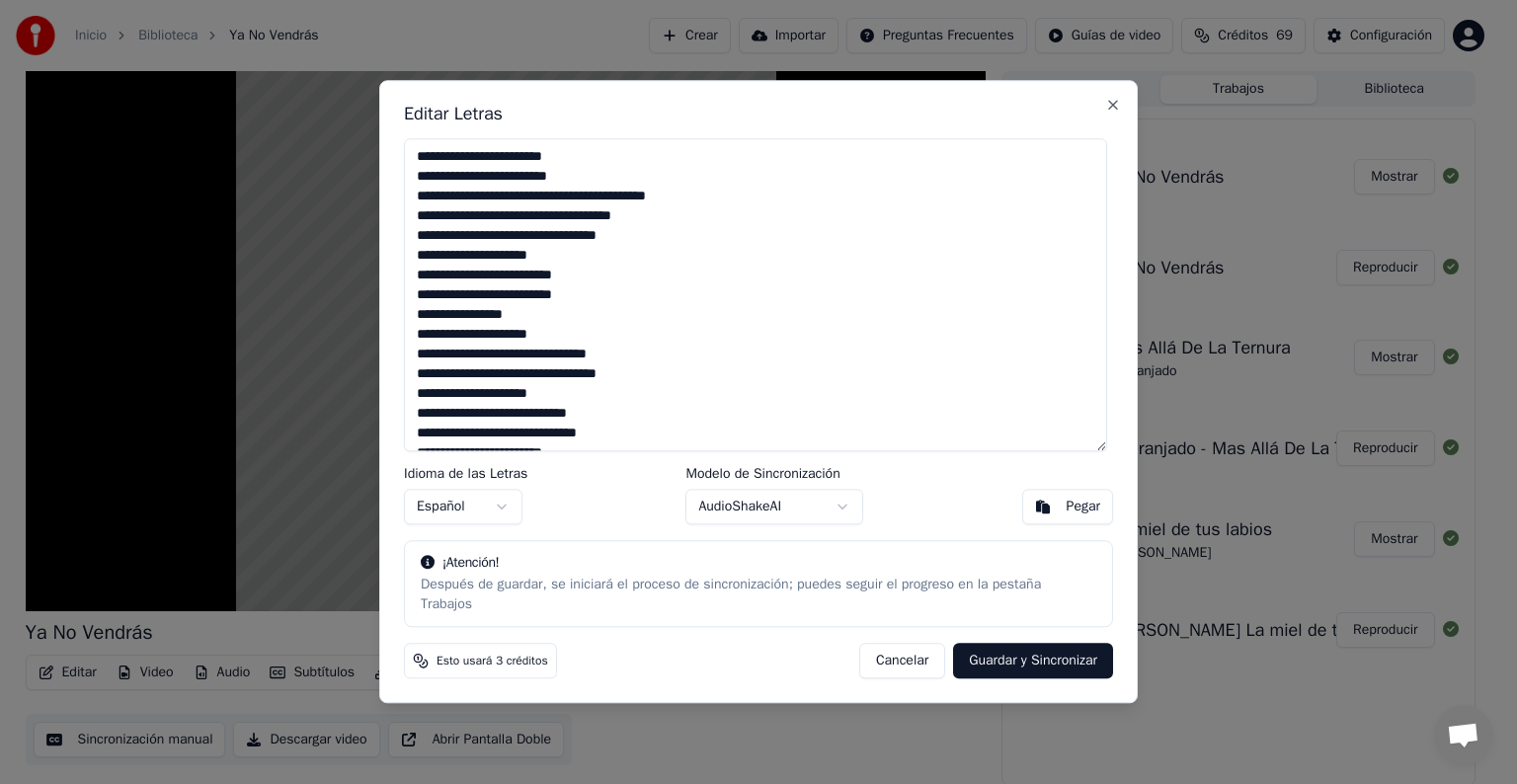 click on "Inicio Biblioteca Ya No Vendrás Crear Importar Preguntas Frecuentes Guías de video Créditos 69 Configuración Ya No Vendrás BPM 188 Tonalidad Dm Editar Video Audio Subtítulos Descargar Biblioteca en la nube Sincronización manual Descargar video Abrir Pantalla Doble Cola ( 3 ) Trabajos Biblioteca Exportar [.mp4] Ya No Vendrás Mostrar Crear Karaoke Ya No Vendrás Reproducir Exportar [.mp4] Mas Allá De La Ternura Anaranjado Mostrar Crear Karaoke Anaranjado - Mas Allá De La Ternura Reproducir Exportar [.mp4] La miel de tus labios [PERSON_NAME] Mostrar Crear Karaoke [PERSON_NAME] La miel de tus labios Reproducir Editar Letras Idioma de las Letras Español Modelo de Sincronización AudioShakeAI Pegar ¡Atención! Después de guardar, se iniciará el proceso de sincronización; puedes seguir el progreso en la pestaña Trabajos Esto usará 3 créditos Cancelar Guardar y Sincronizar Close" at bounding box center [750, 392] 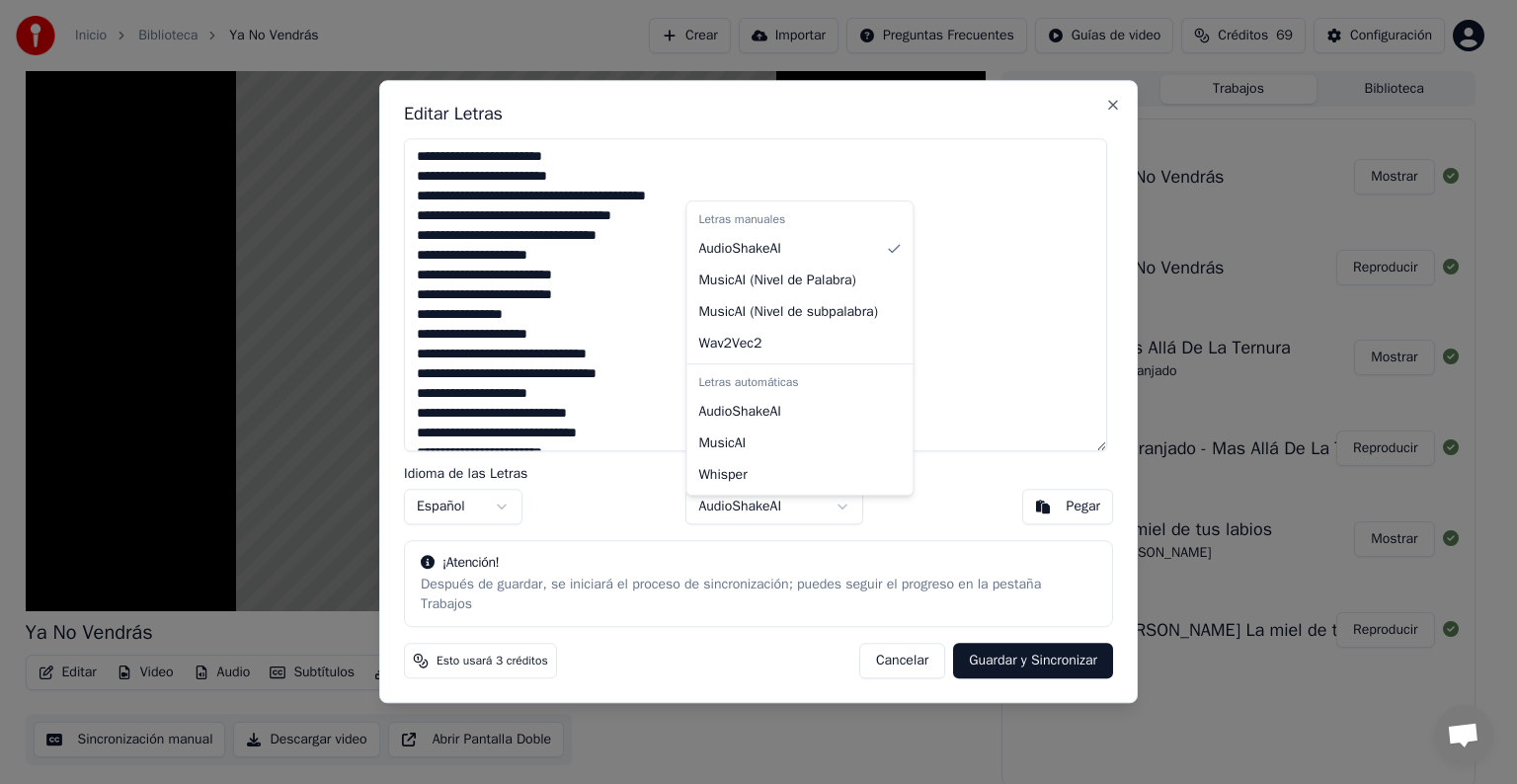 click on "Inicio Biblioteca Ya No Vendrás Crear Importar Preguntas Frecuentes Guías de video Créditos 69 Configuración Ya No Vendrás BPM 188 Tonalidad Dm Editar Video Audio Subtítulos Descargar Biblioteca en la nube Sincronización manual Descargar video Abrir Pantalla Doble Cola ( 3 ) Trabajos Biblioteca Exportar [.mp4] Ya No Vendrás Mostrar Crear Karaoke Ya No Vendrás Reproducir Exportar [.mp4] Mas Allá De La Ternura Anaranjado Mostrar Crear Karaoke Anaranjado - Mas Allá De La Ternura Reproducir Exportar [.mp4] La miel de tus labios [PERSON_NAME] Mostrar Crear Karaoke [PERSON_NAME] La miel de tus labios Reproducir Editar Letras Idioma de las Letras Español Modelo de Sincronización AudioShakeAI Pegar ¡Atención! Después de guardar, se iniciará el proceso de sincronización; puedes seguir el progreso en la pestaña Trabajos Esto usará 3 créditos Cancelar Guardar y Sincronizar Close Letras manuales AudioShakeAI MusicAI ( Nivel de Palabra ) MusicAI ( Nivel de subpalabra ) Wav2Vec2 Letras automáticas AudioShakeAI" at bounding box center [750, 392] 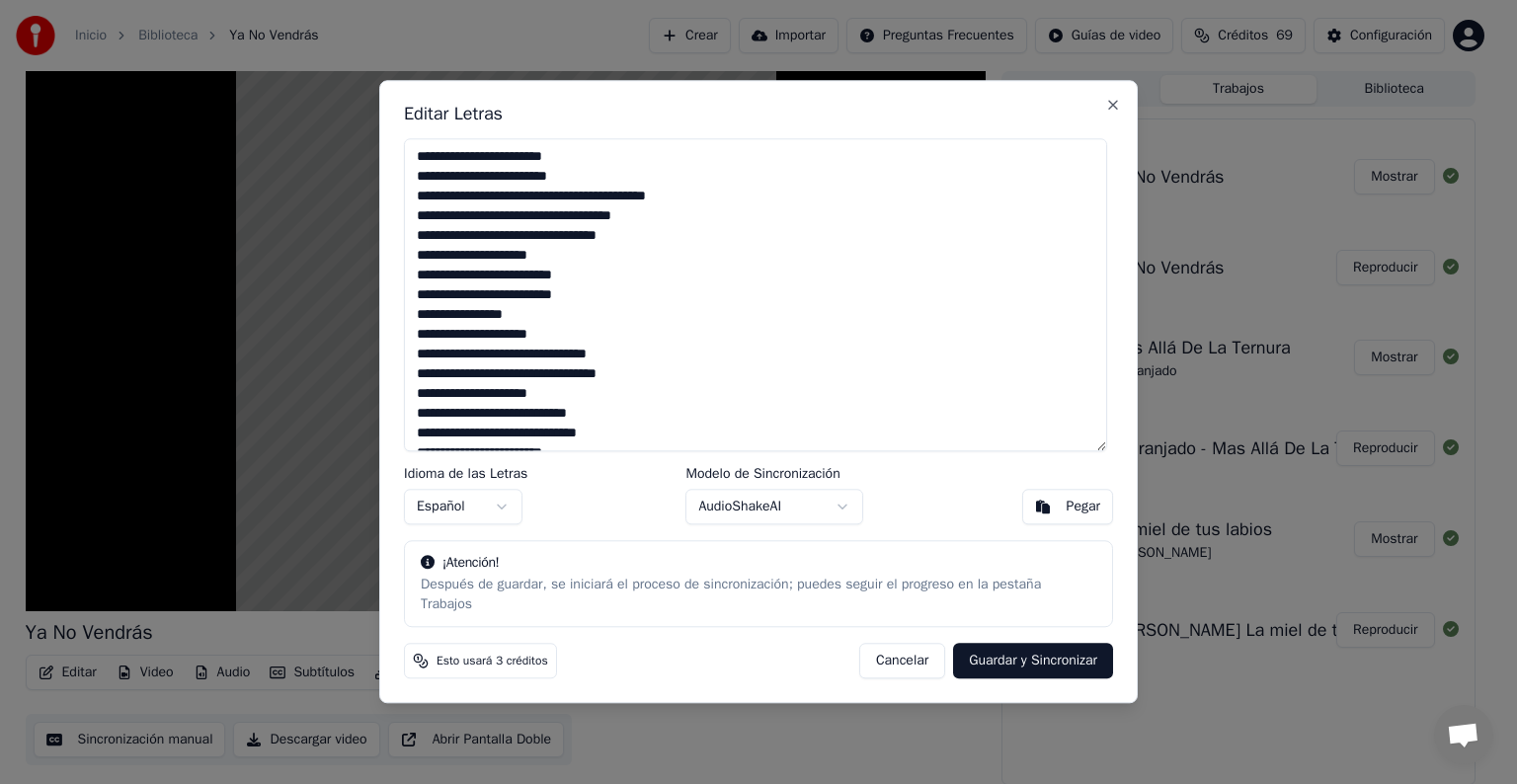 click on "Editar Letras Idioma de las Letras Español Modelo de Sincronización AudioShakeAI Pegar ¡Atención! Después de guardar, se iniciará el proceso de sincronización; puedes seguir el progreso en la pestaña Trabajos Esto usará 3 créditos Cancelar Guardar y Sincronizar Close" at bounding box center (758, 391) 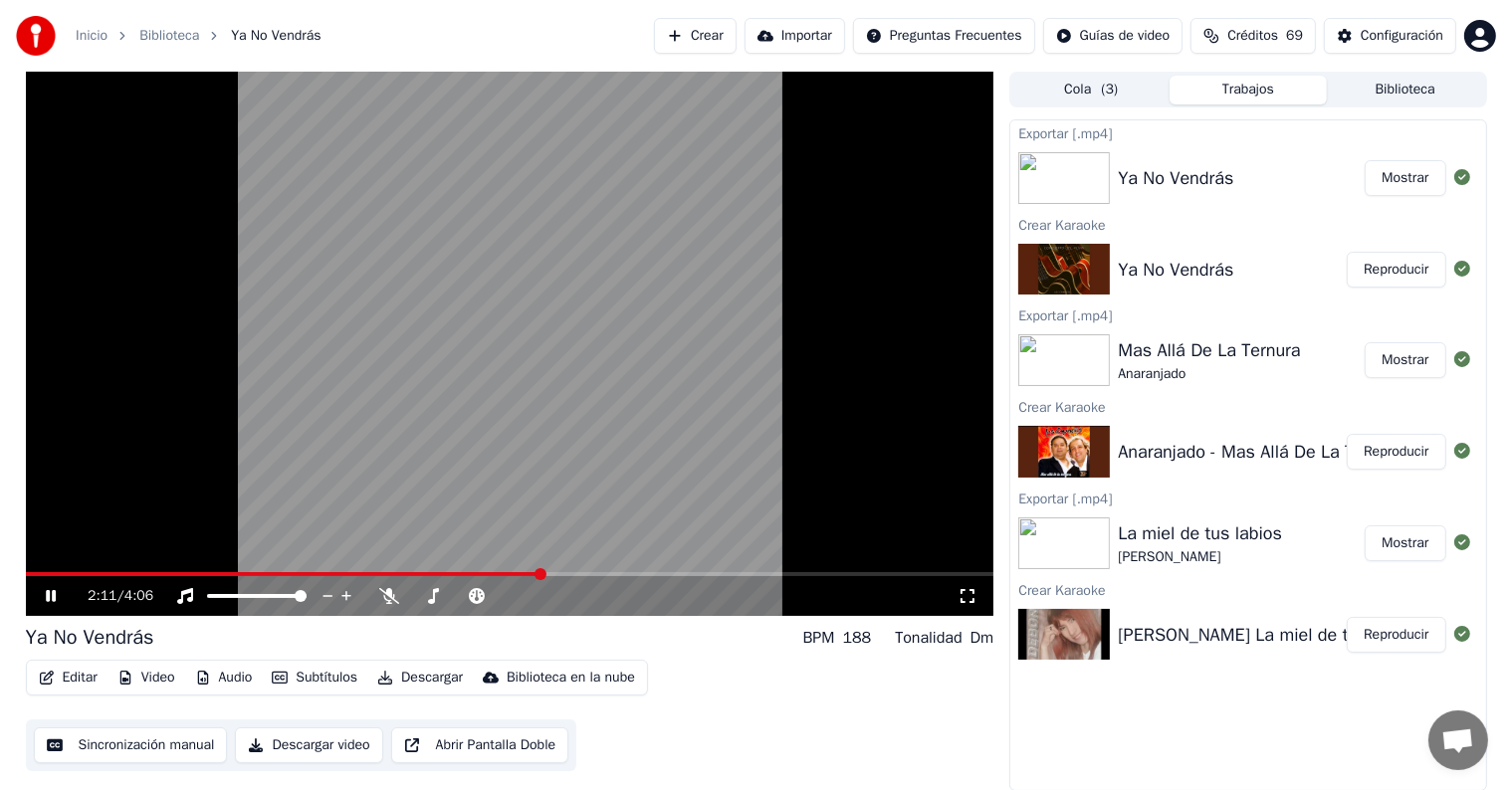 click on "Mostrar" at bounding box center [1404, 178] 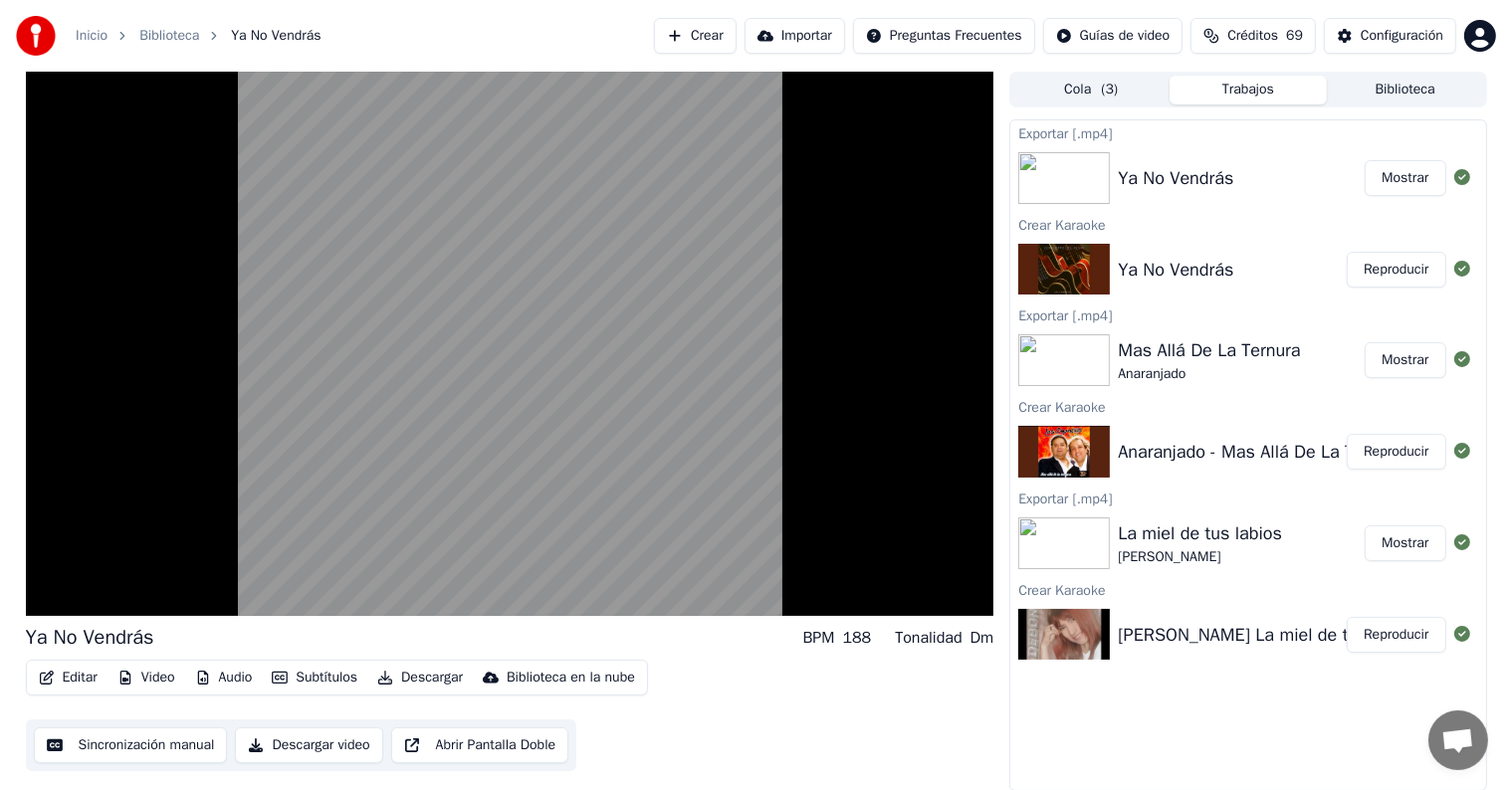 click on "Mostrar" at bounding box center [1404, 178] 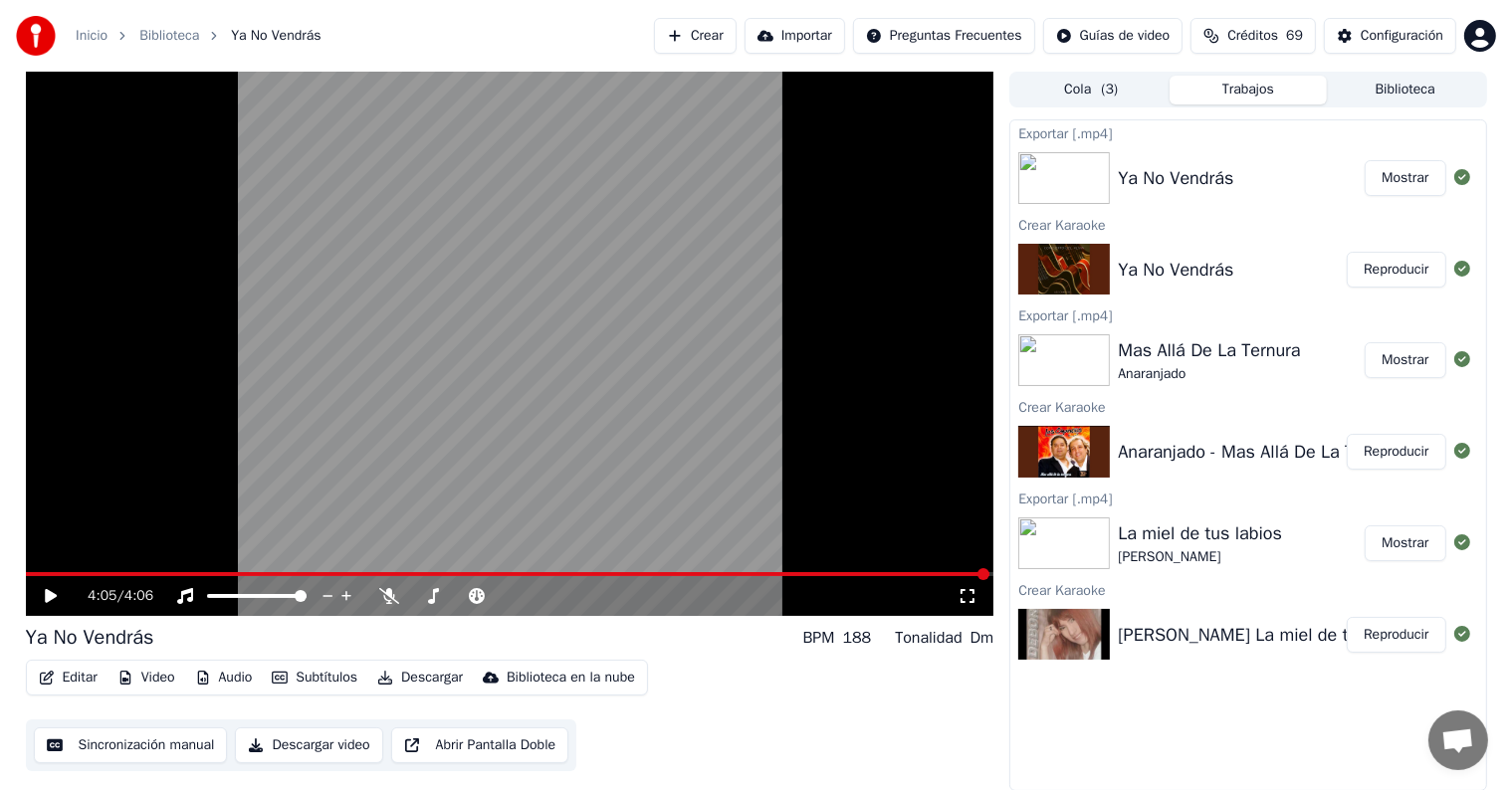 click on "Crear" at bounding box center (695, 36) 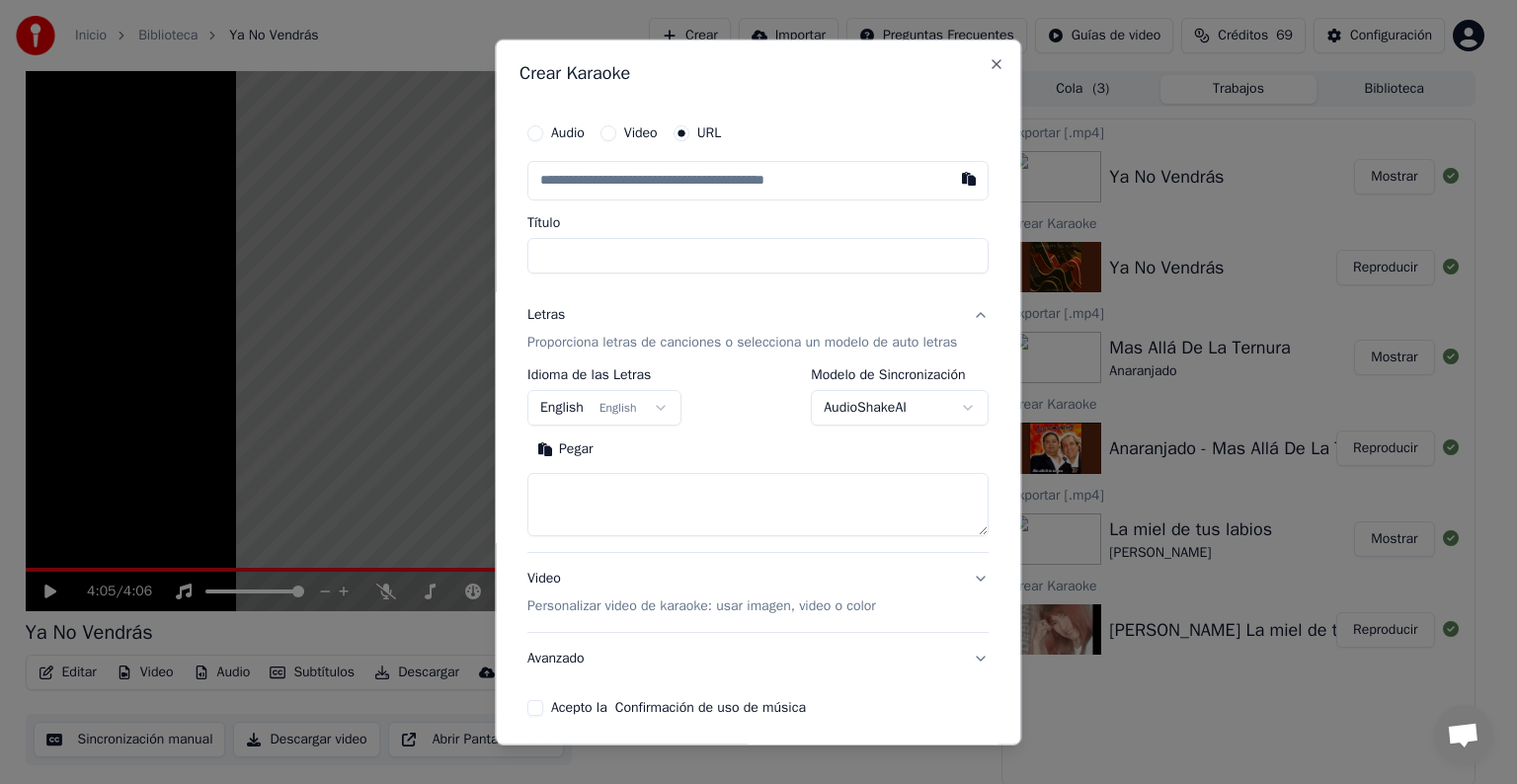 click at bounding box center (758, 181) 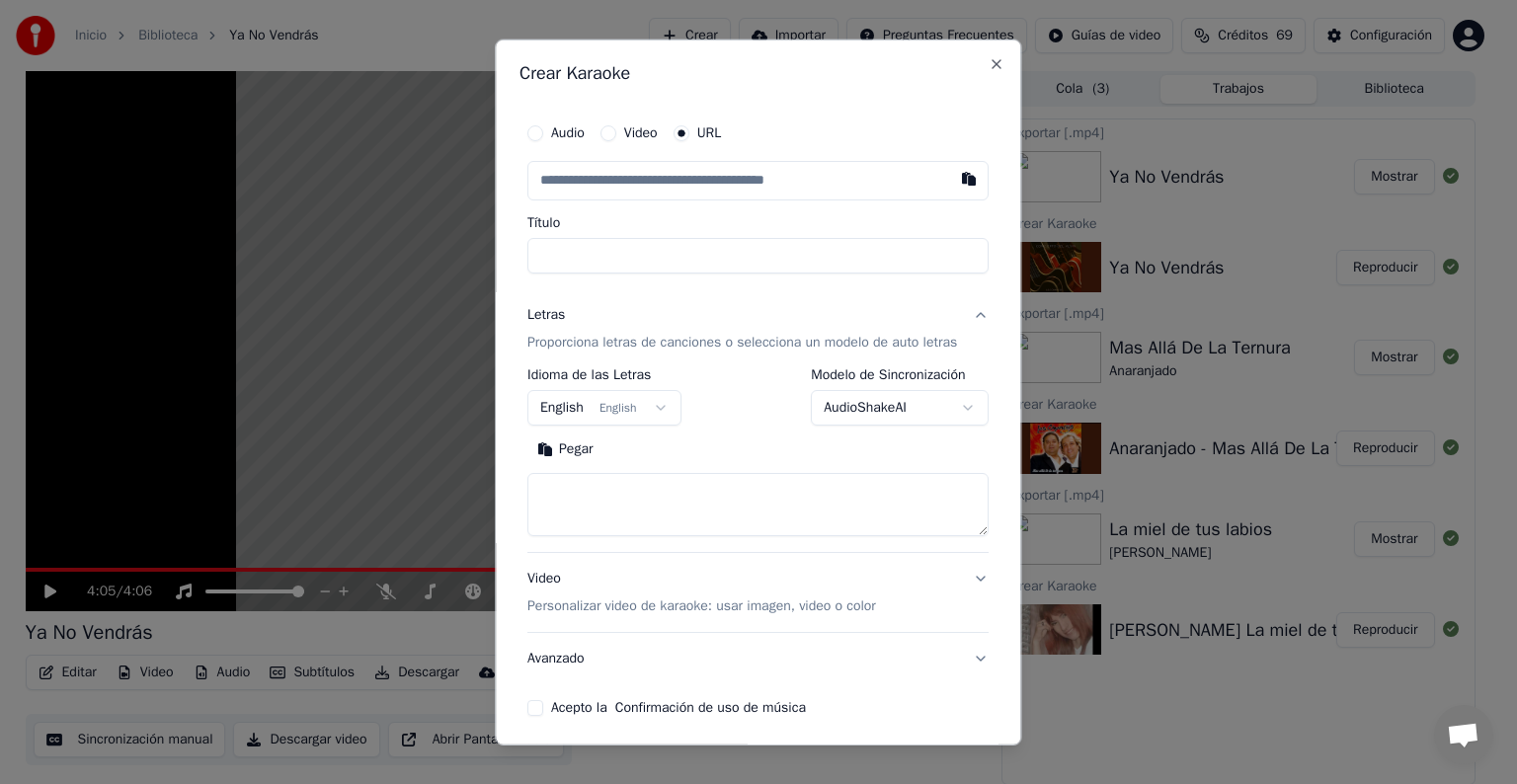 type on "**********" 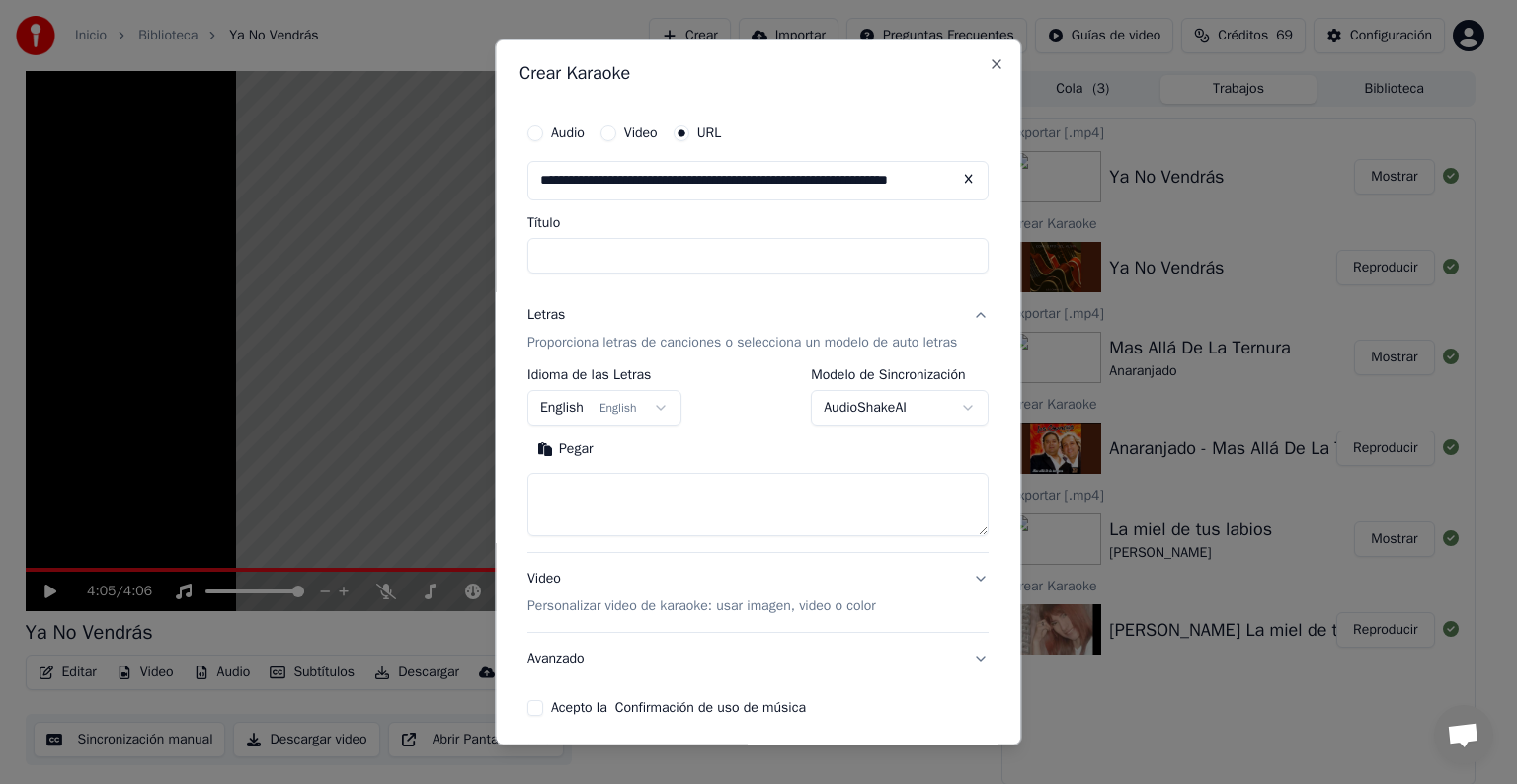 scroll, scrollTop: 0, scrollLeft: 51, axis: horizontal 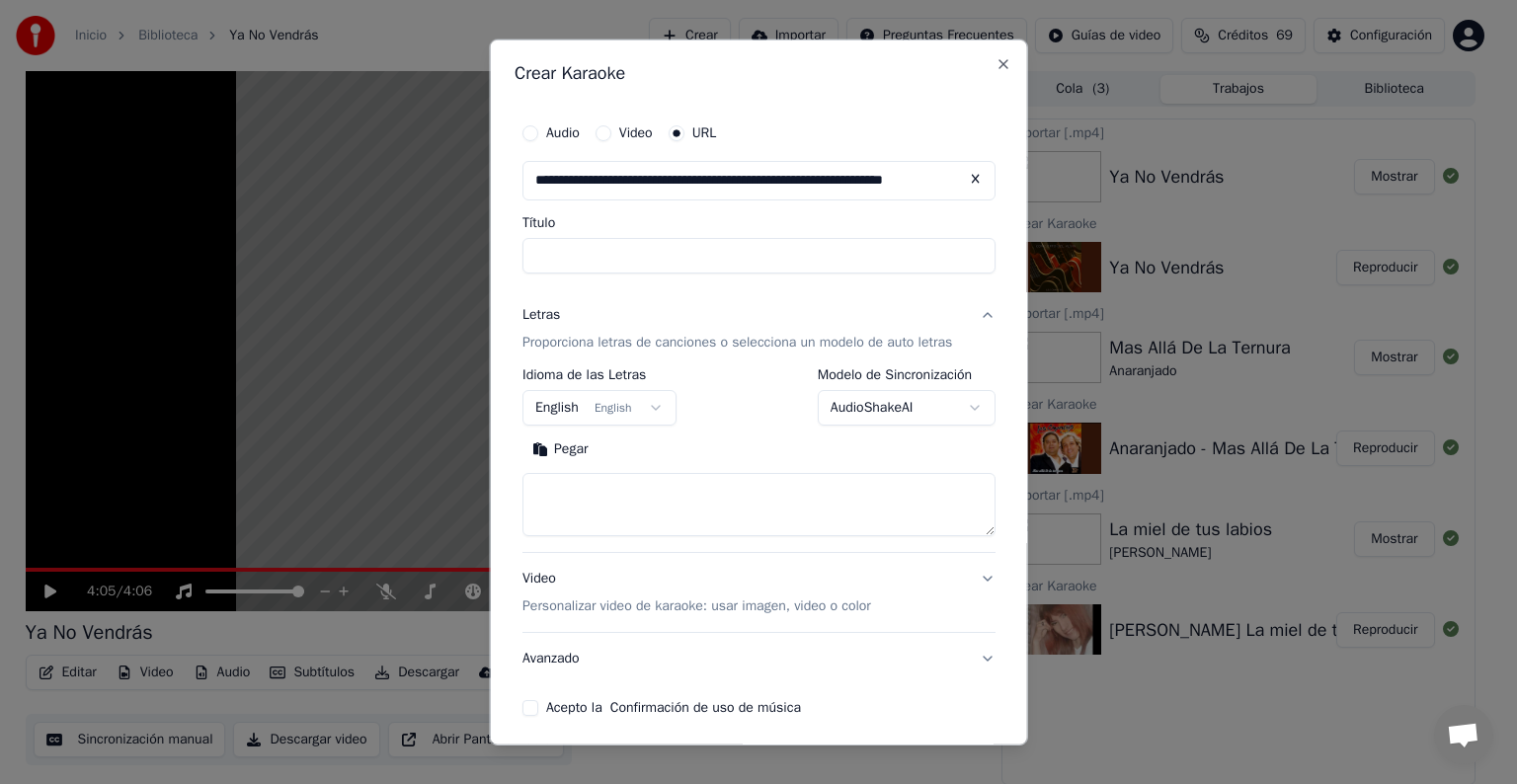 type on "**********" 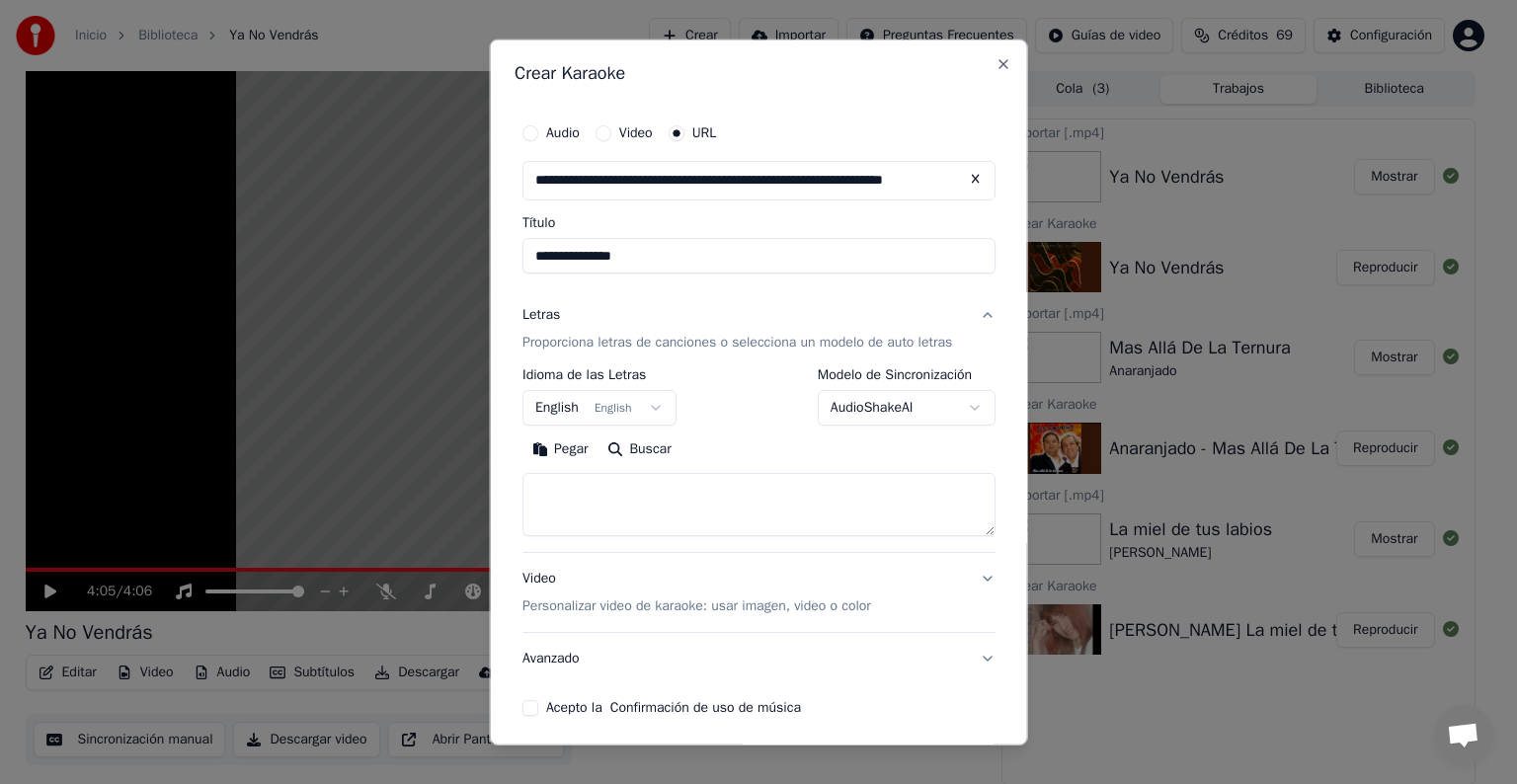 type on "**********" 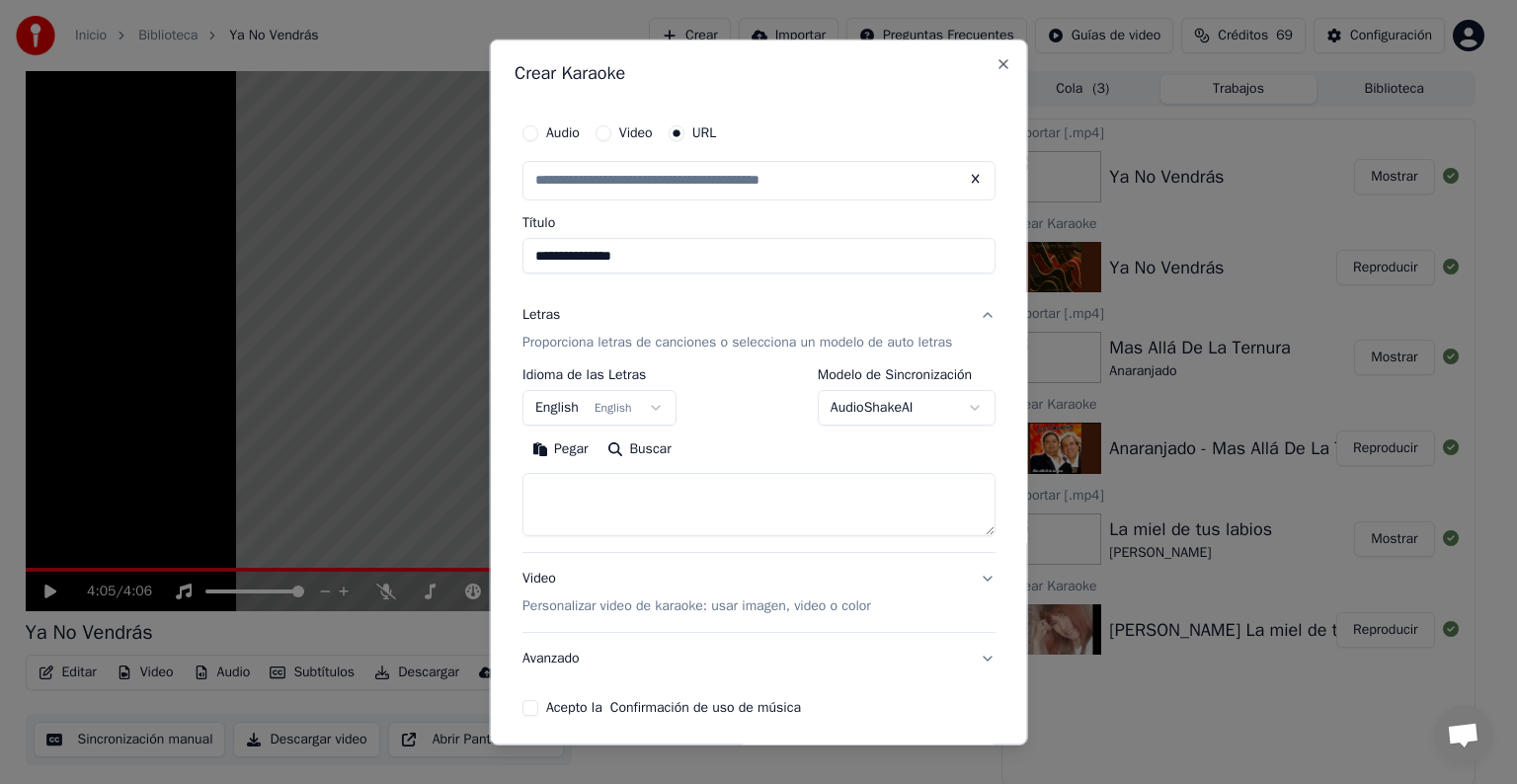 scroll, scrollTop: 0, scrollLeft: 0, axis: both 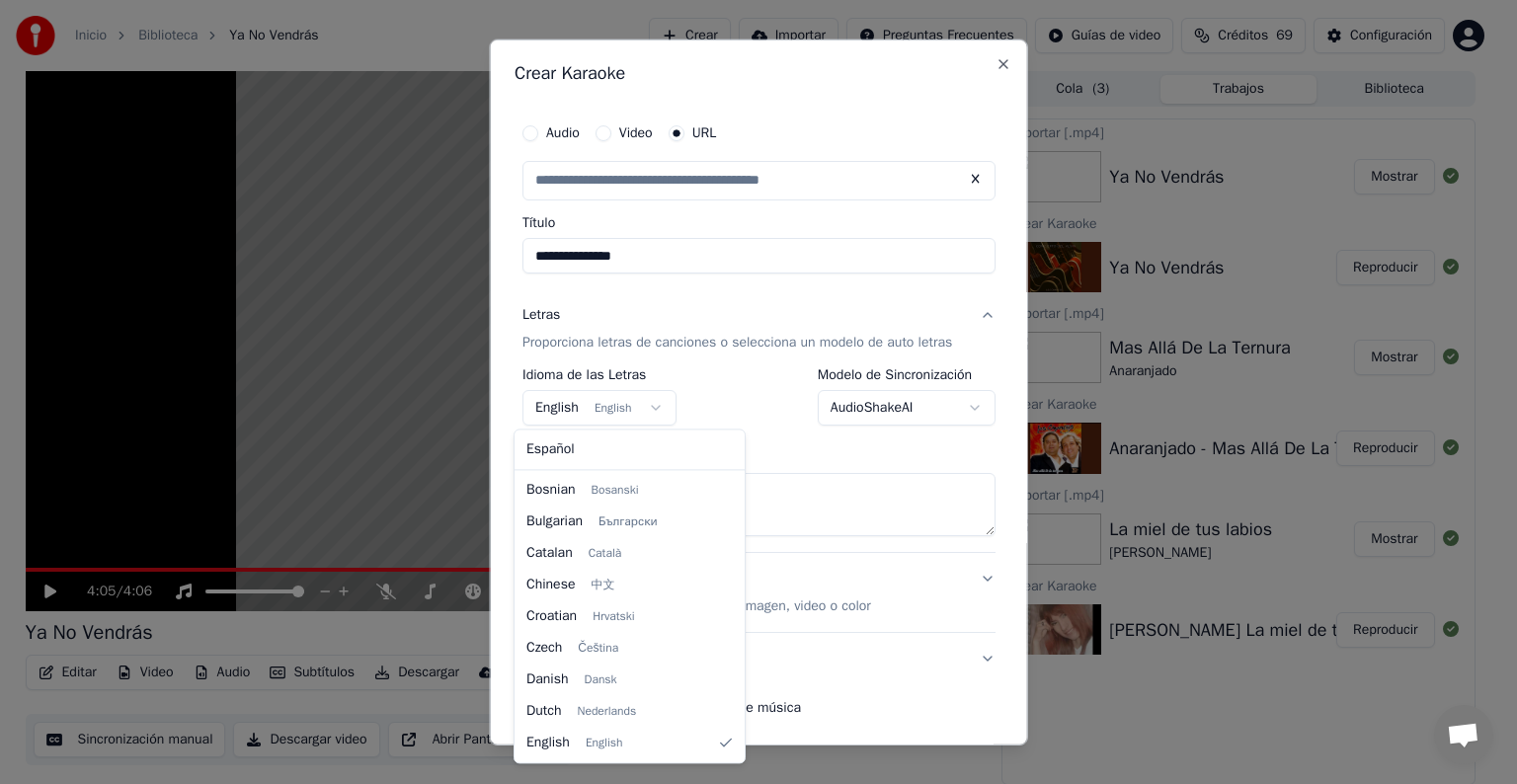 select on "**" 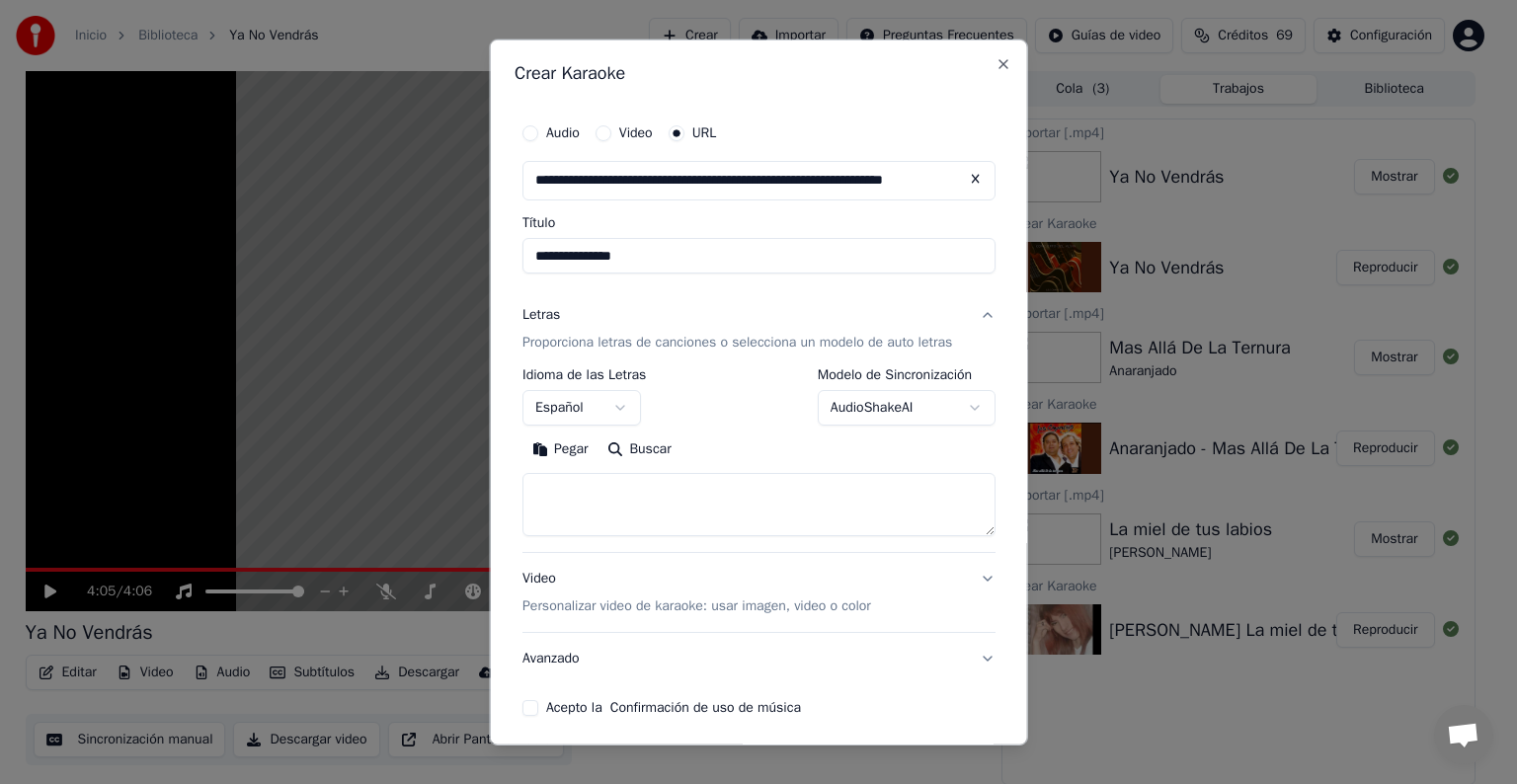 click on "**********" at bounding box center [750, 392] 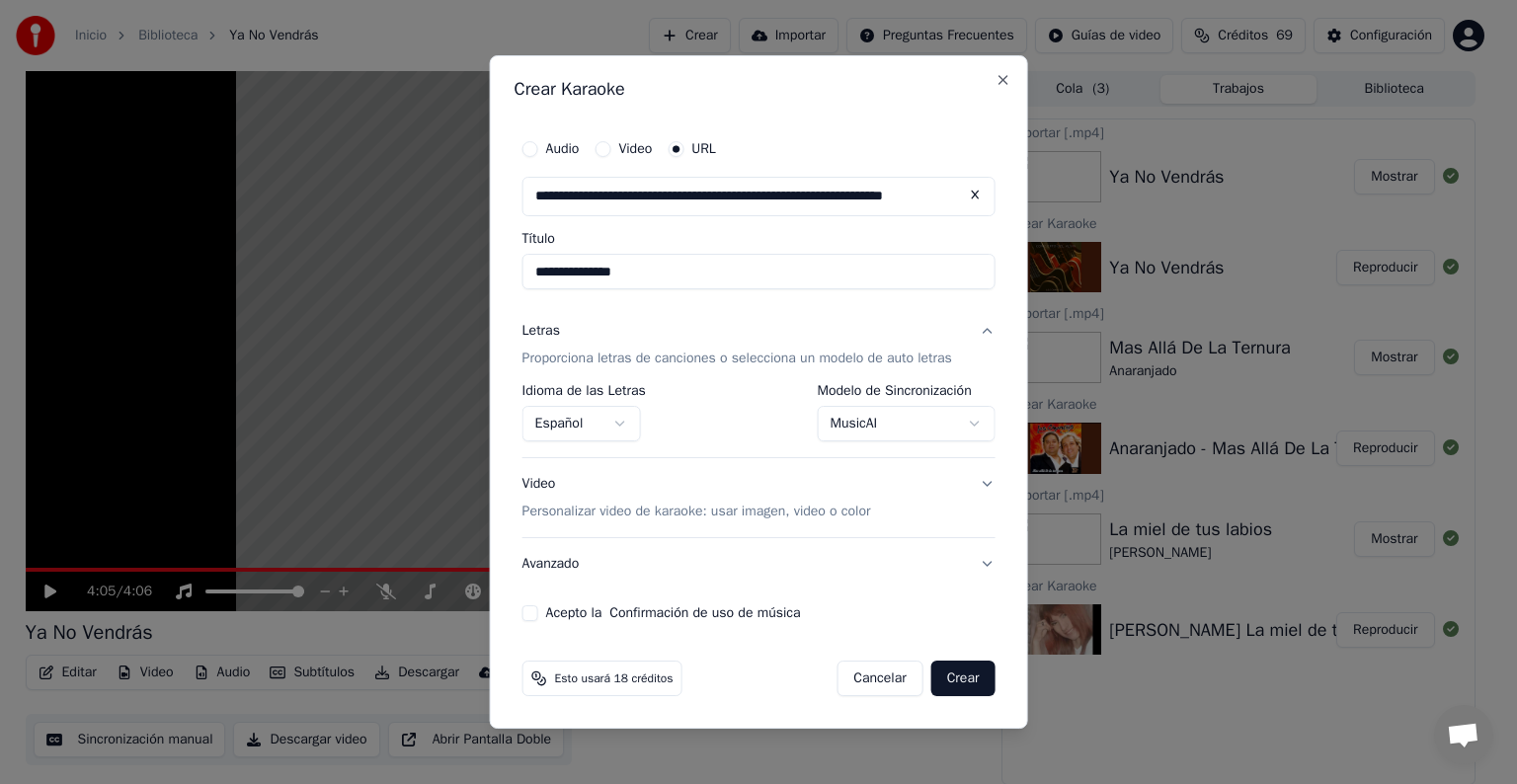 click on "Acepto la   Confirmación de uso de música" at bounding box center (530, 613) 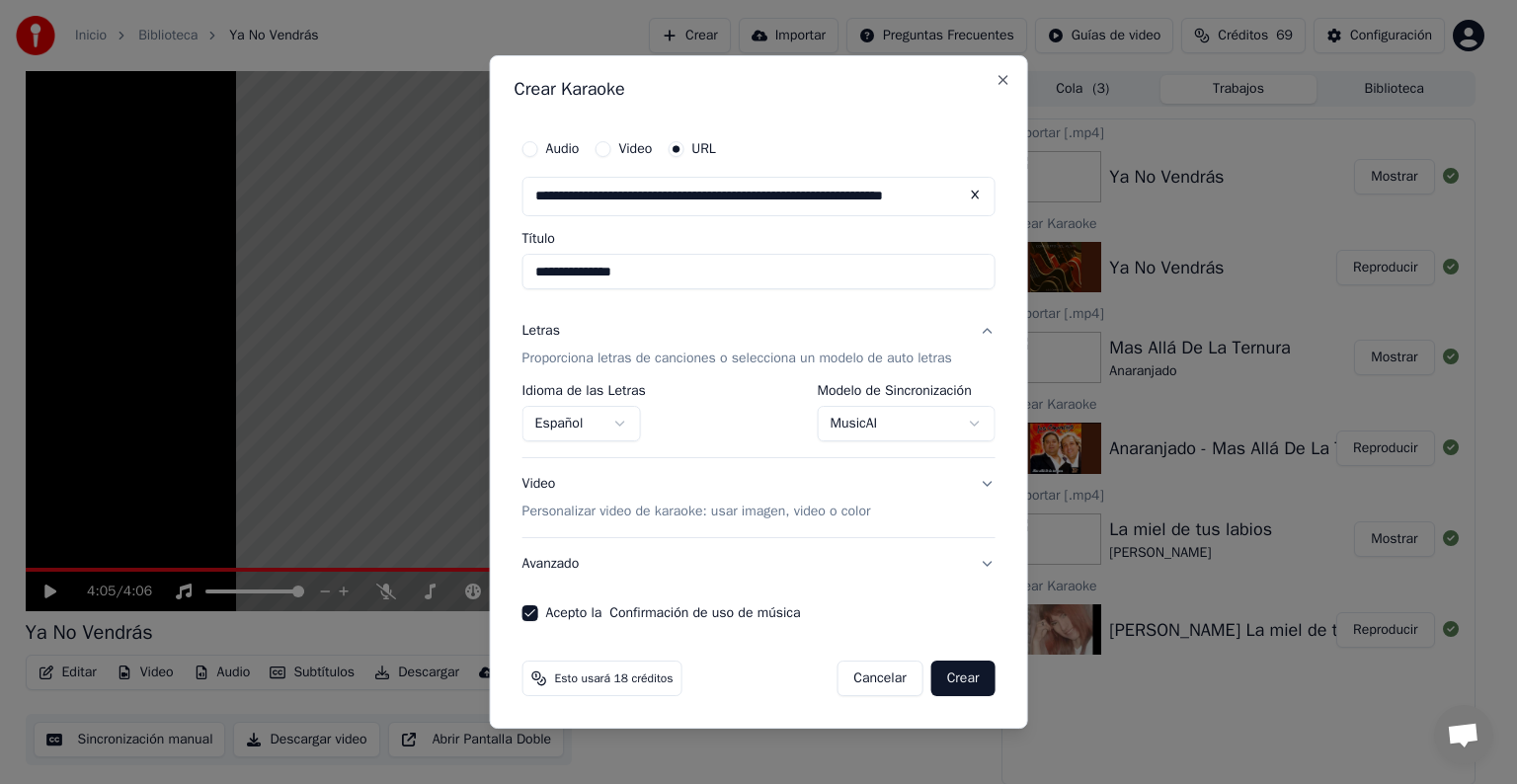 click on "Crear" at bounding box center (963, 678) 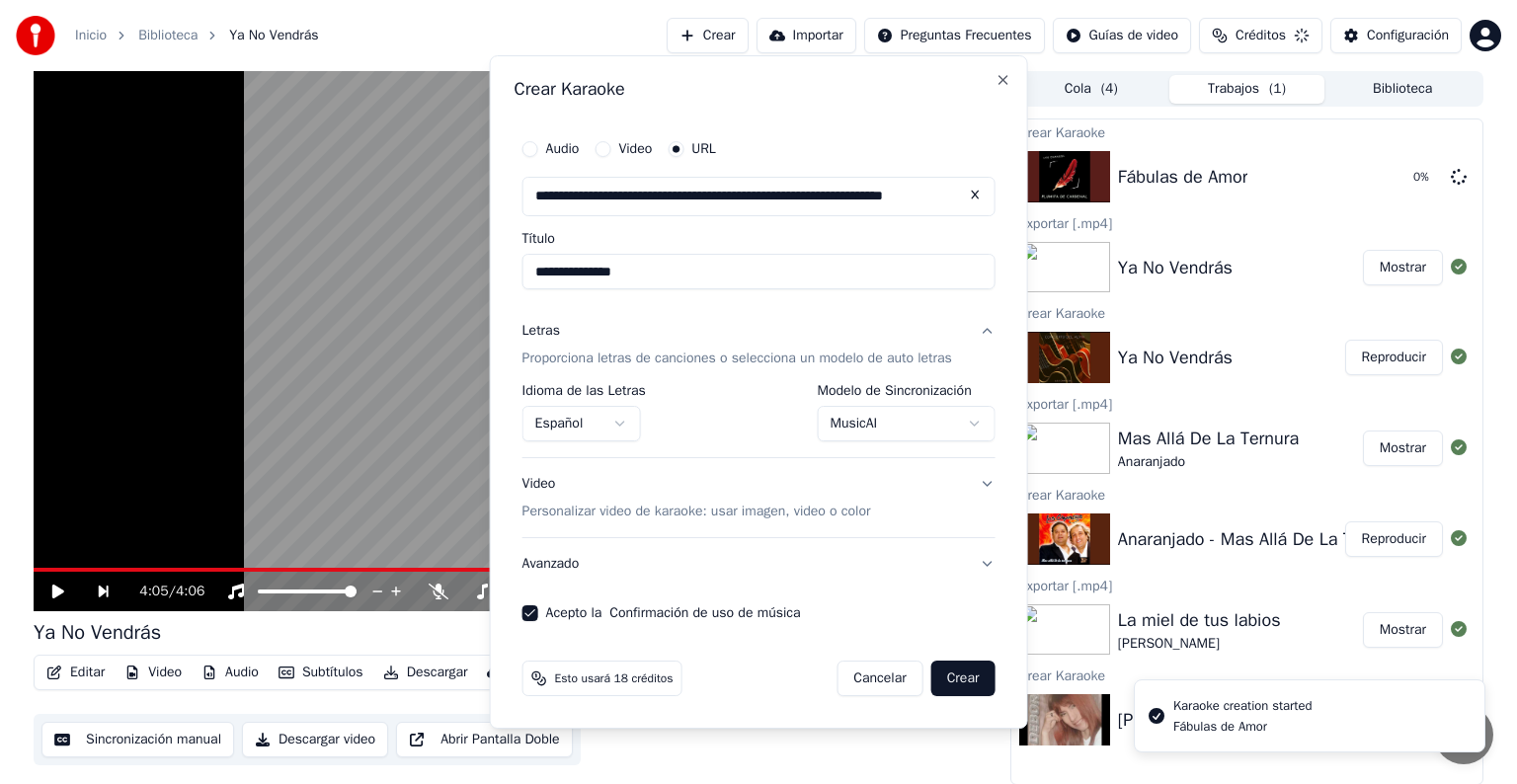 select on "**********" 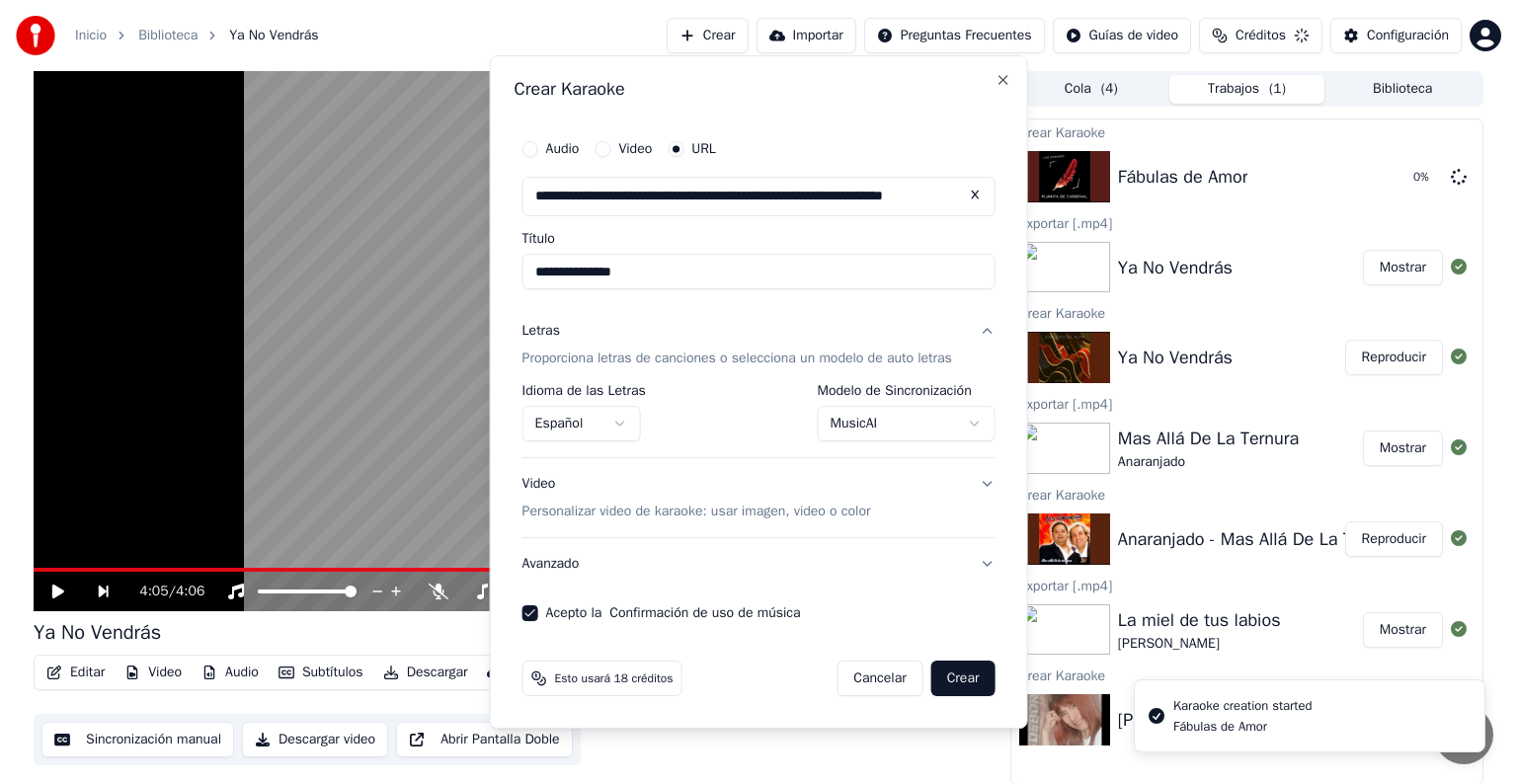 type 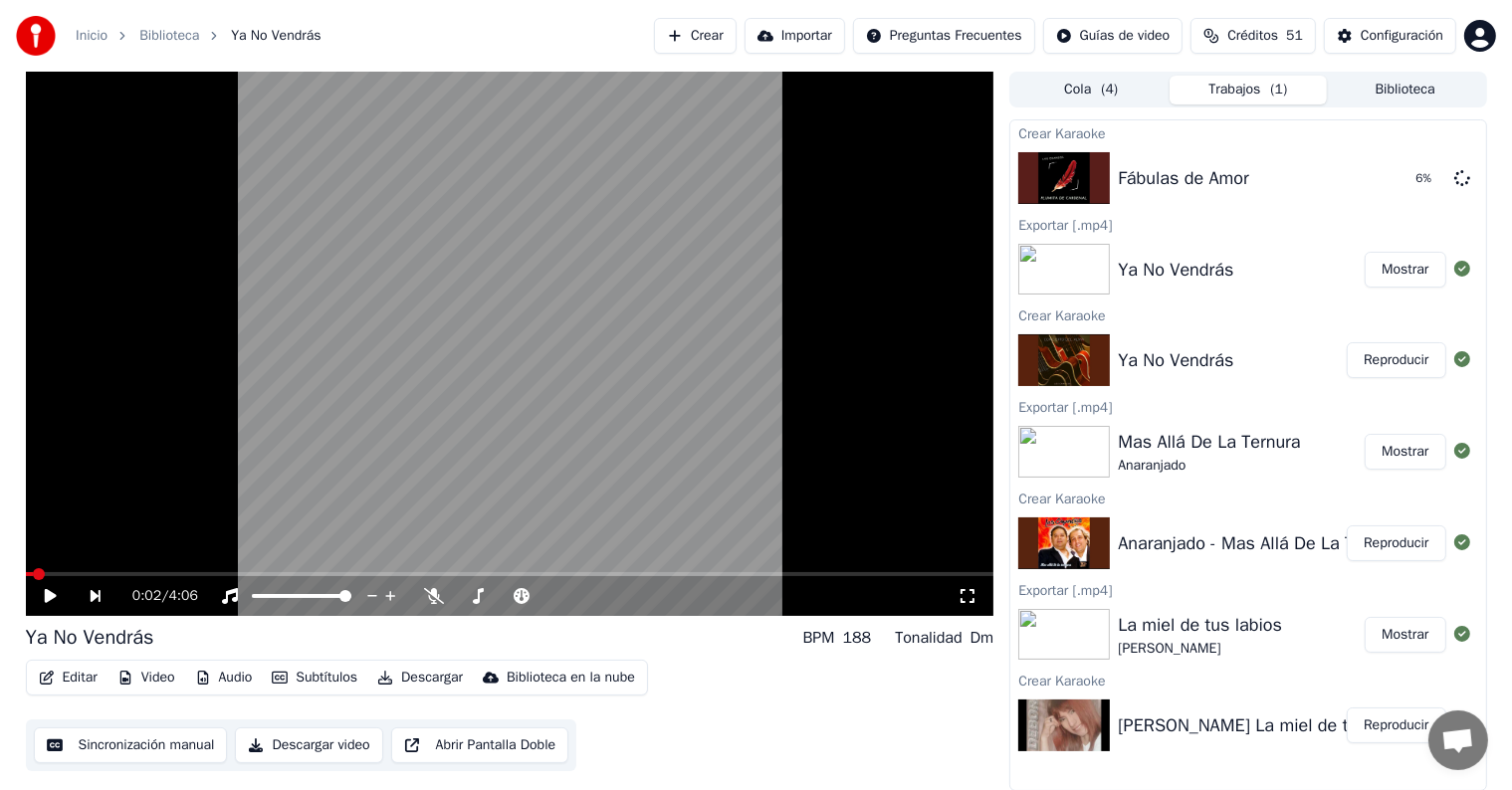 click at bounding box center (30, 574) 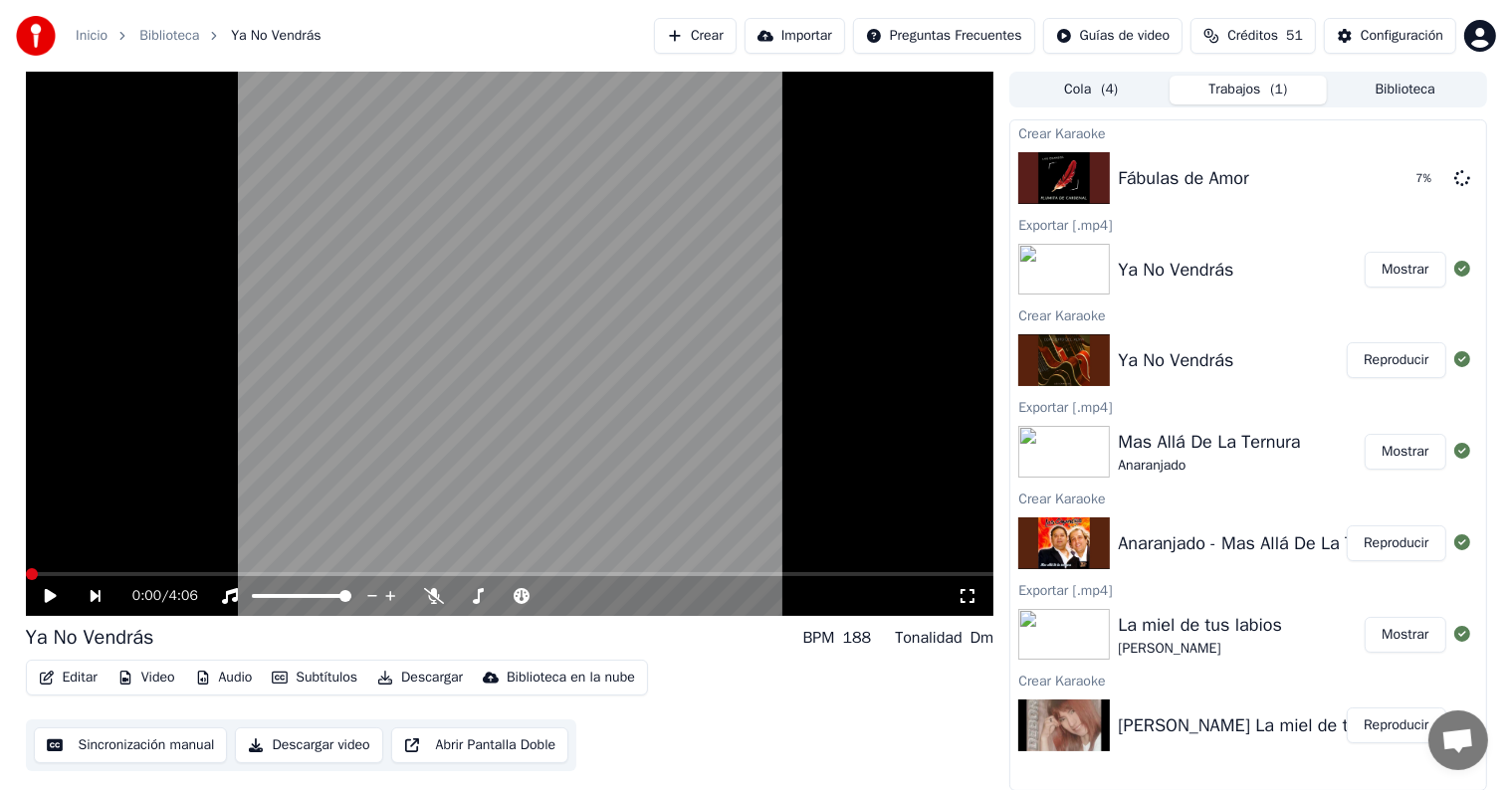 click at bounding box center [32, 574] 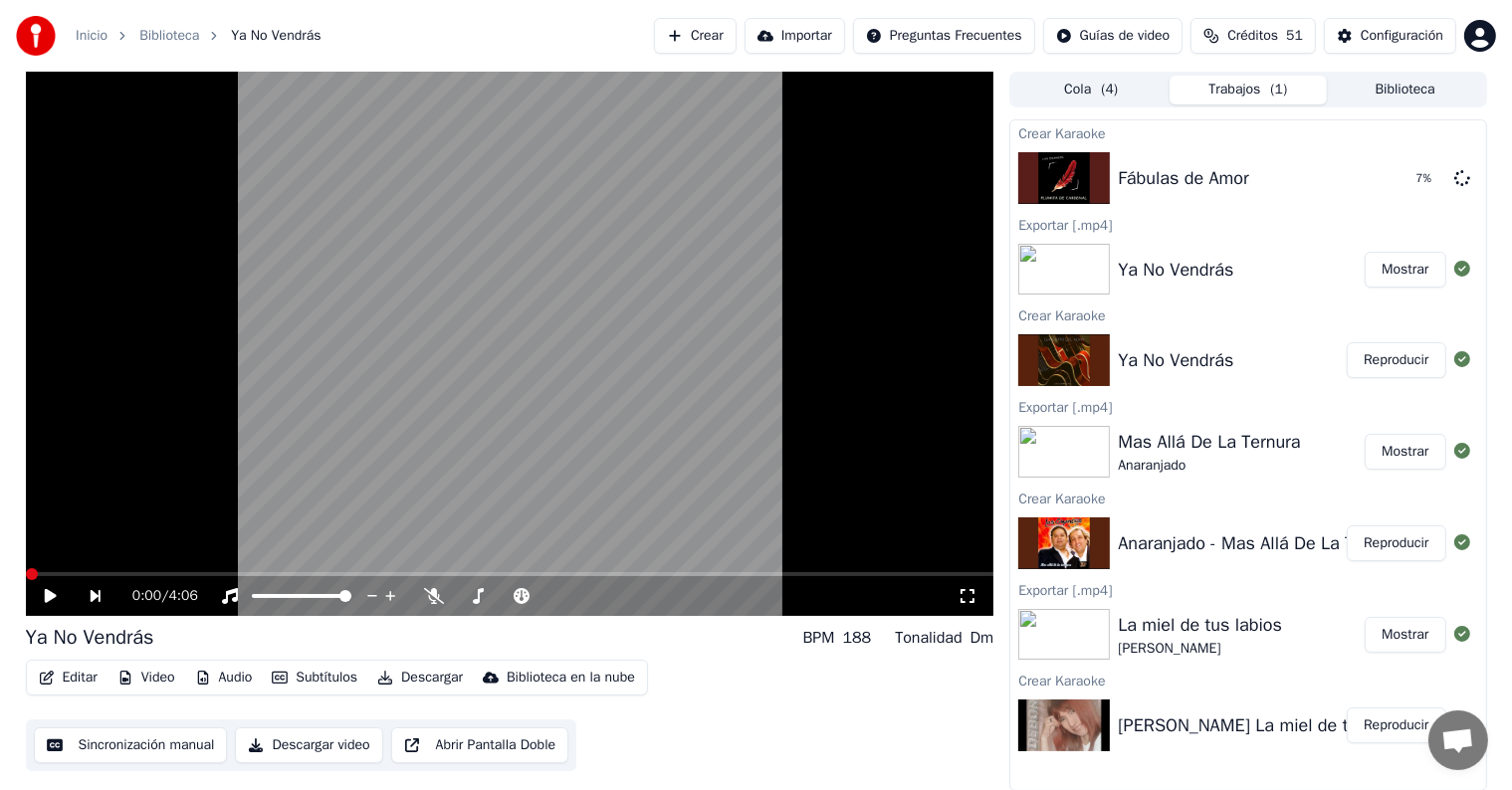 click 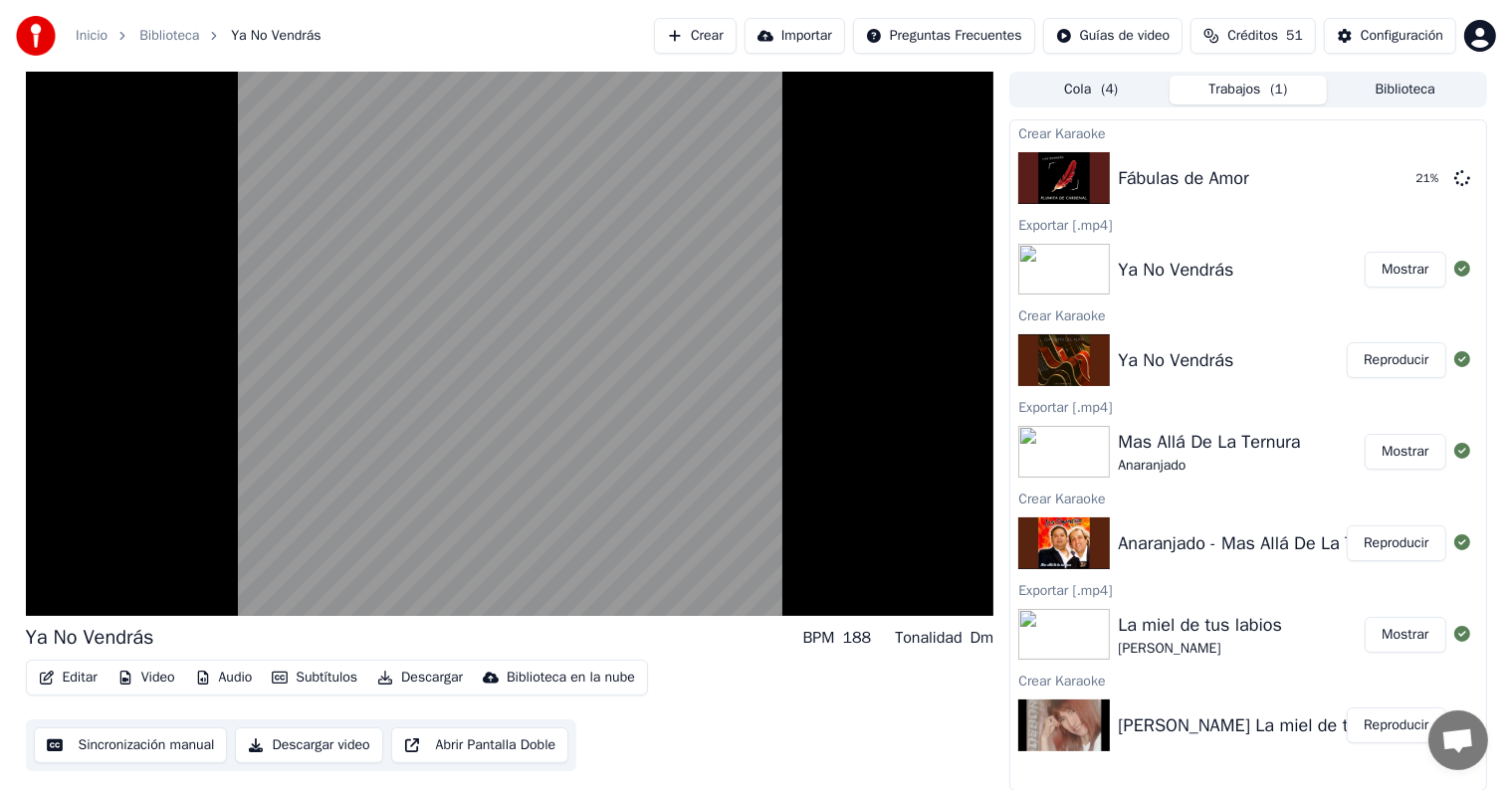 click on "Subtítulos" at bounding box center (315, 678) 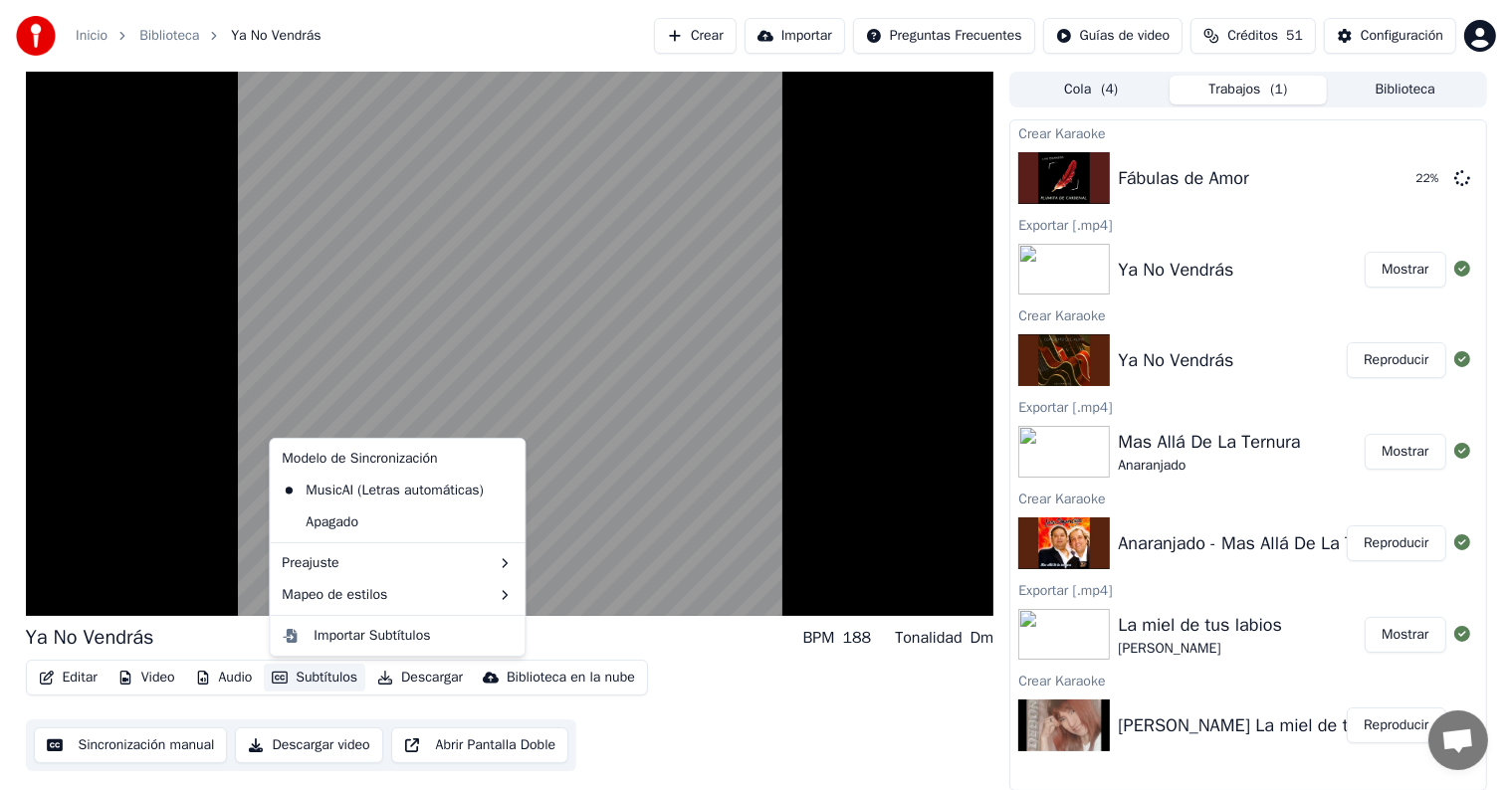 click on "Editar Video Audio Subtítulos Descargar Biblioteca en la nube Sincronización manual Descargar video Abrir Pantalla Doble" at bounding box center (510, 715) 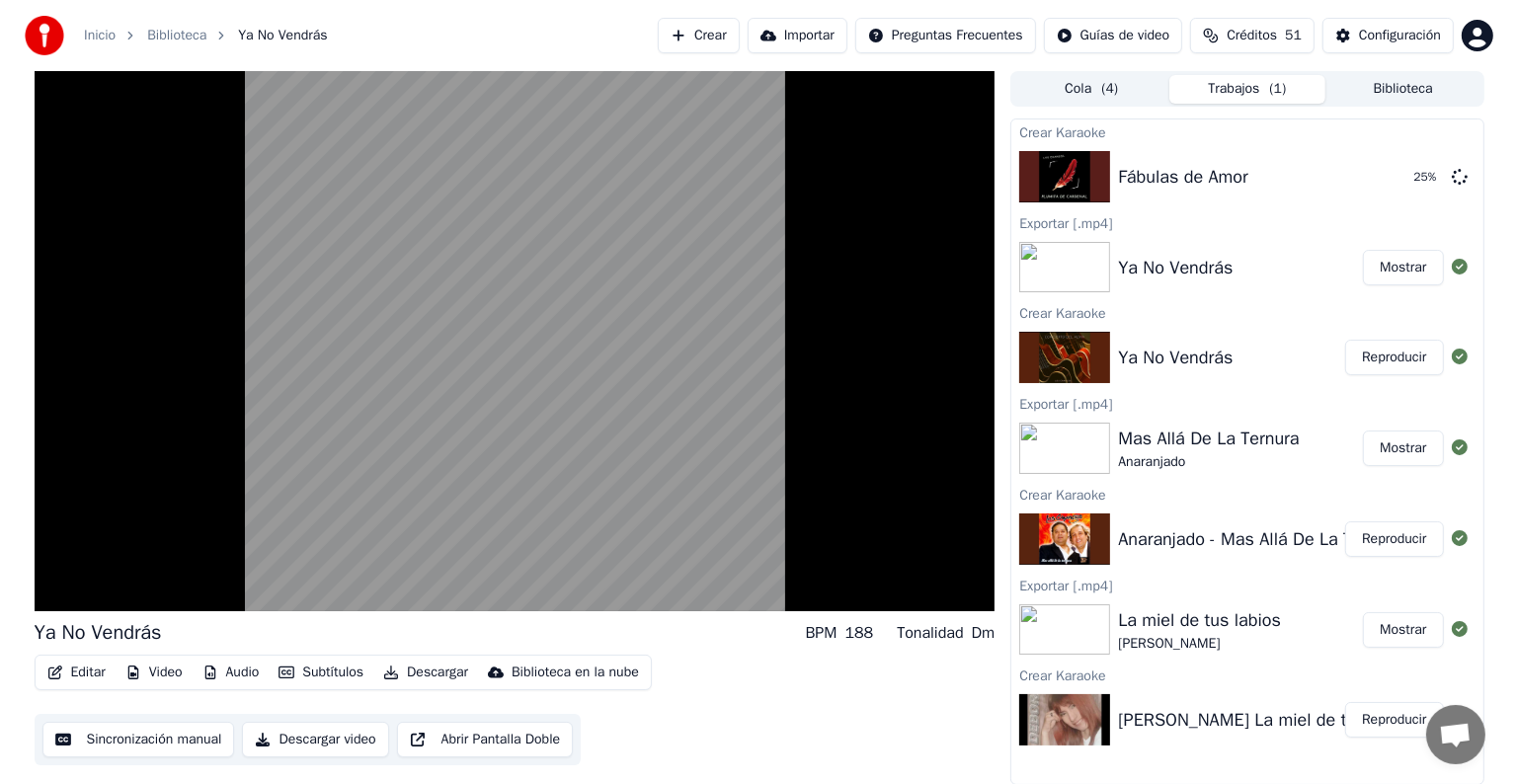 scroll, scrollTop: 0, scrollLeft: 0, axis: both 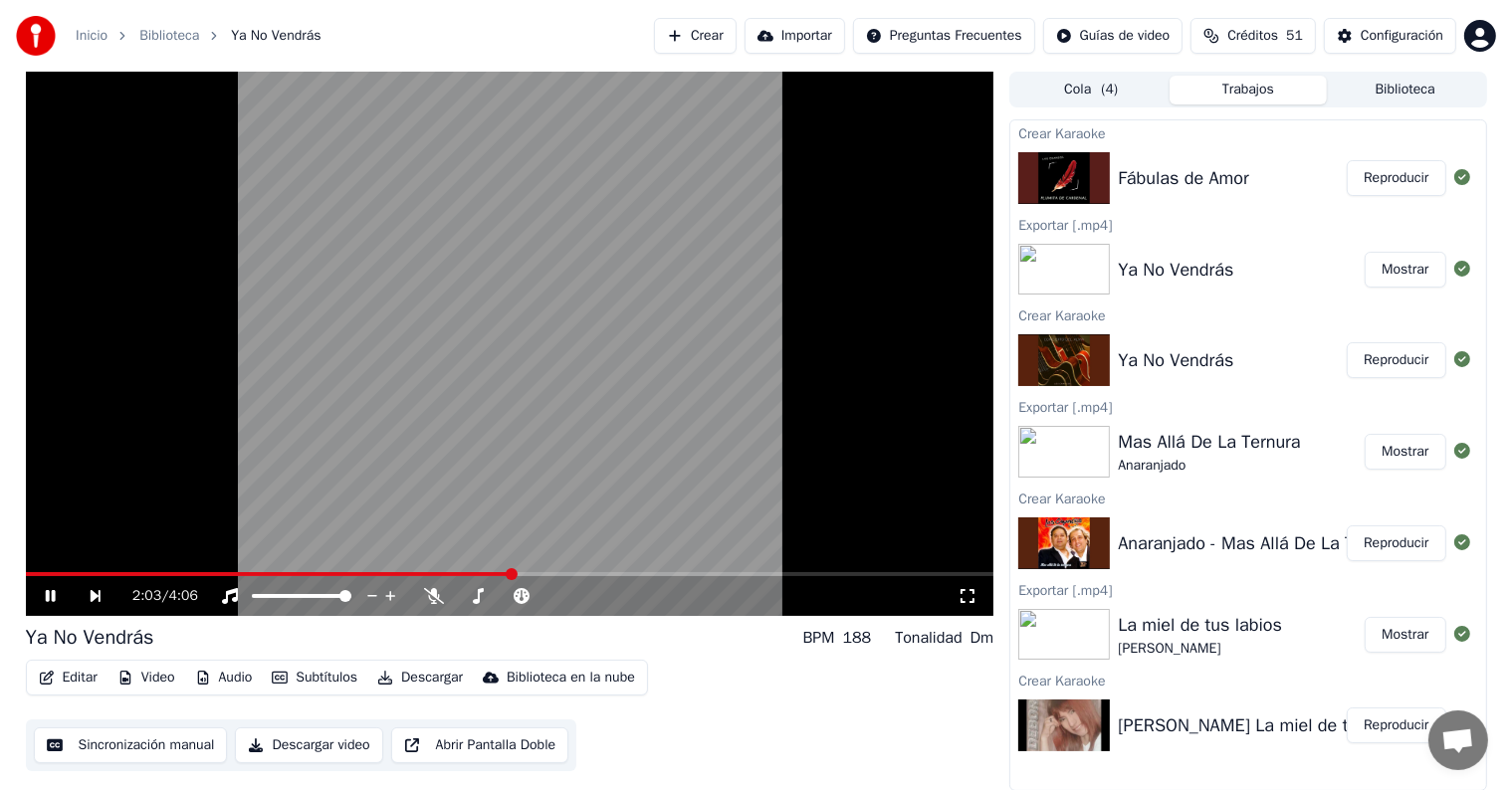 click on "Reproducir" at bounding box center [1396, 178] 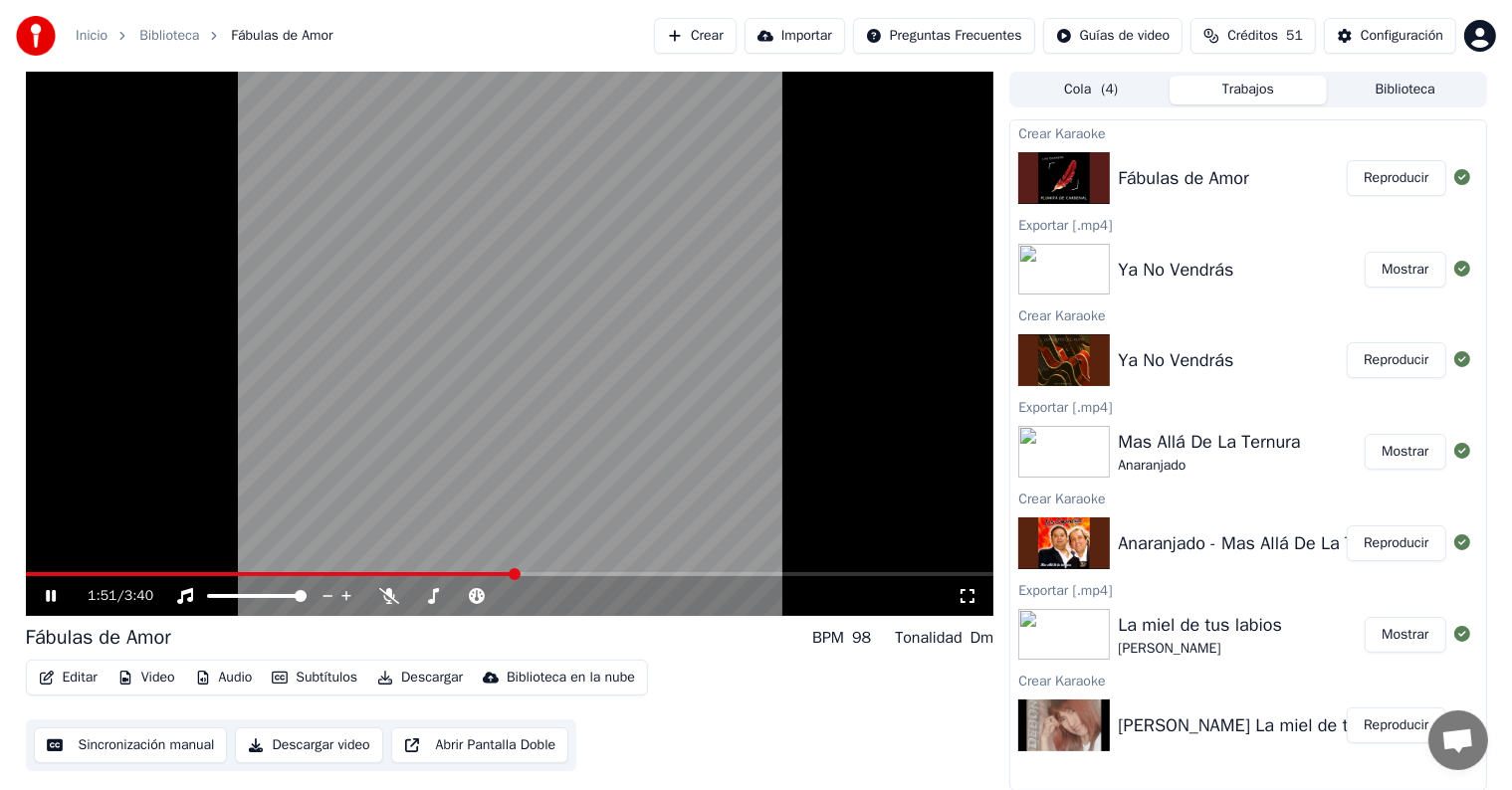 click on "Descargar" at bounding box center (420, 678) 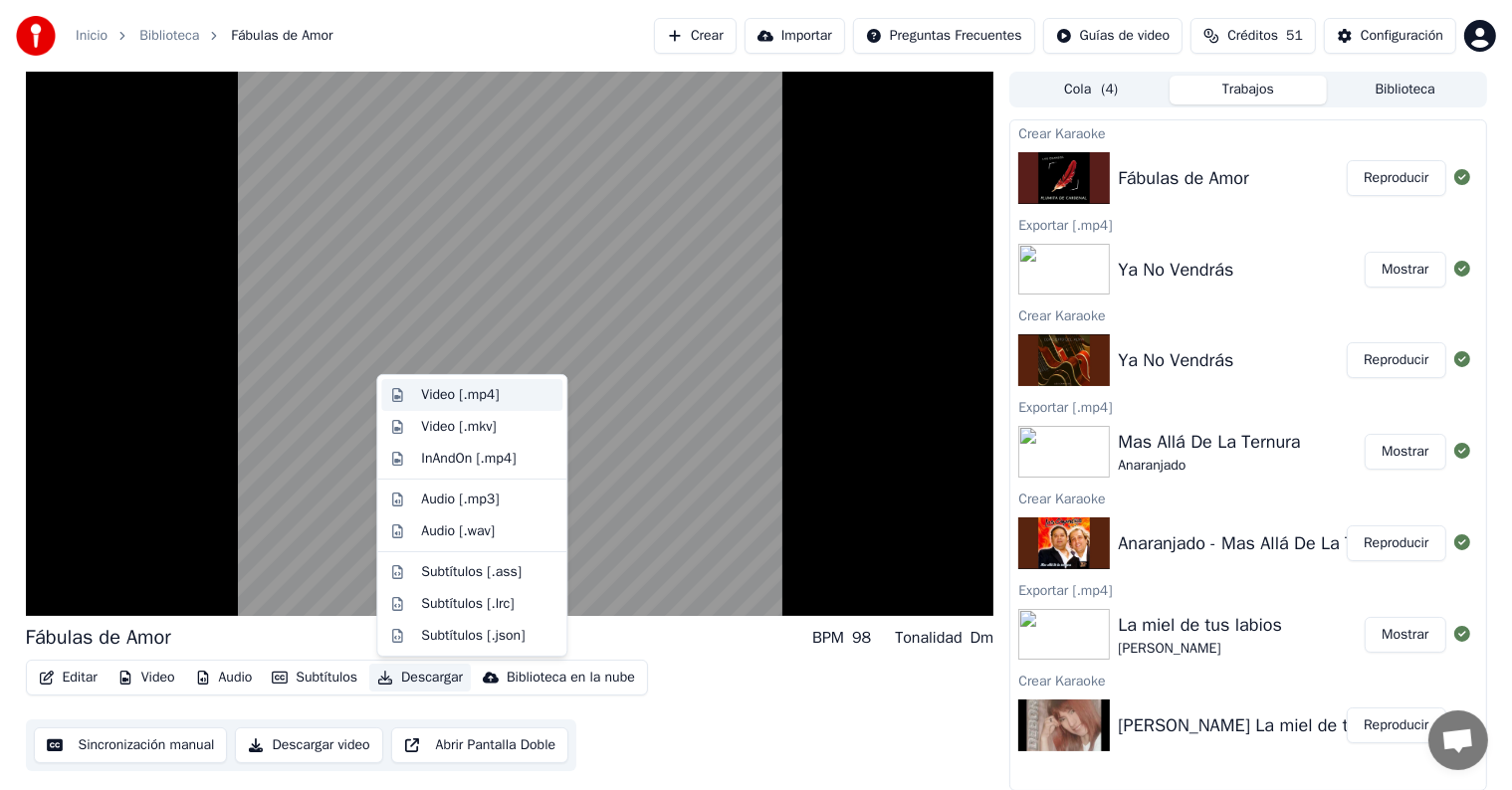 click on "Video [.mp4]" at bounding box center [460, 395] 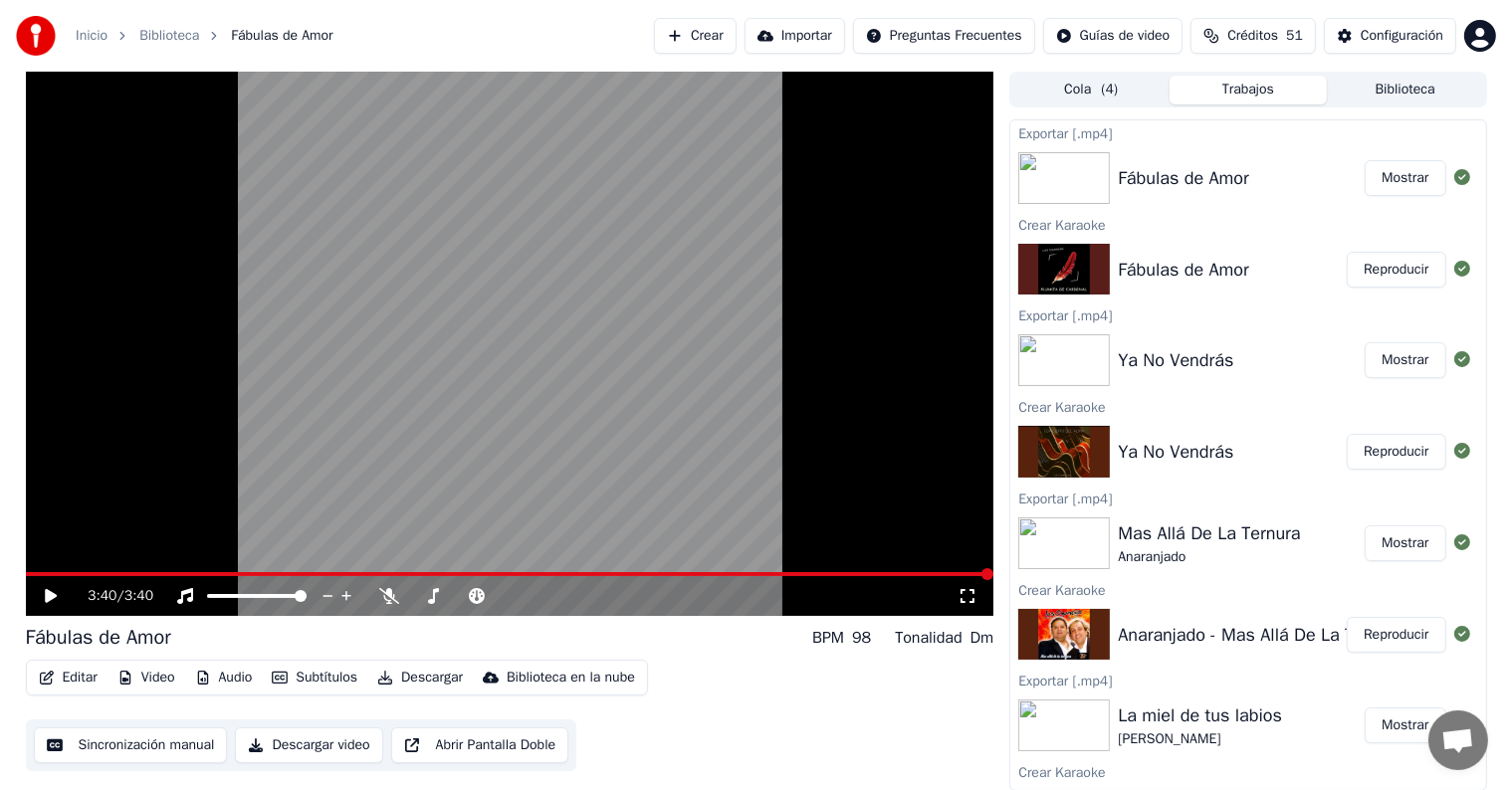 click on "Mostrar" at bounding box center (1404, 178) 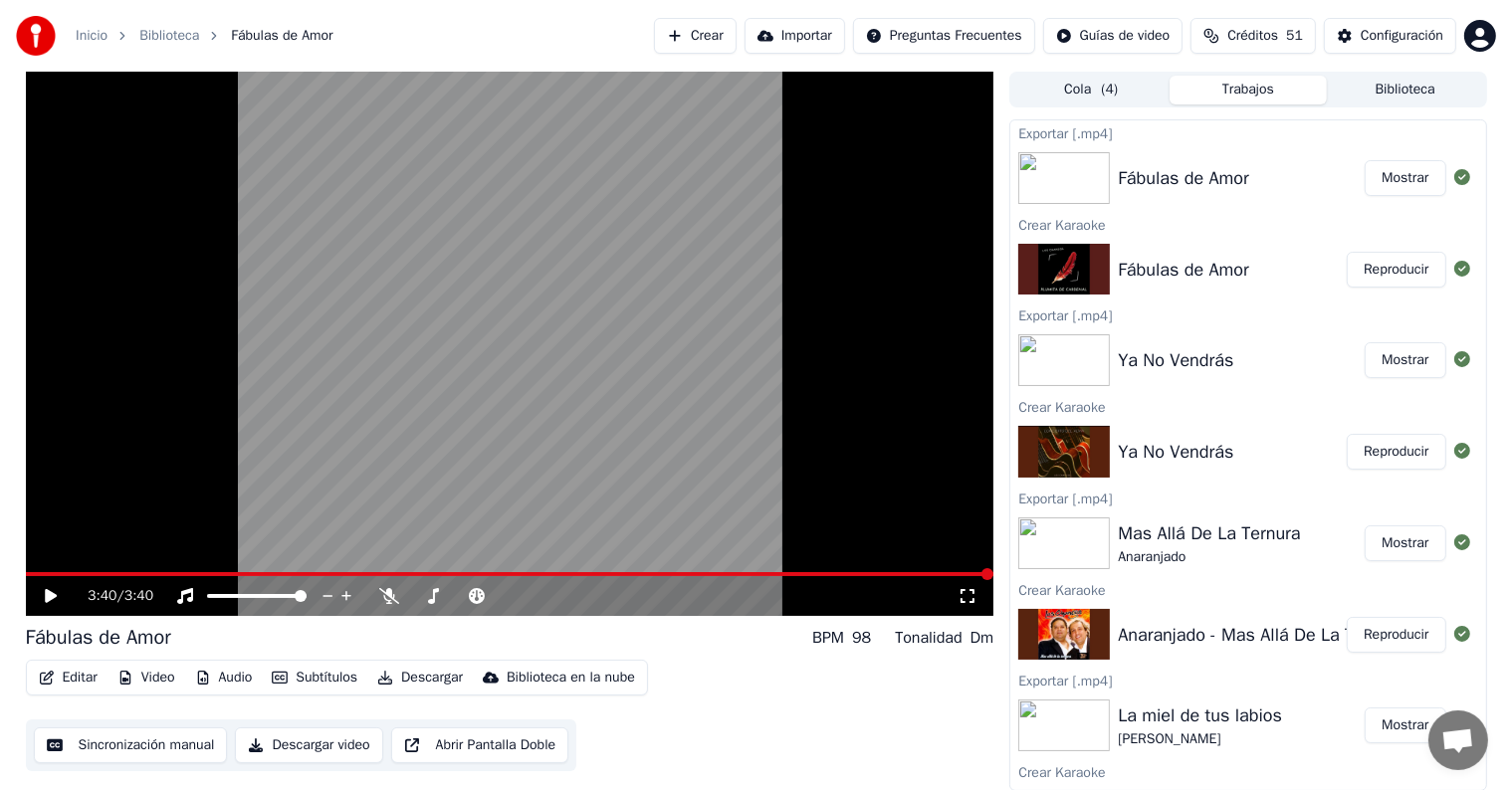 click on "Crear" at bounding box center [695, 36] 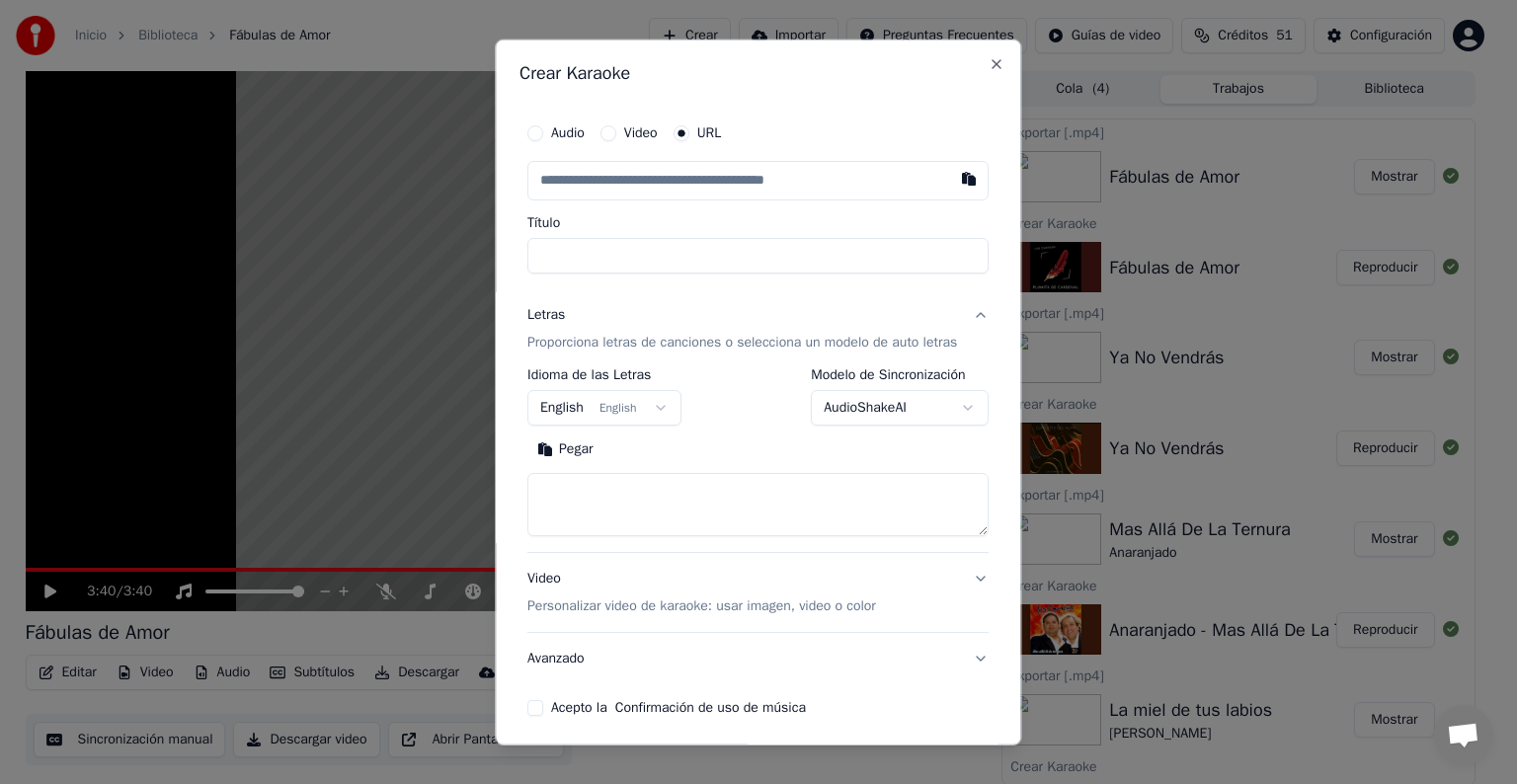 click at bounding box center (758, 181) 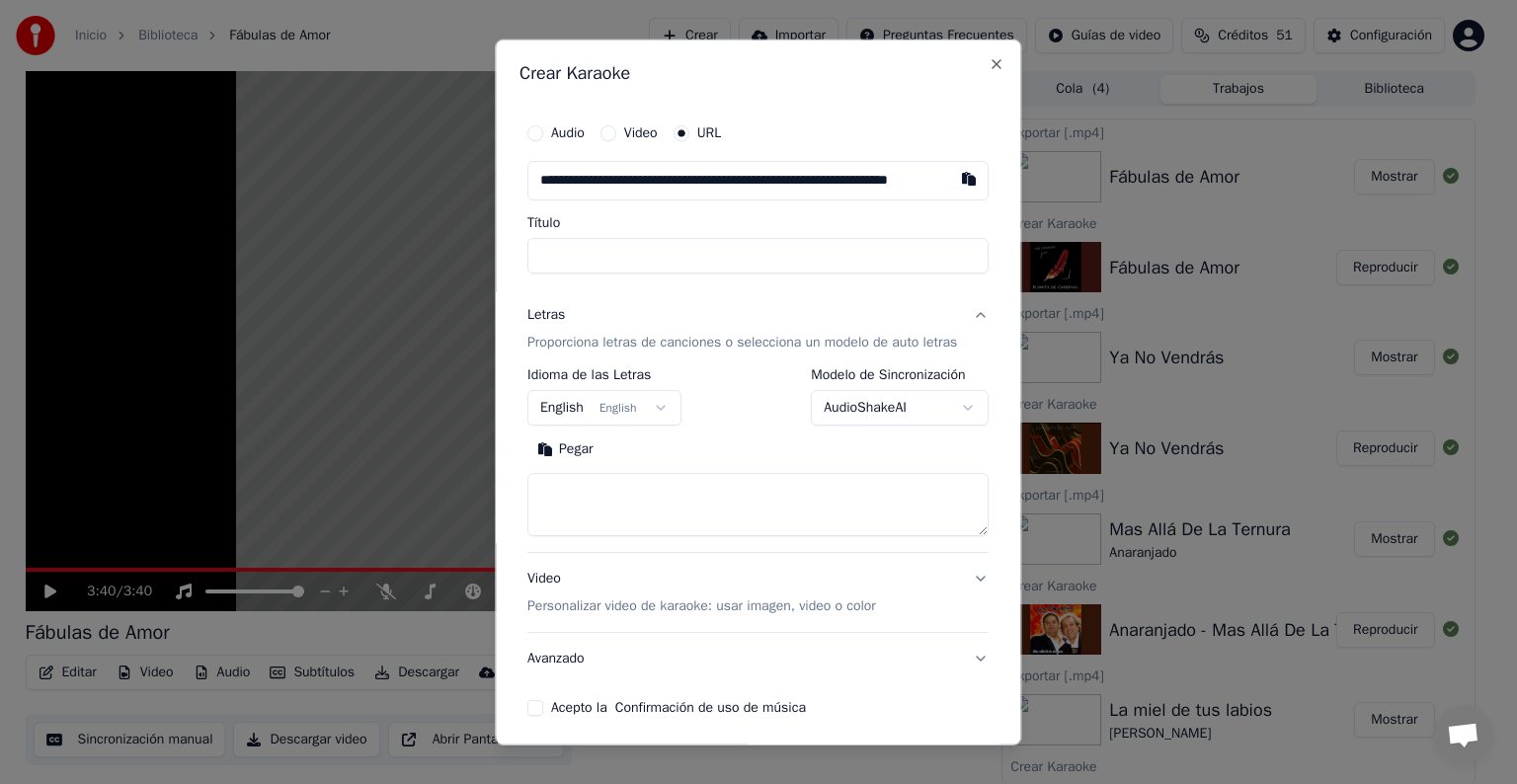 scroll, scrollTop: 0, scrollLeft: 40, axis: horizontal 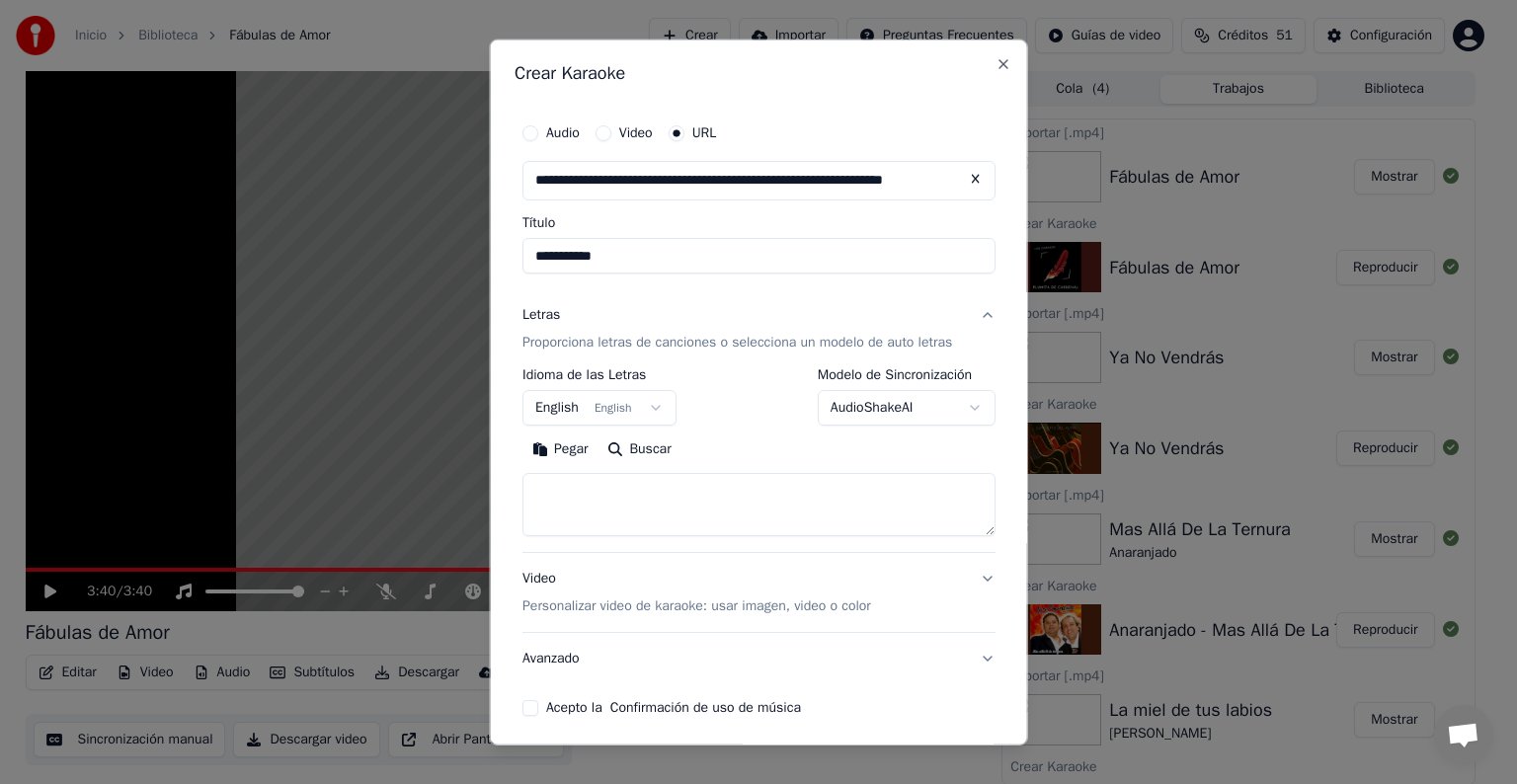 type on "**********" 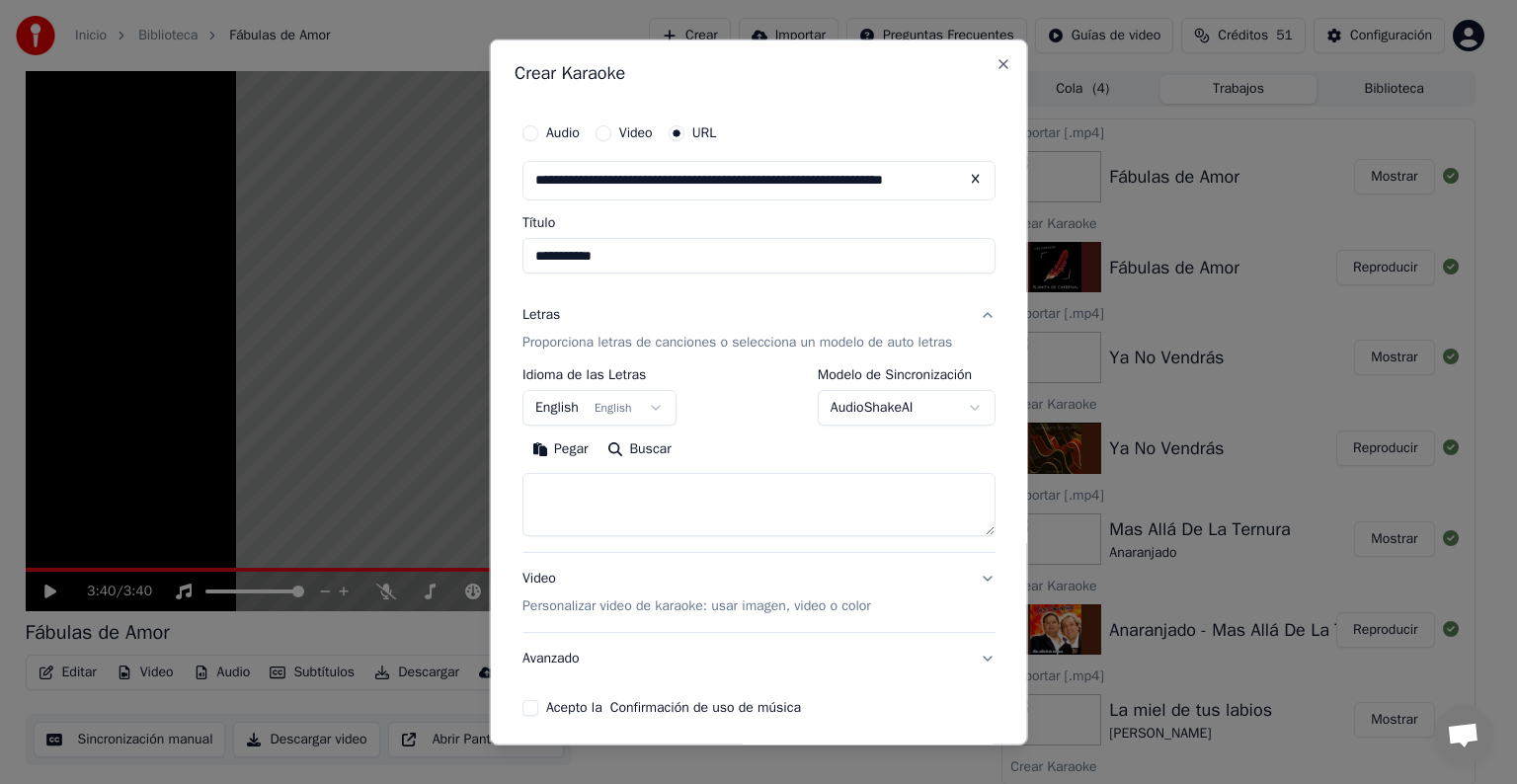 type on "**********" 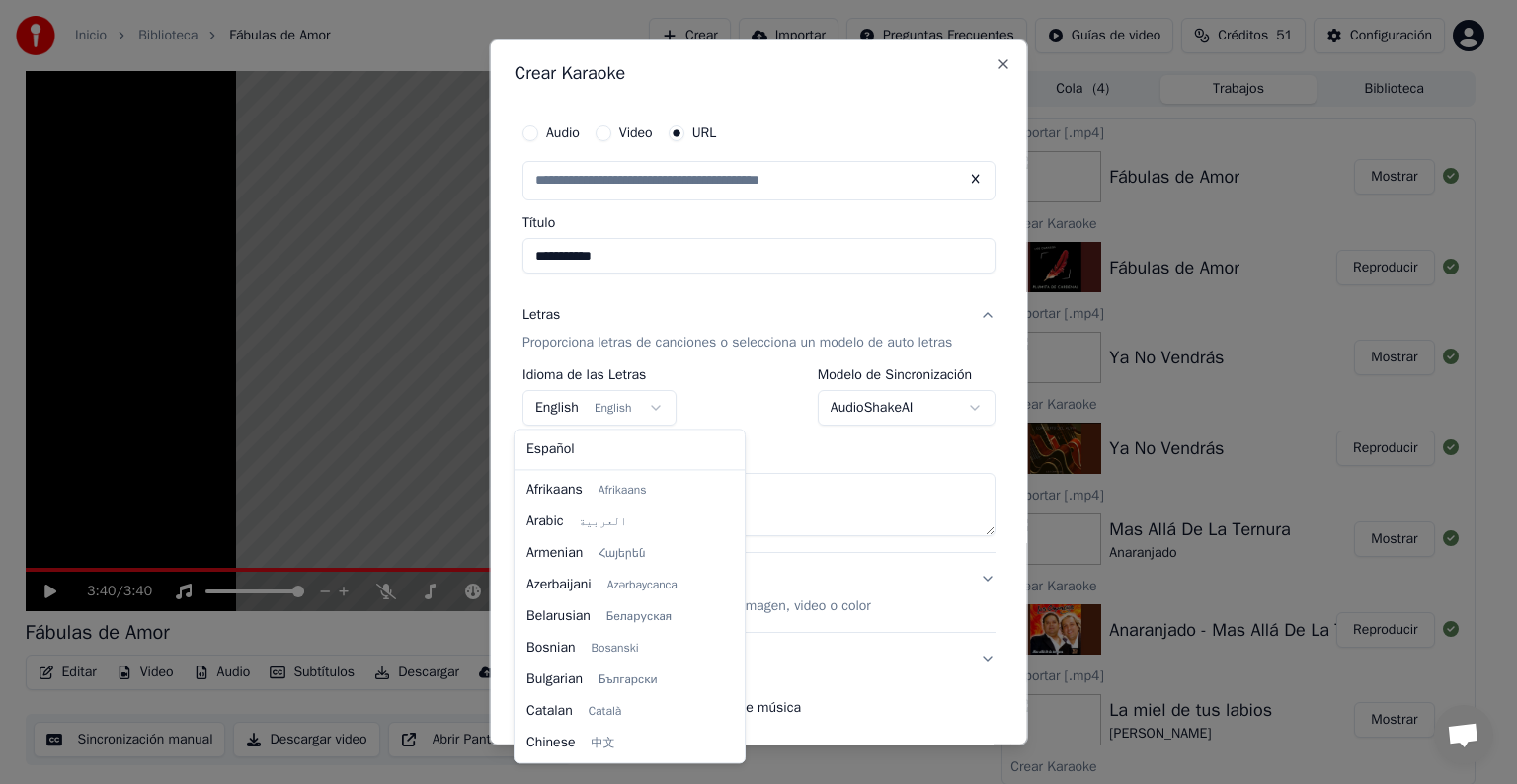 scroll, scrollTop: 0, scrollLeft: 0, axis: both 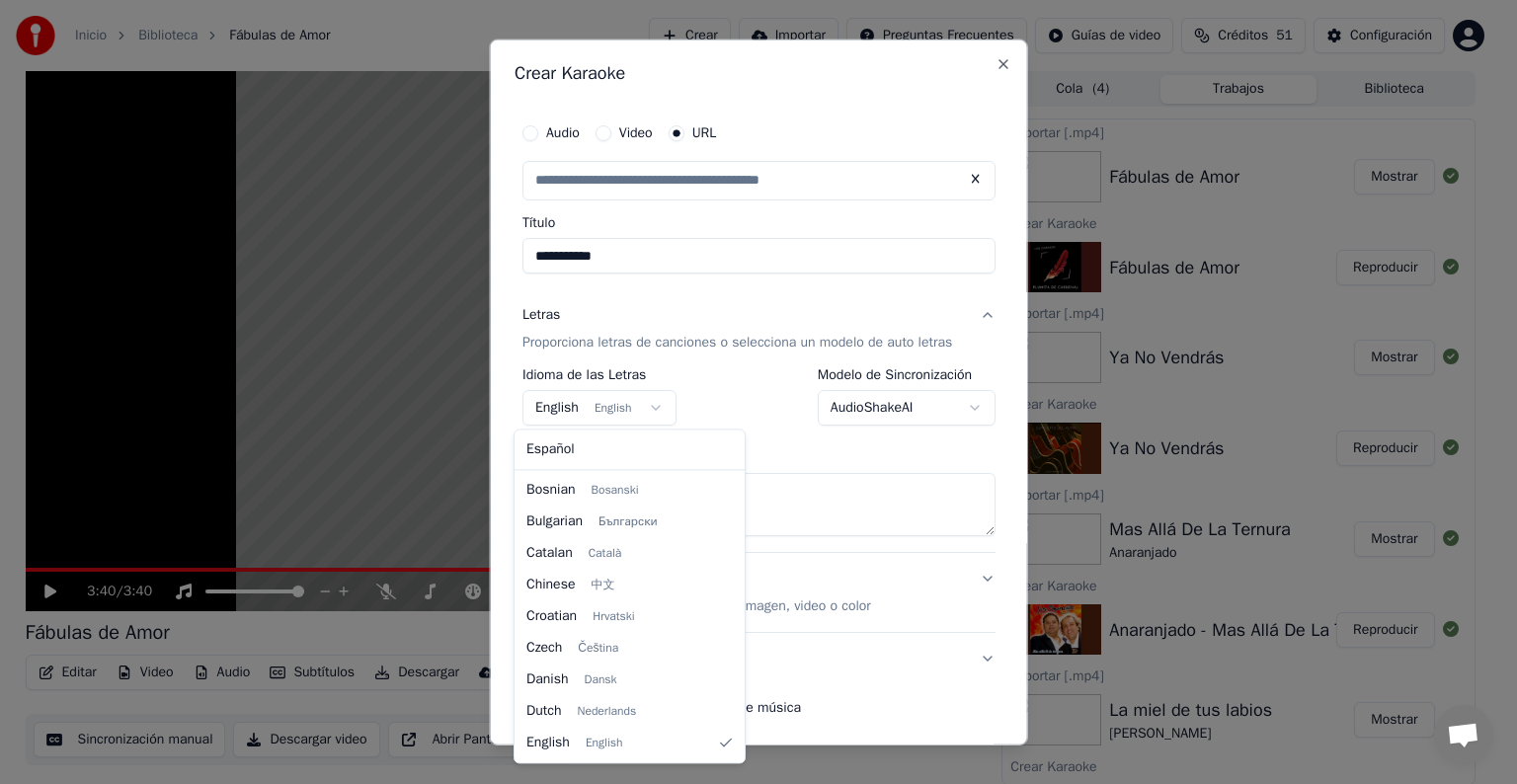 select on "**" 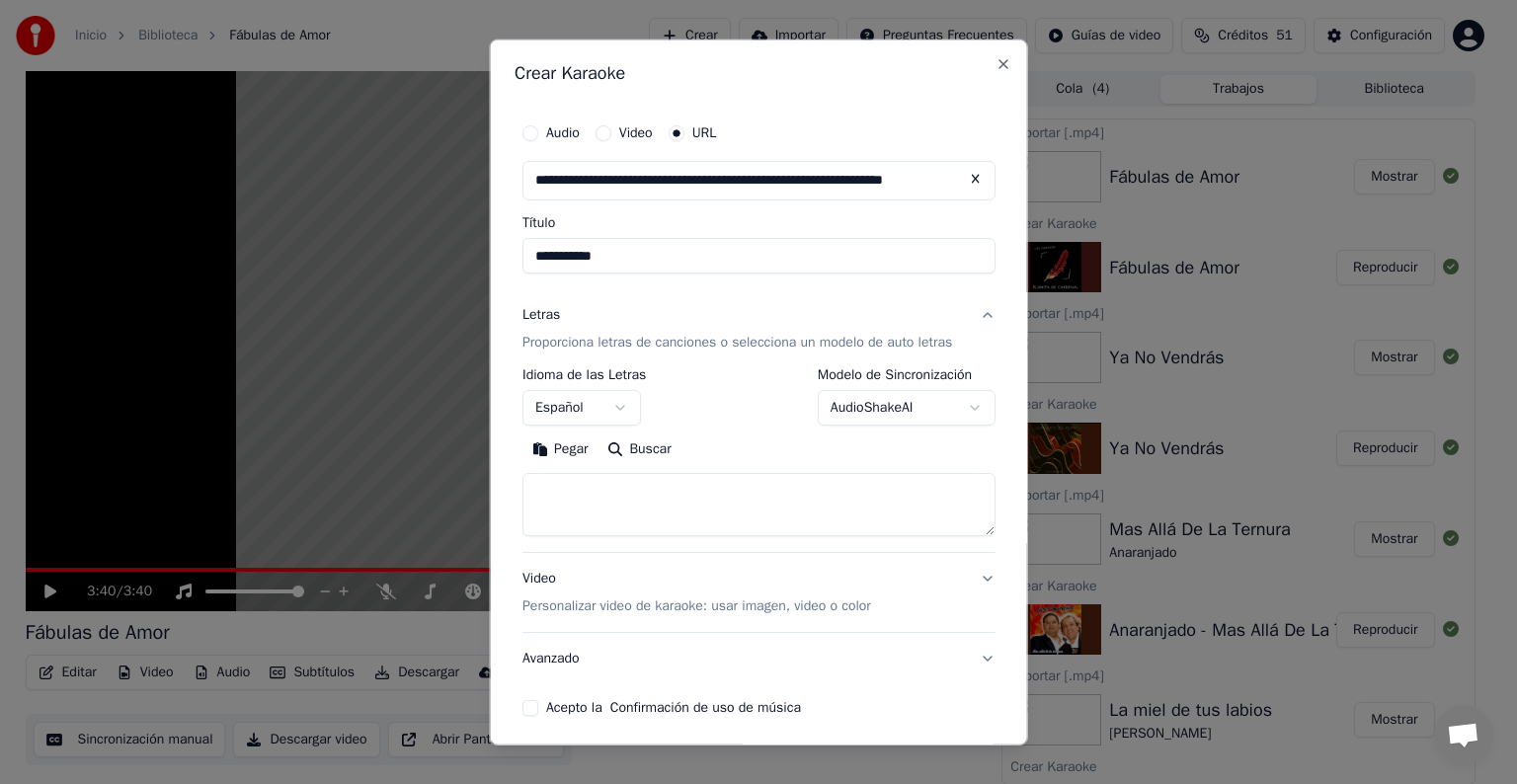 click on "**********" at bounding box center [750, 392] 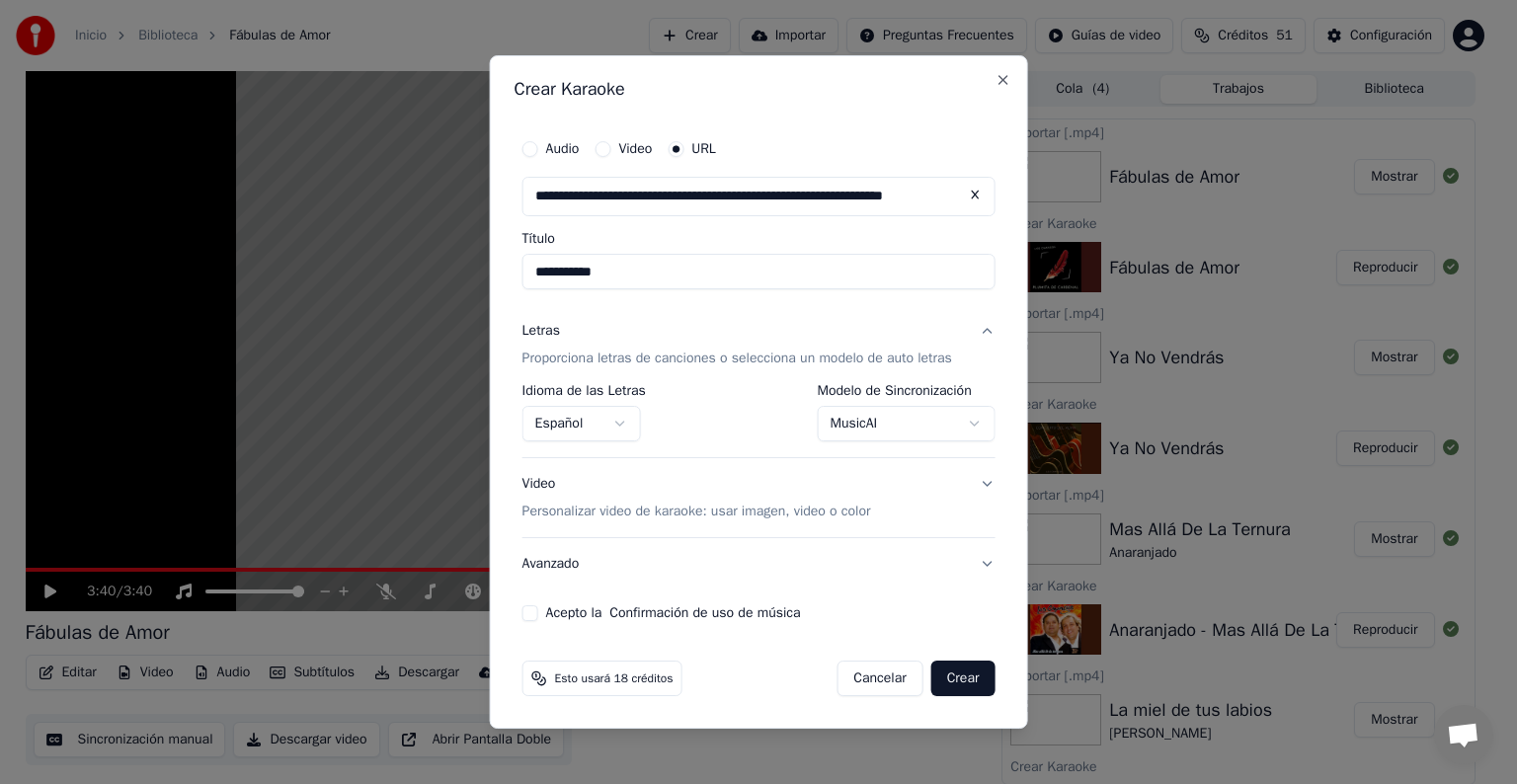 click on "Acepto la   Confirmación de uso de música" at bounding box center (530, 613) 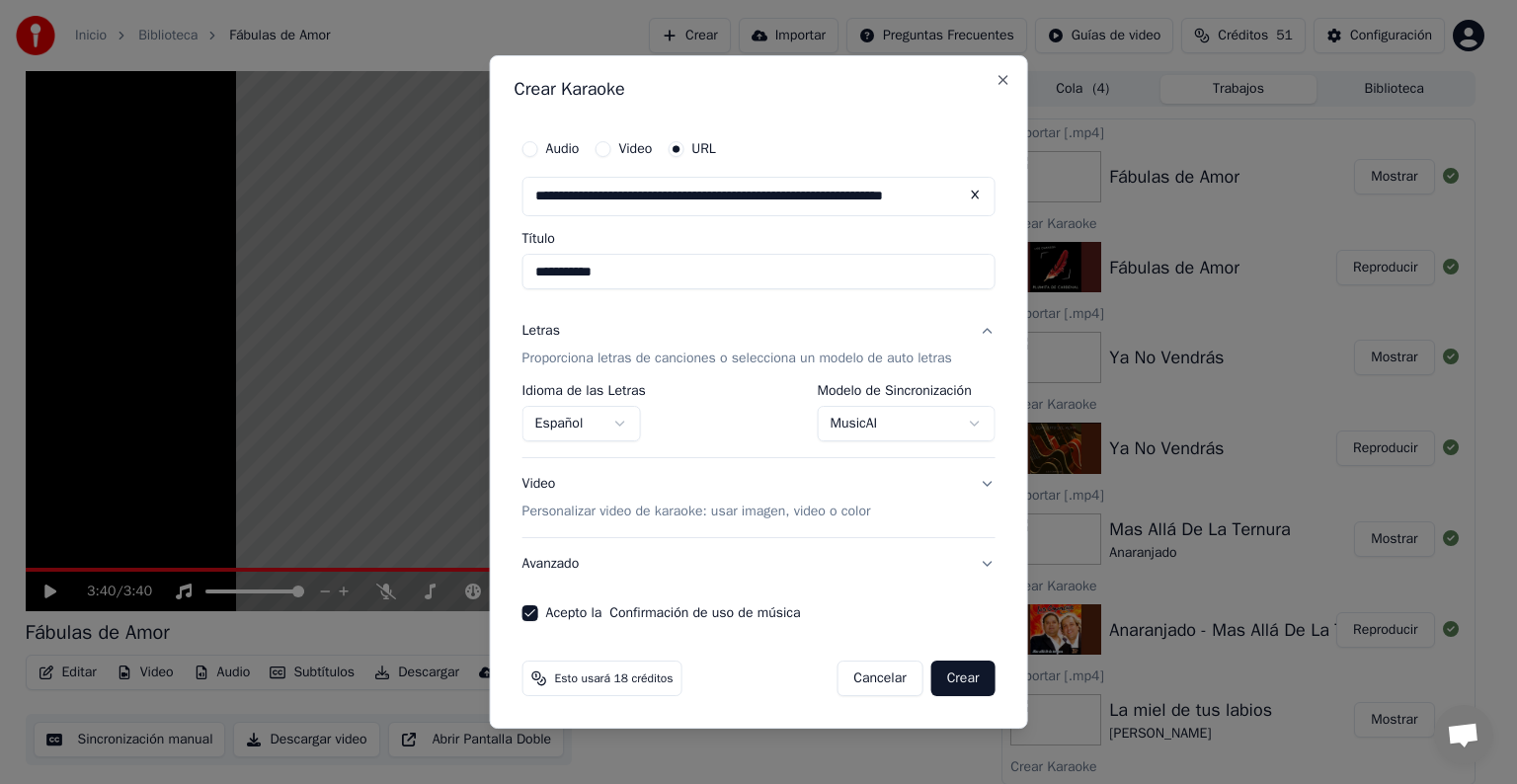 click on "Crear" at bounding box center (963, 678) 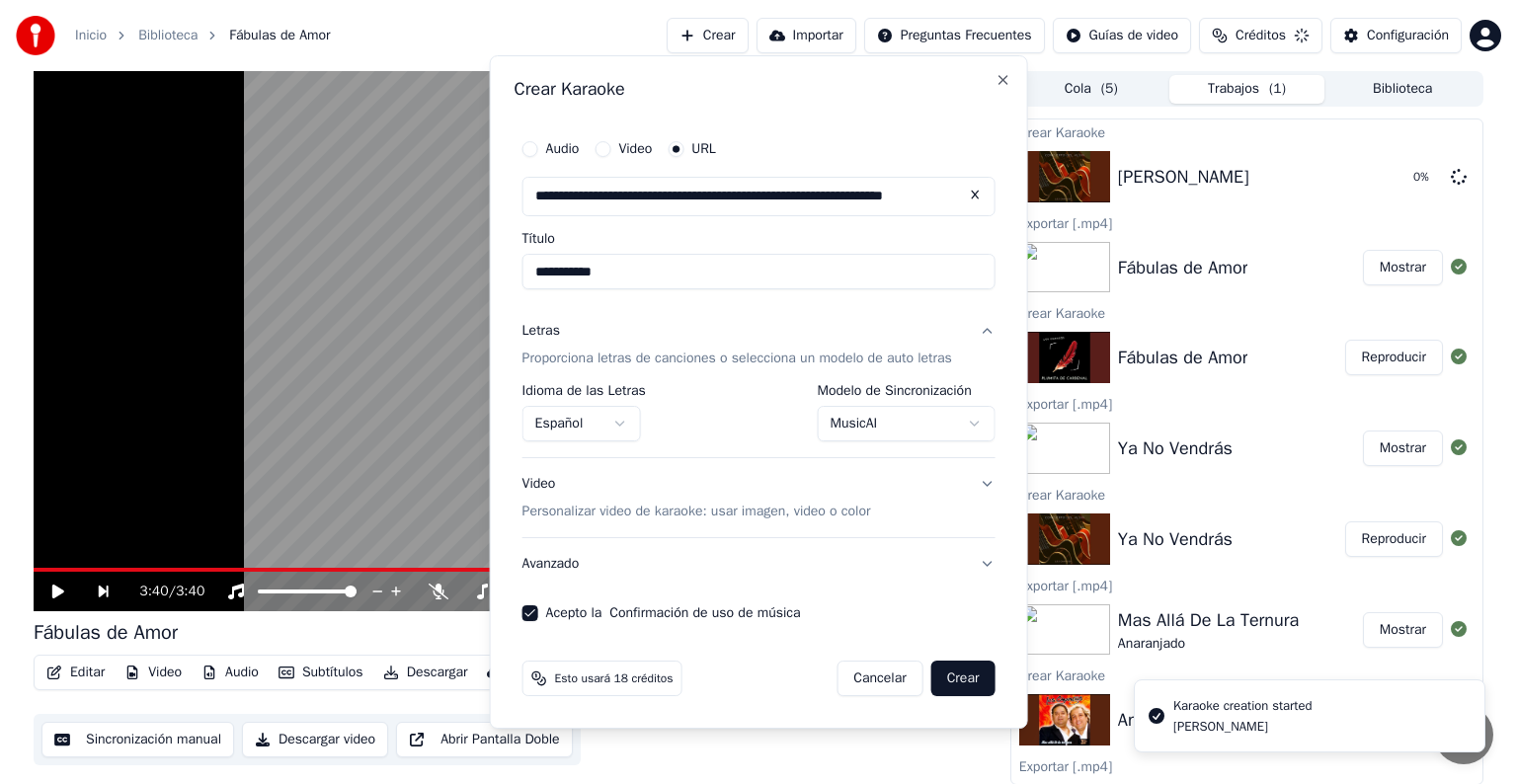 select on "**********" 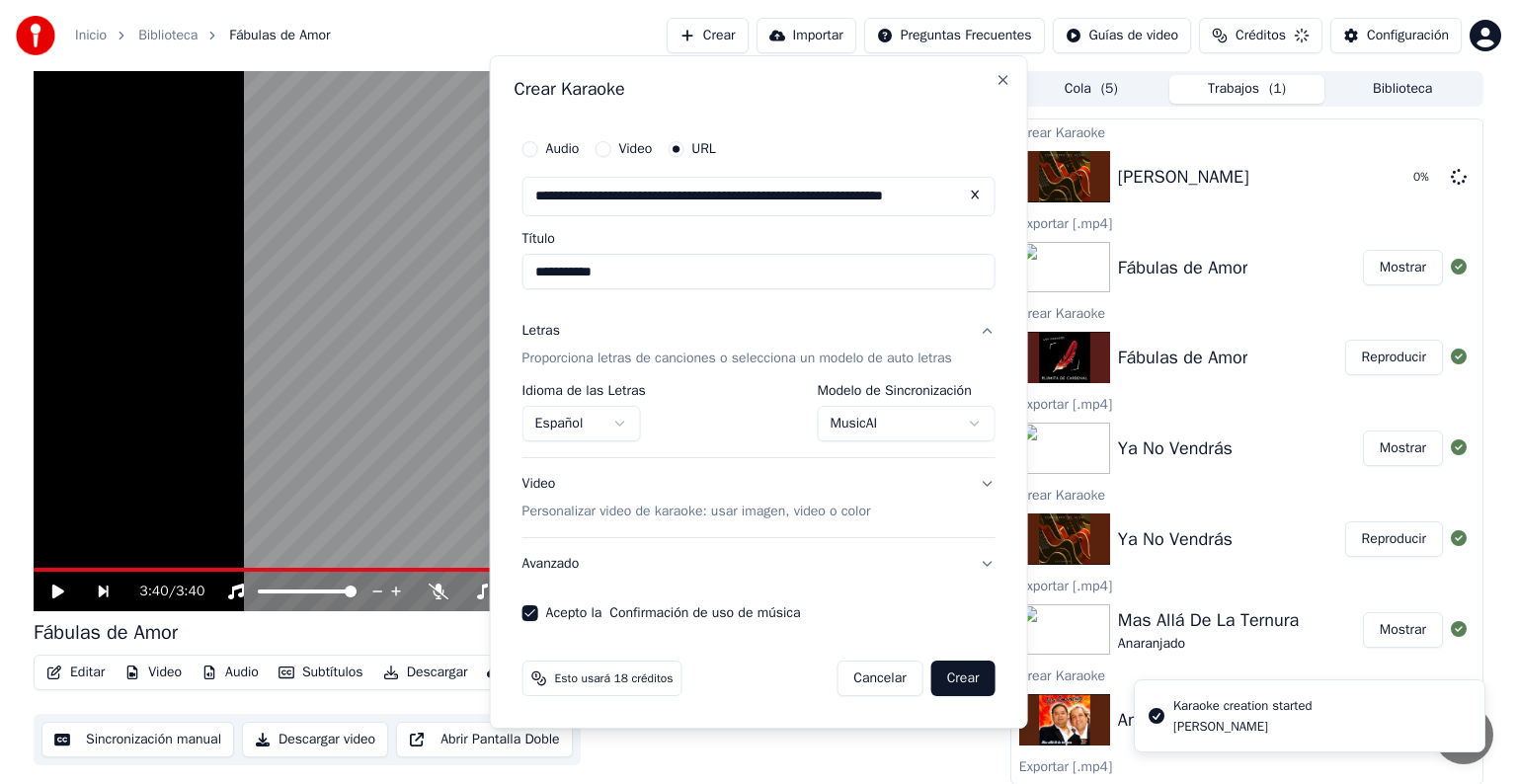 type 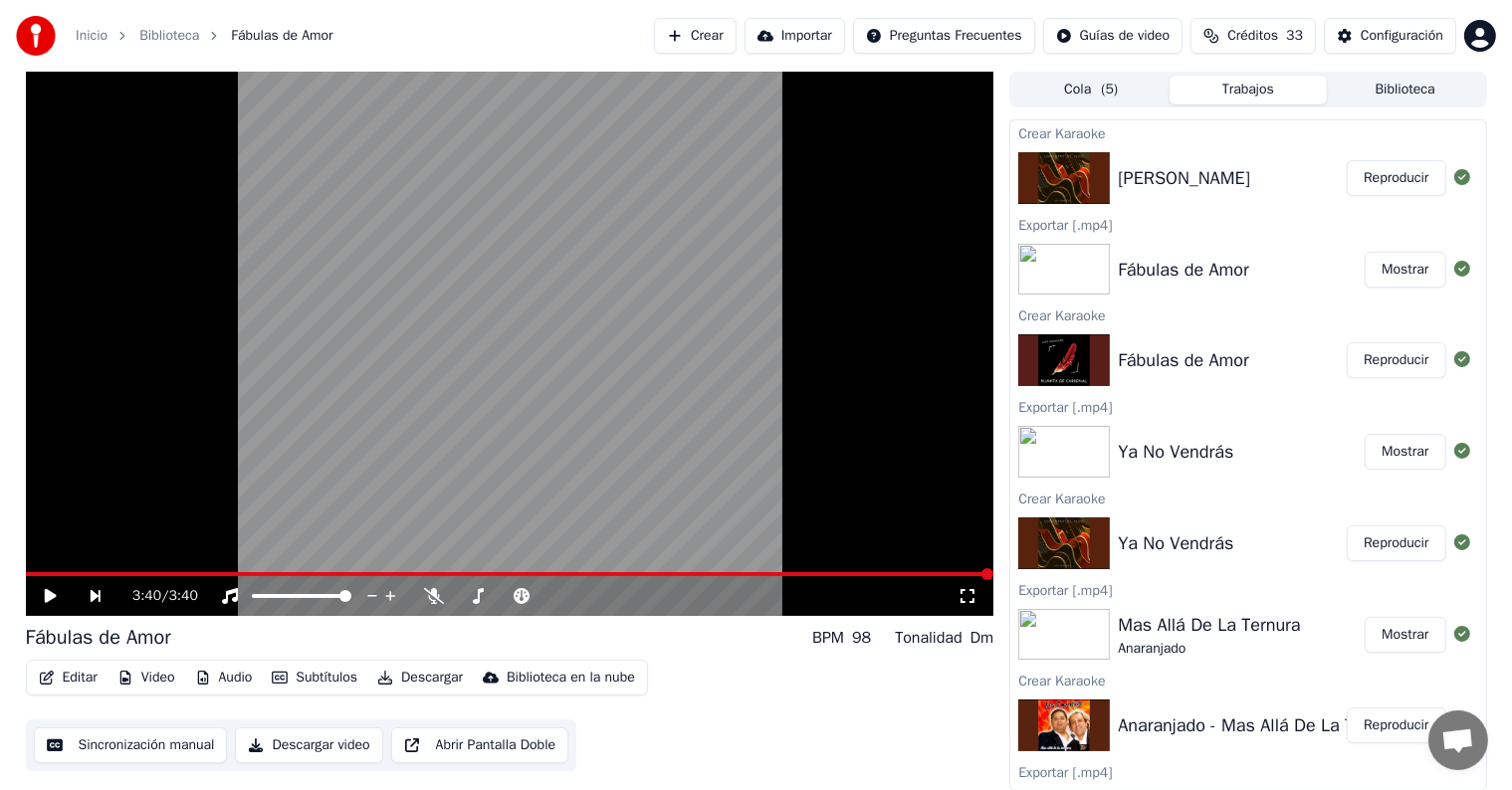 click on "Reproducir" at bounding box center (1396, 178) 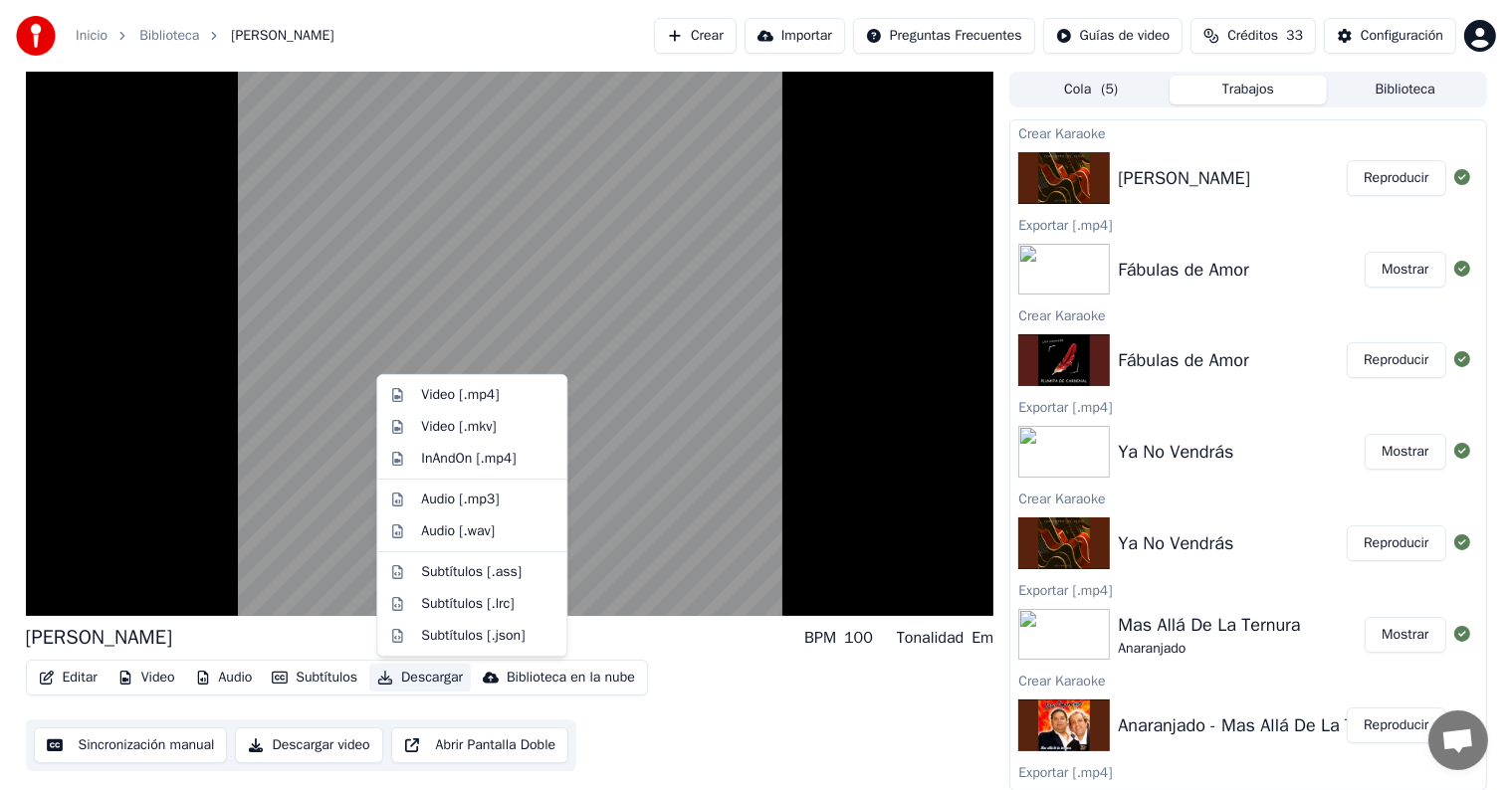 click on "Descargar" at bounding box center [420, 678] 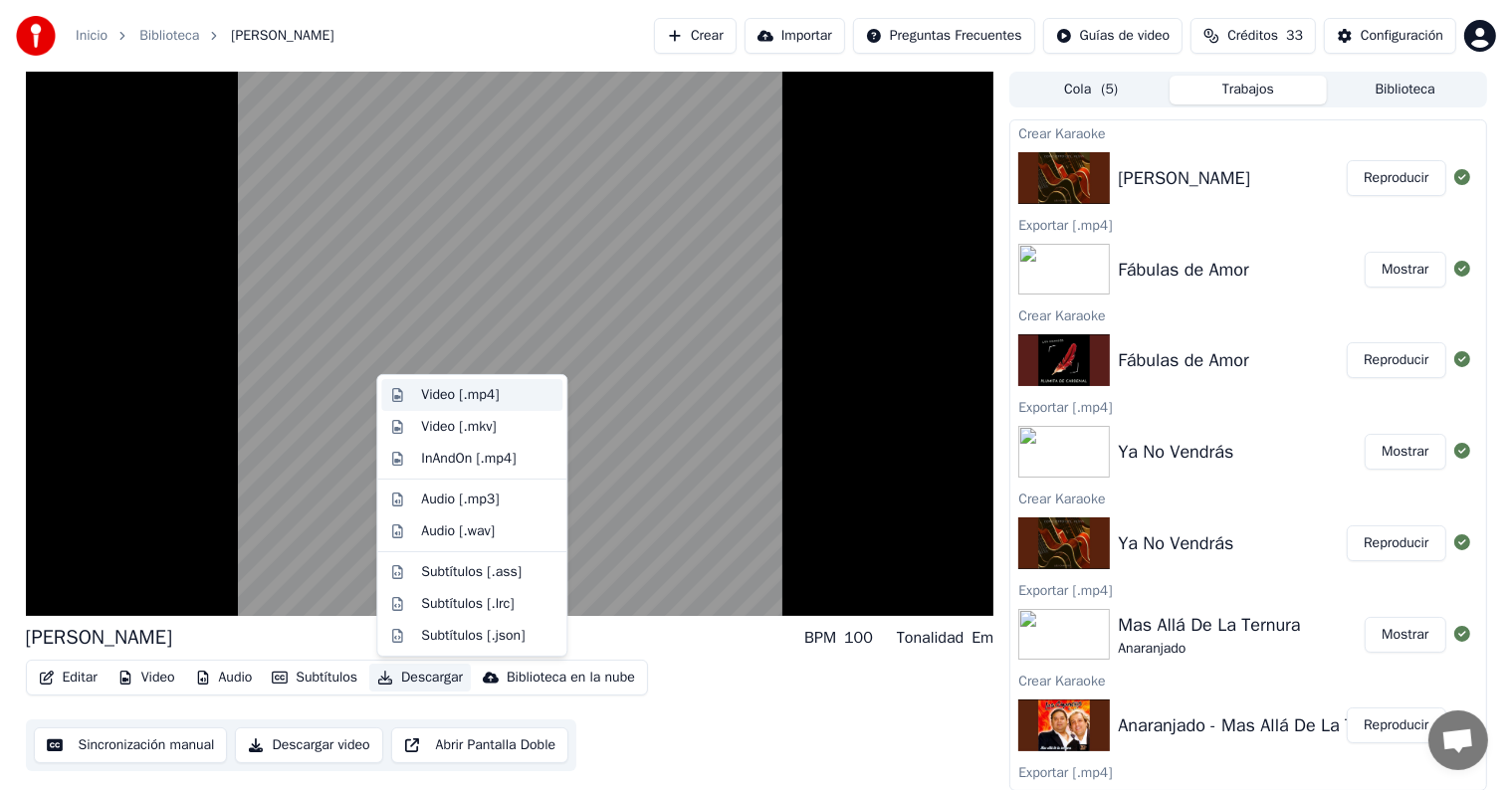 click on "Video [.mp4]" at bounding box center (460, 395) 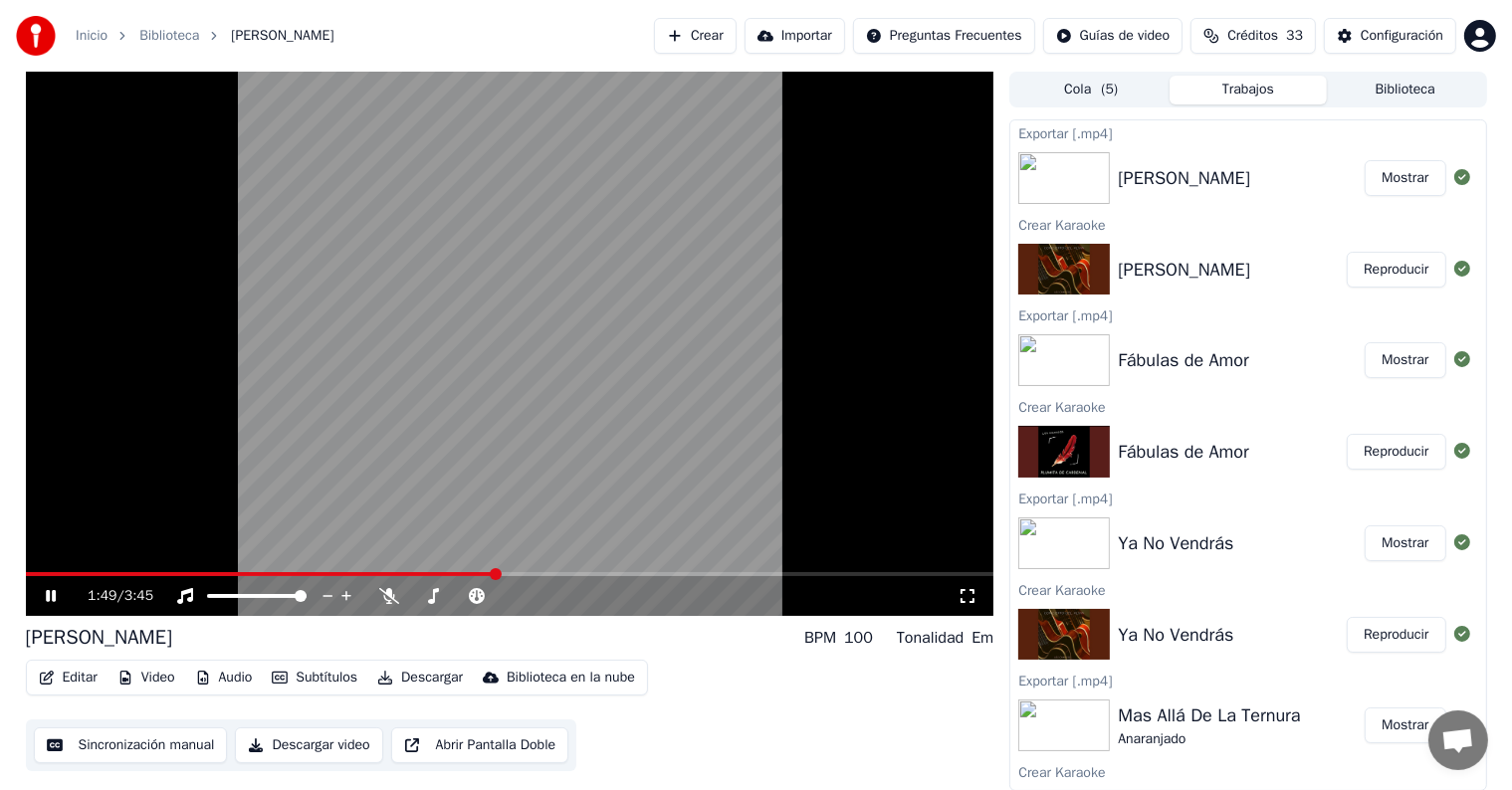 click on "Mostrar" at bounding box center (1404, 178) 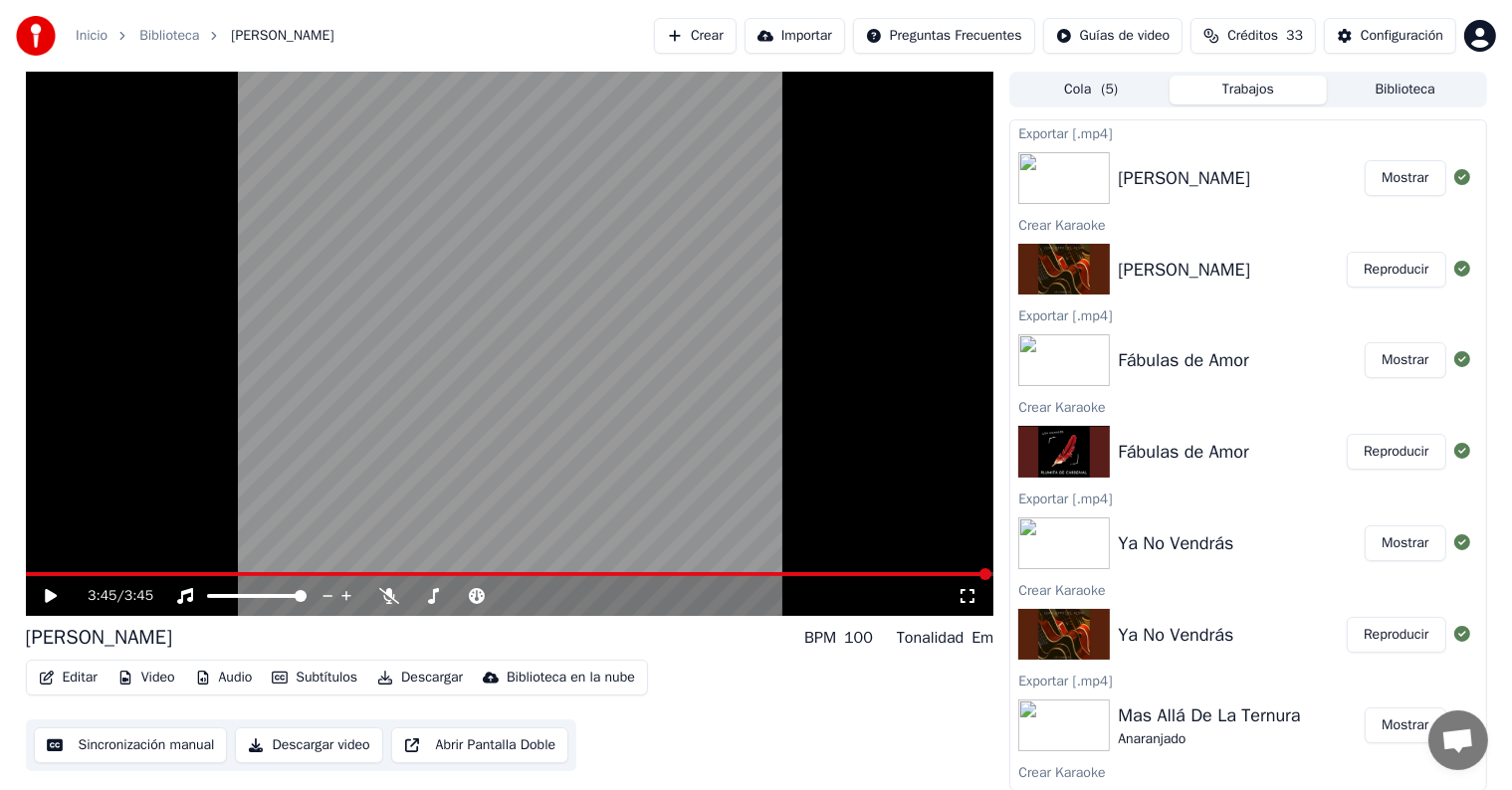 click on "Crear" at bounding box center (695, 36) 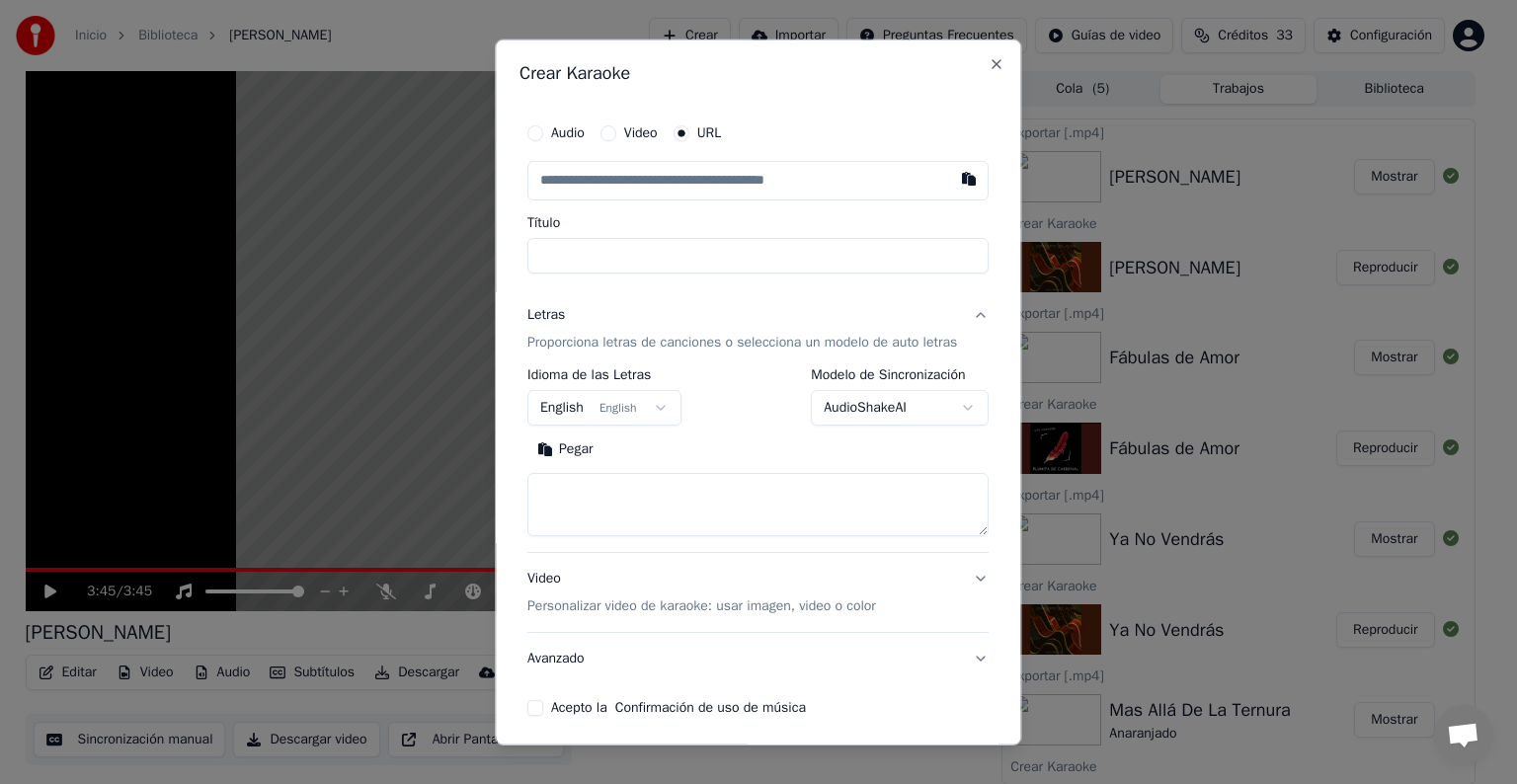 click at bounding box center [758, 181] 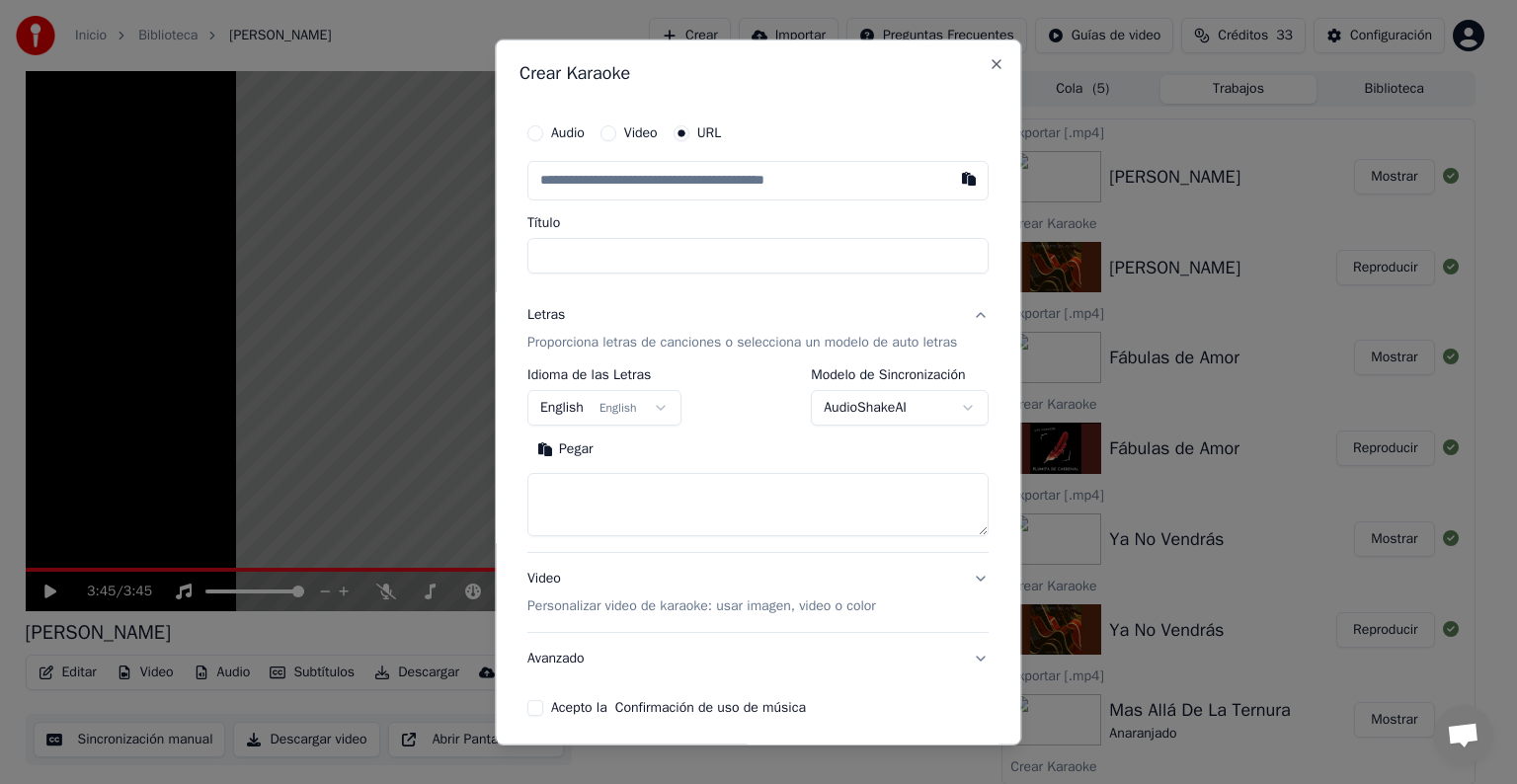 type on "**********" 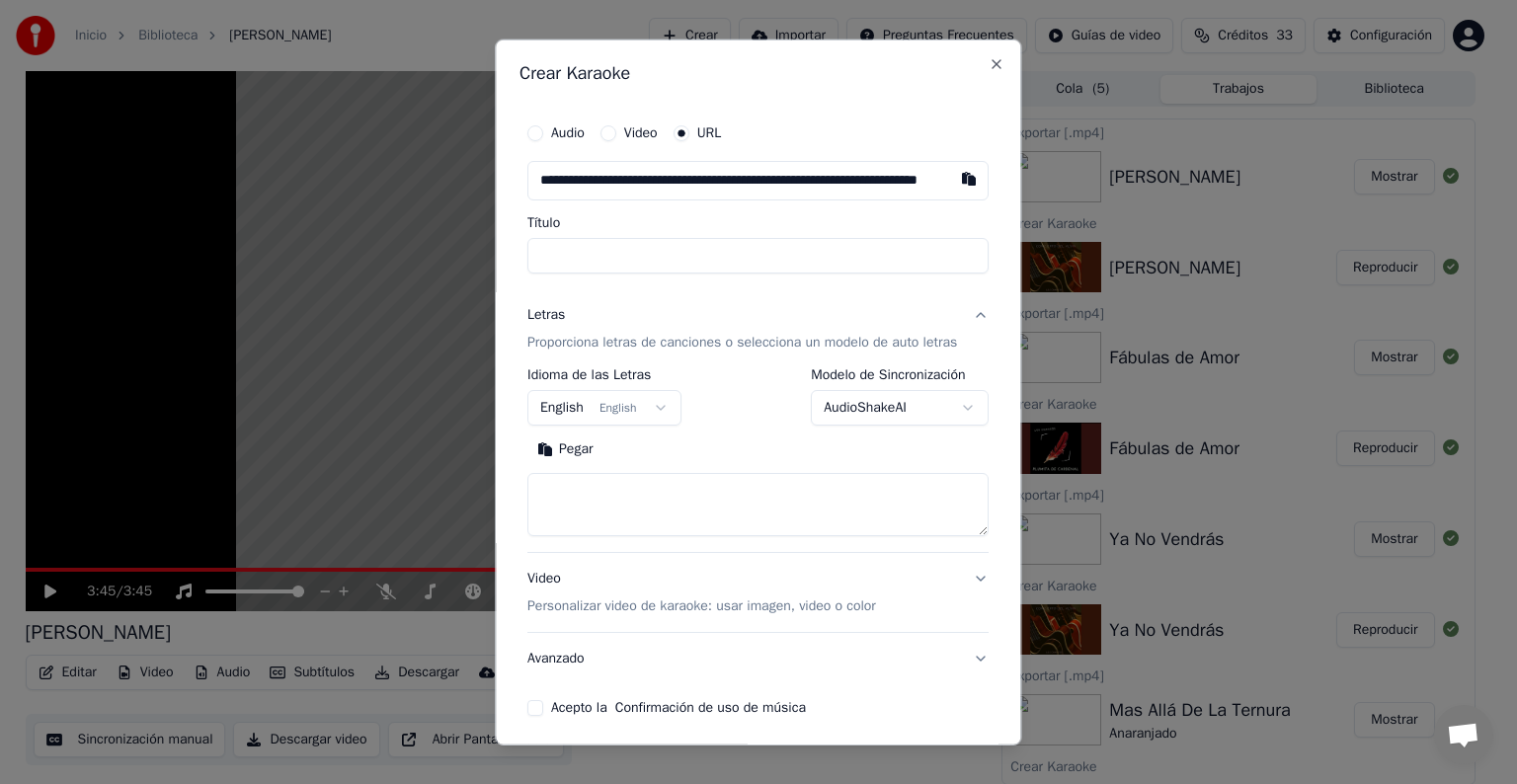 scroll, scrollTop: 0, scrollLeft: 87, axis: horizontal 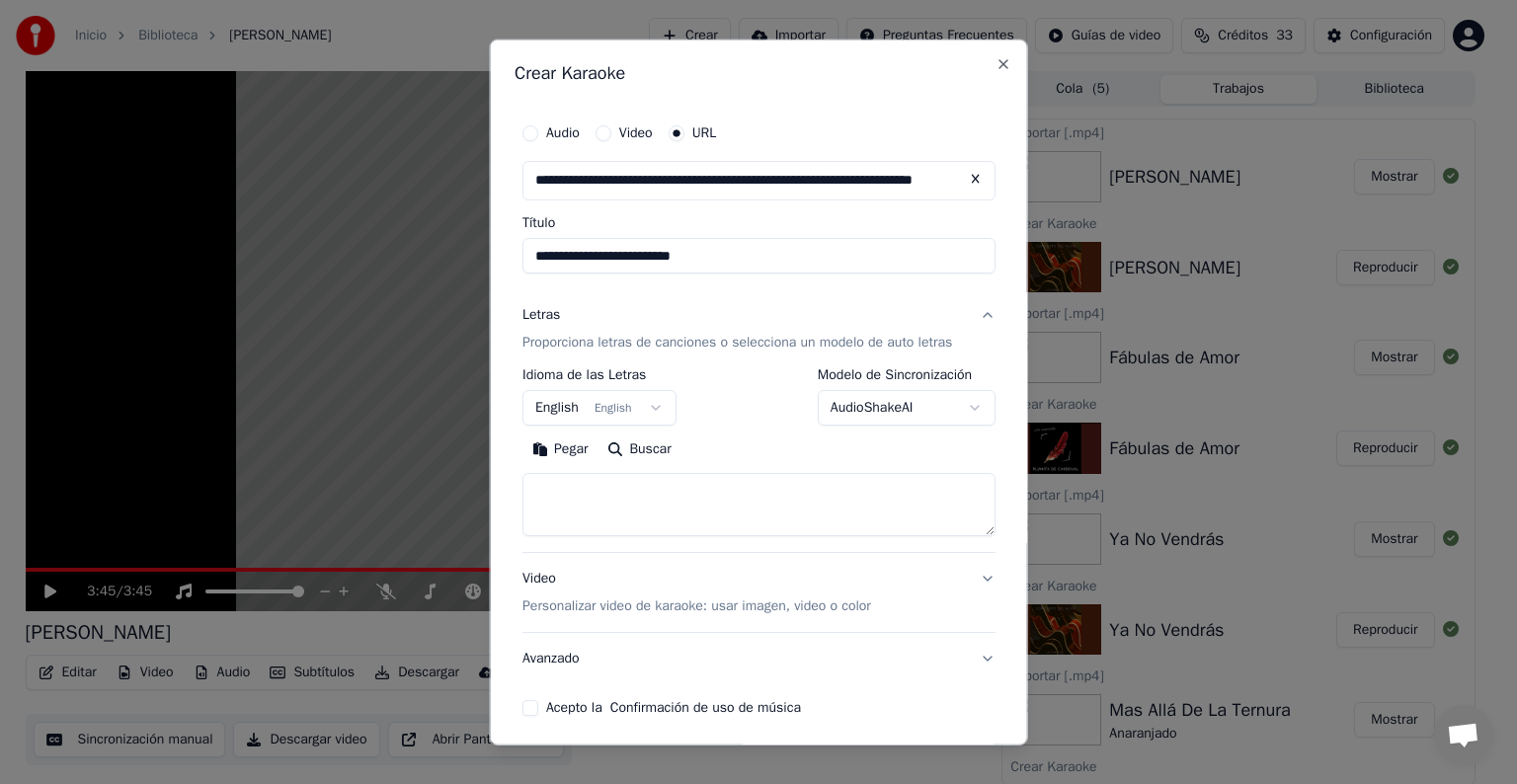 type on "**********" 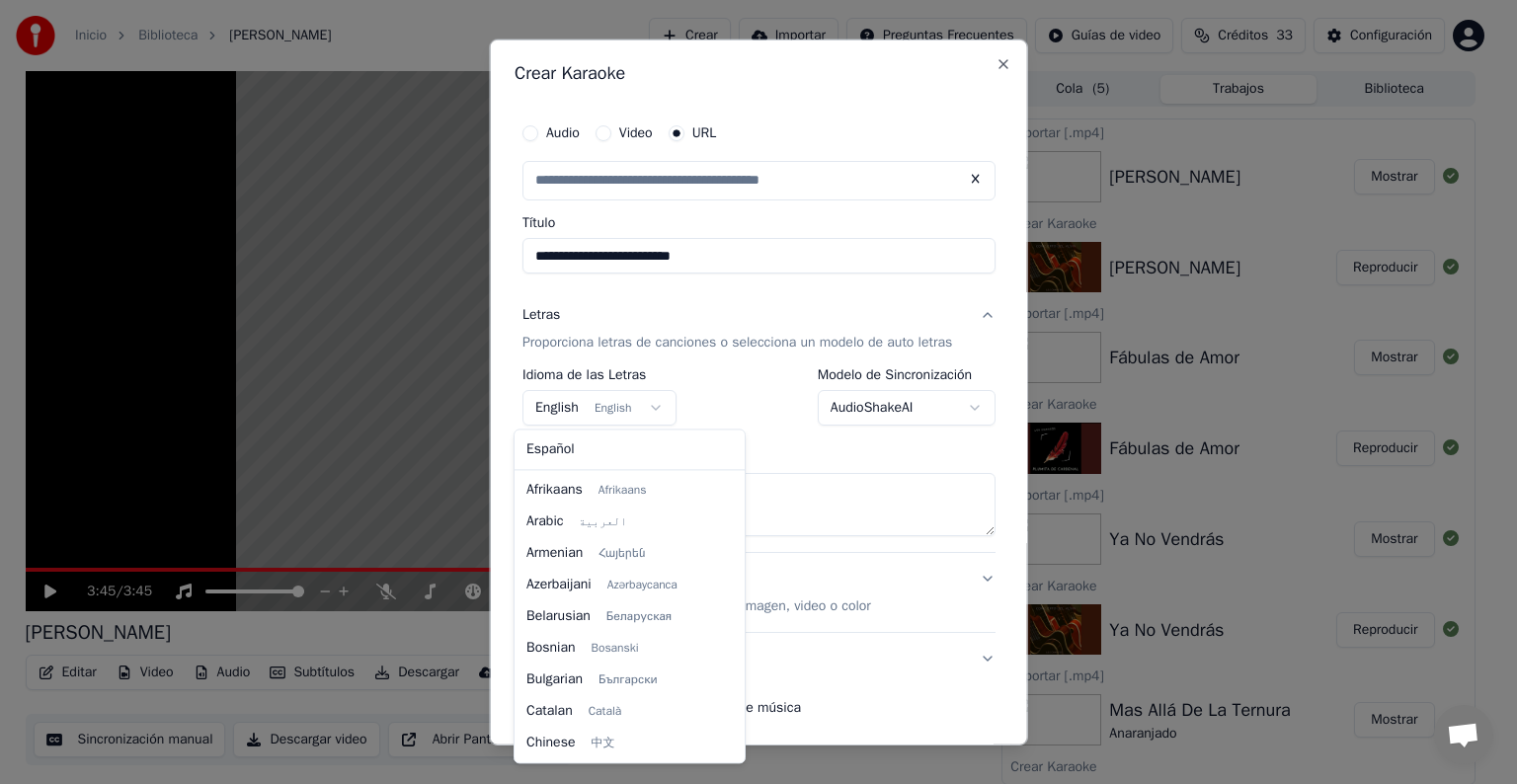 scroll, scrollTop: 0, scrollLeft: 0, axis: both 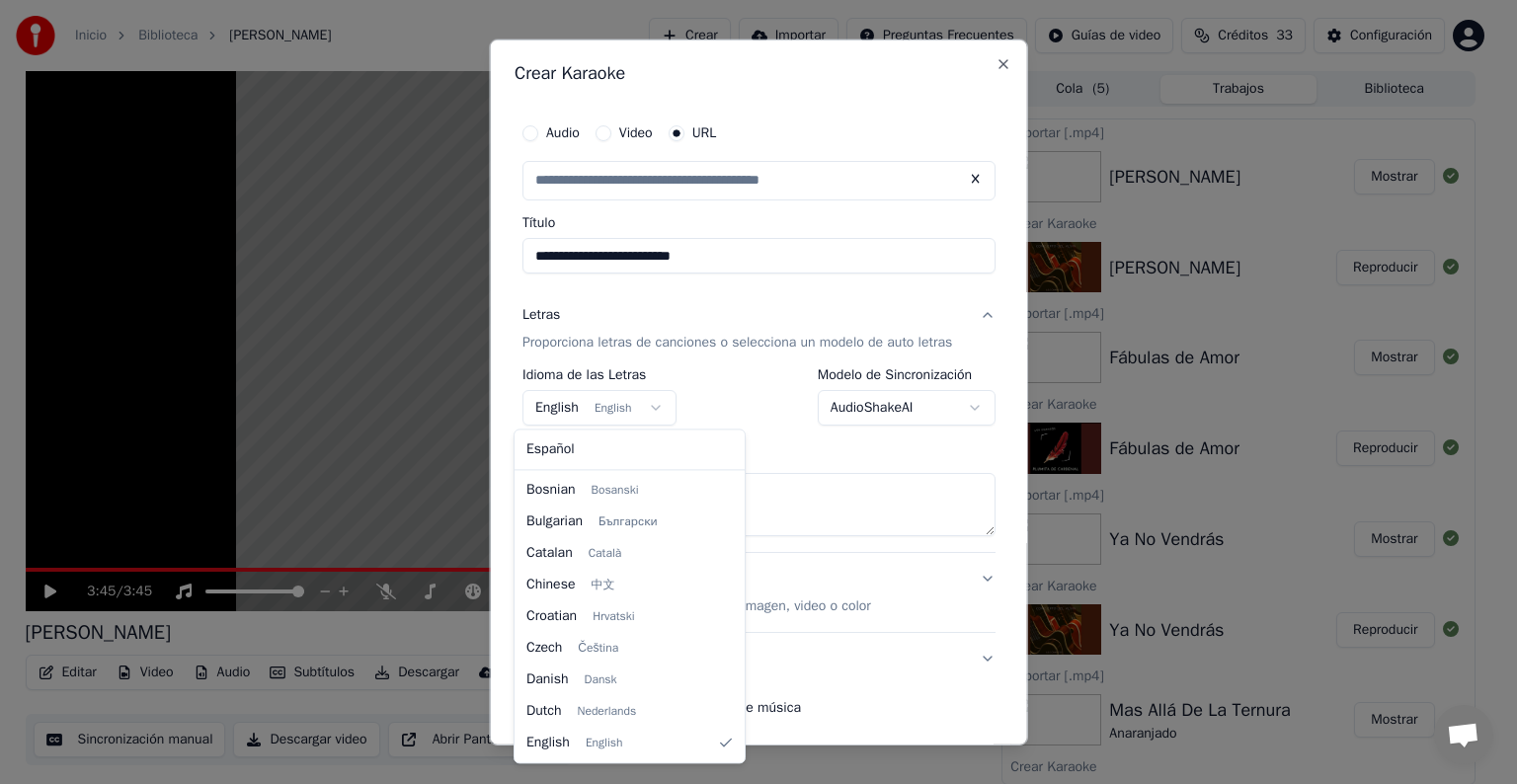 select on "**" 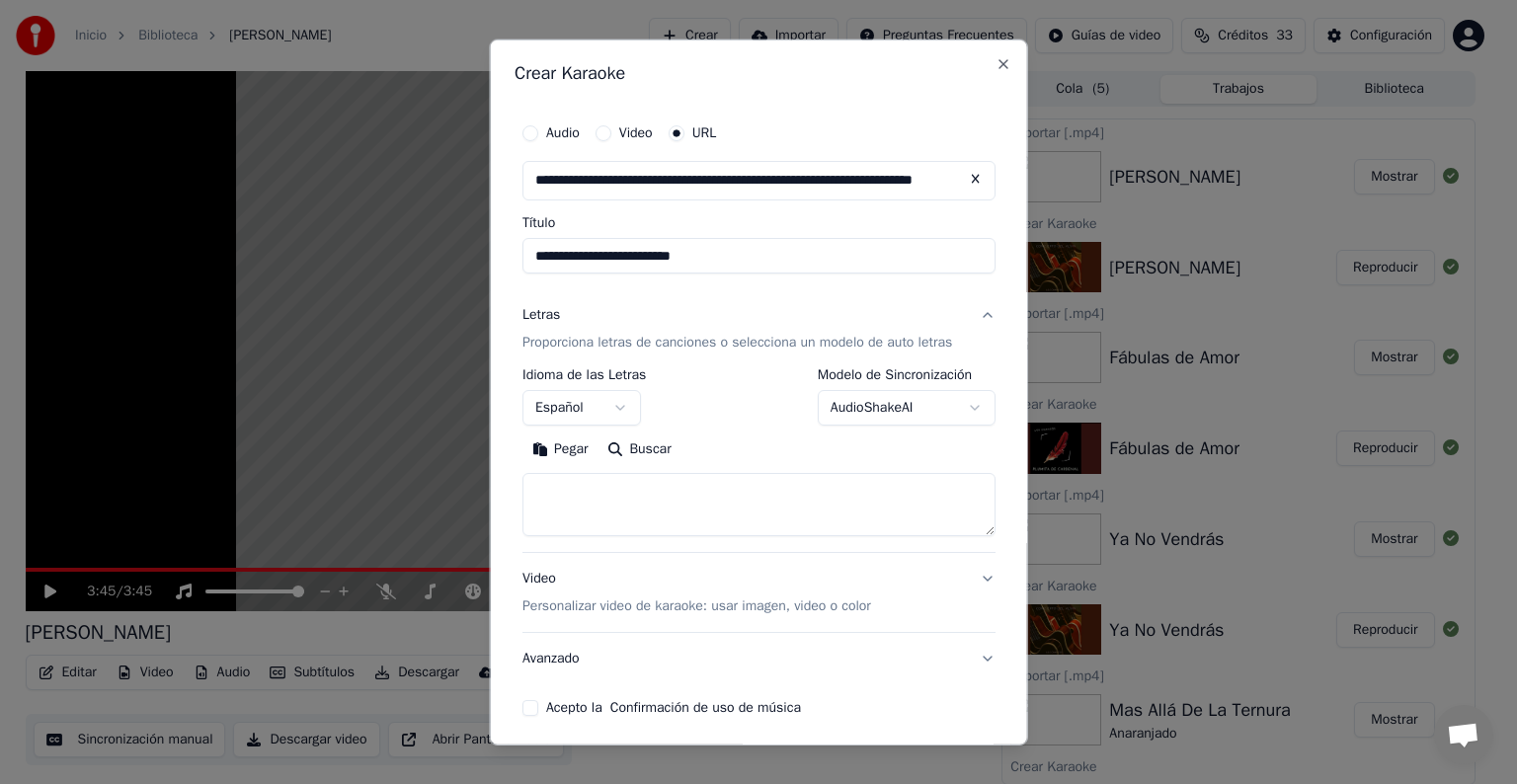 click on "**********" at bounding box center [750, 392] 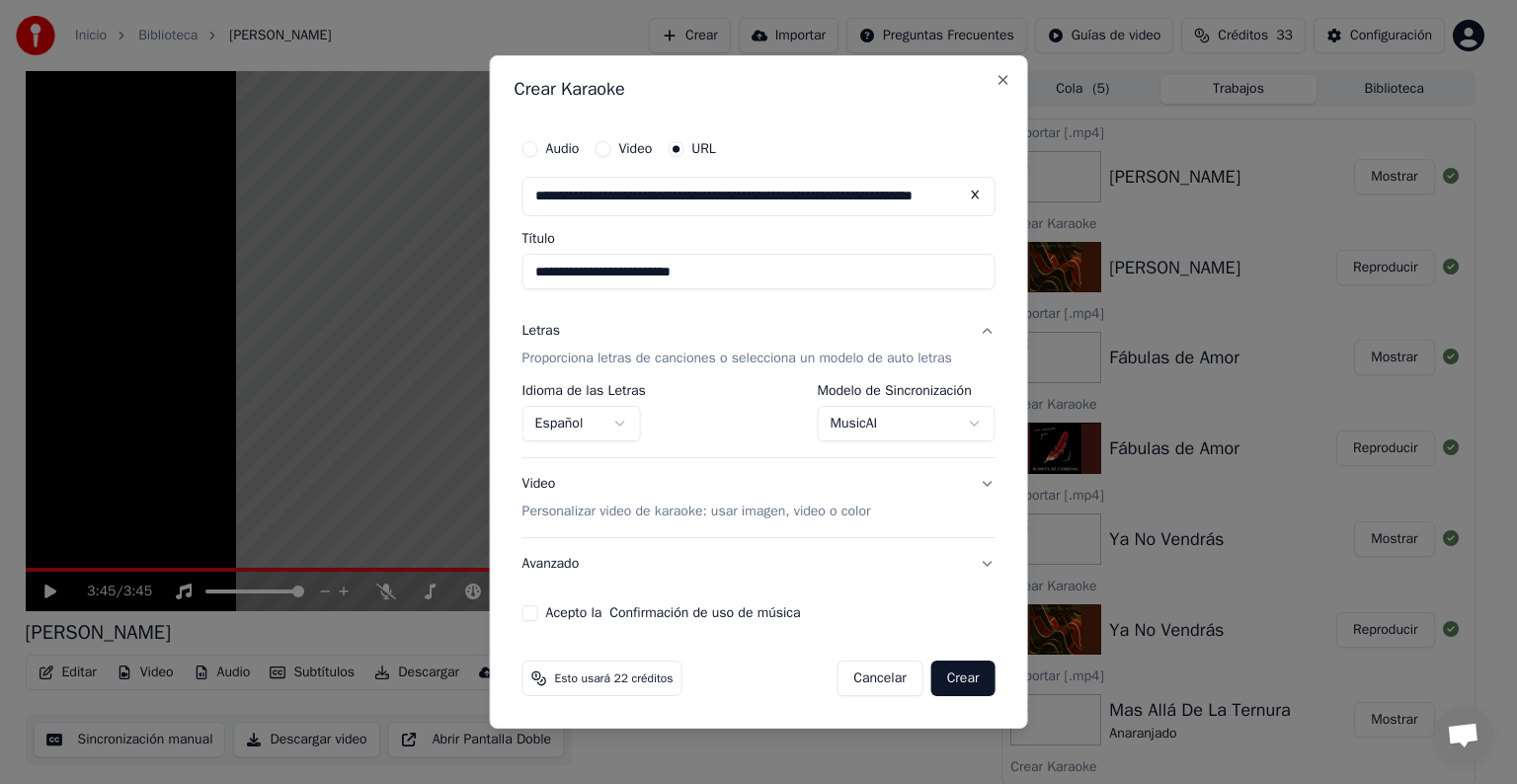 click on "Acepto la   Confirmación de uso de música" at bounding box center (674, 613) 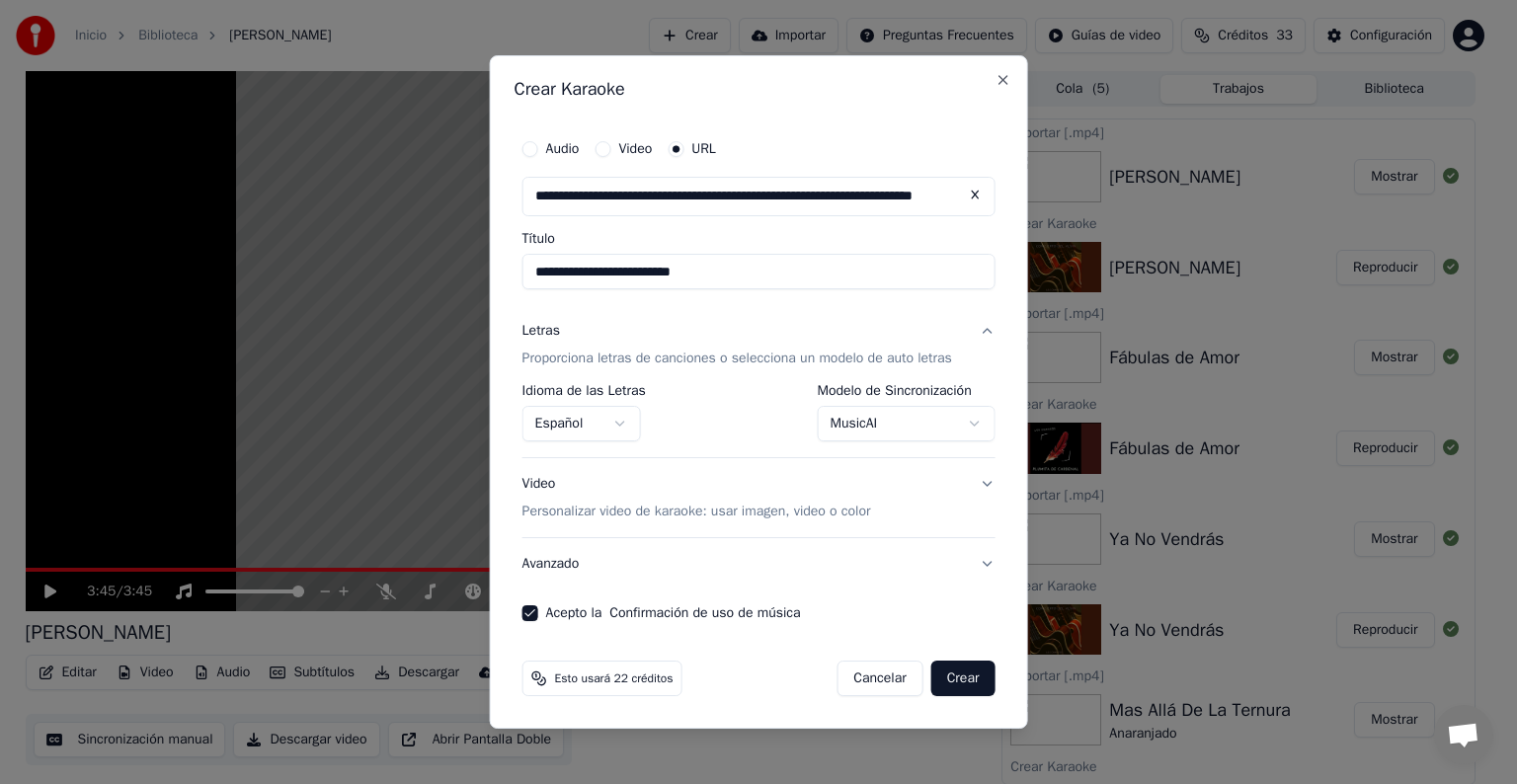 click on "Crear" at bounding box center [963, 678] 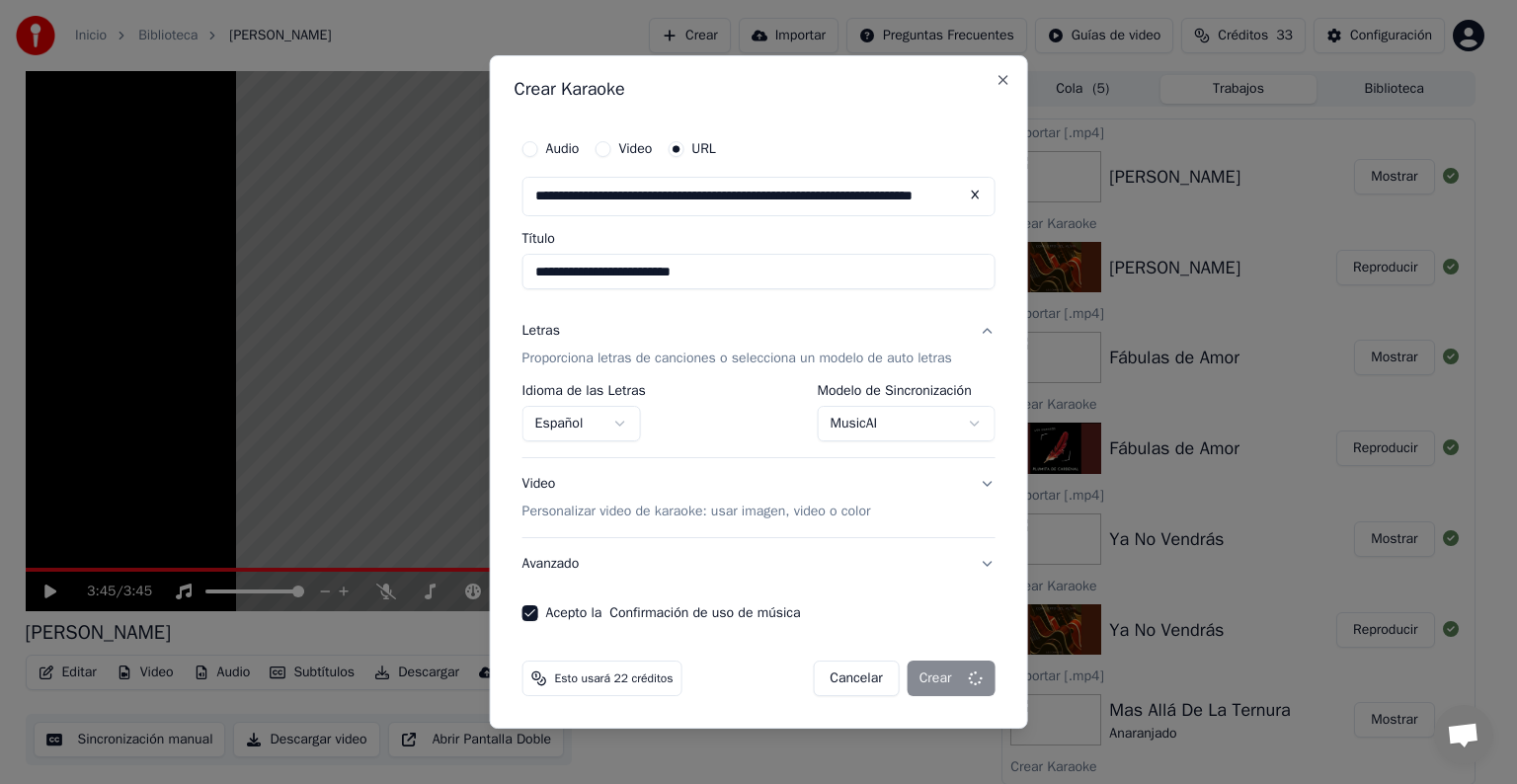select on "**********" 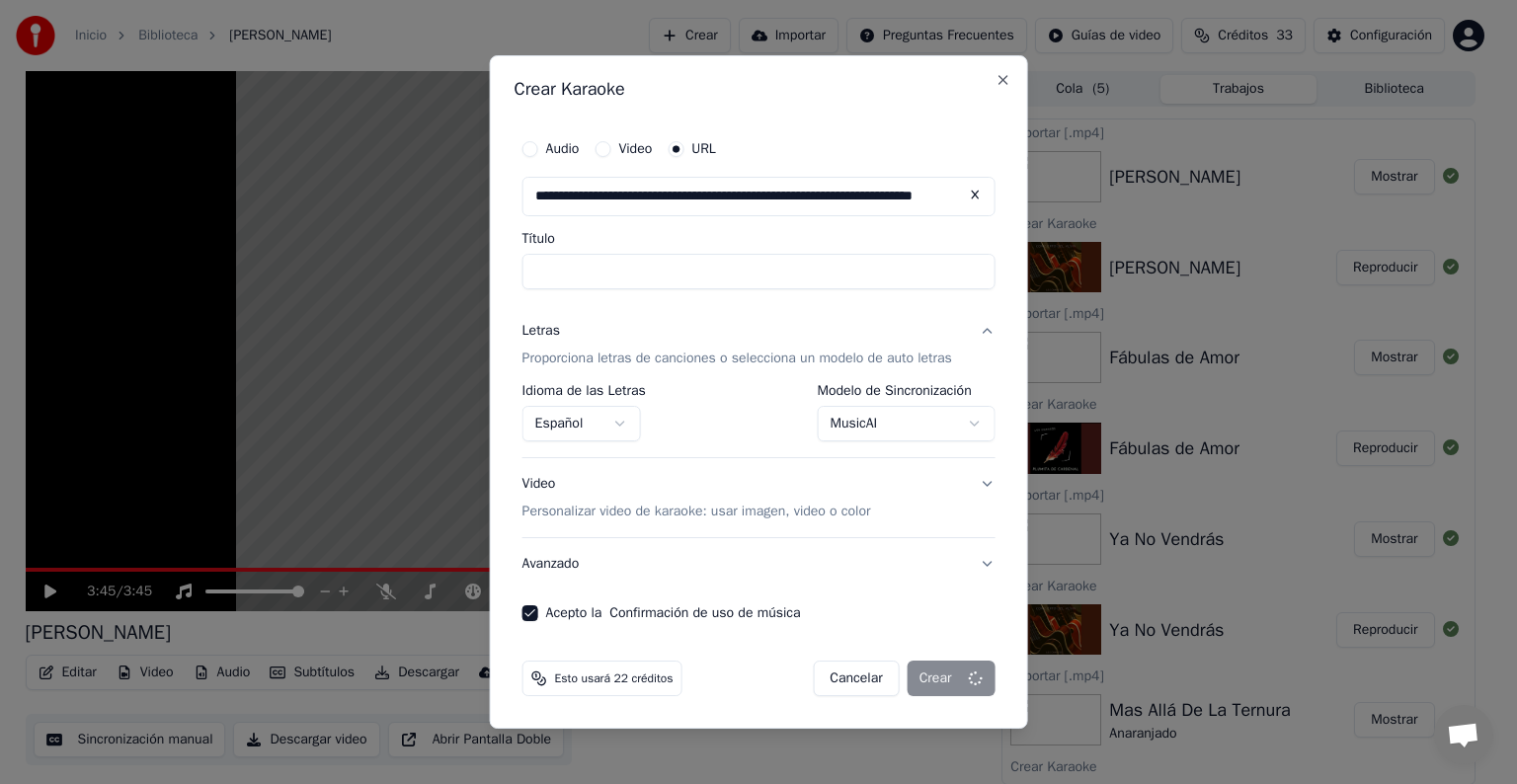 select 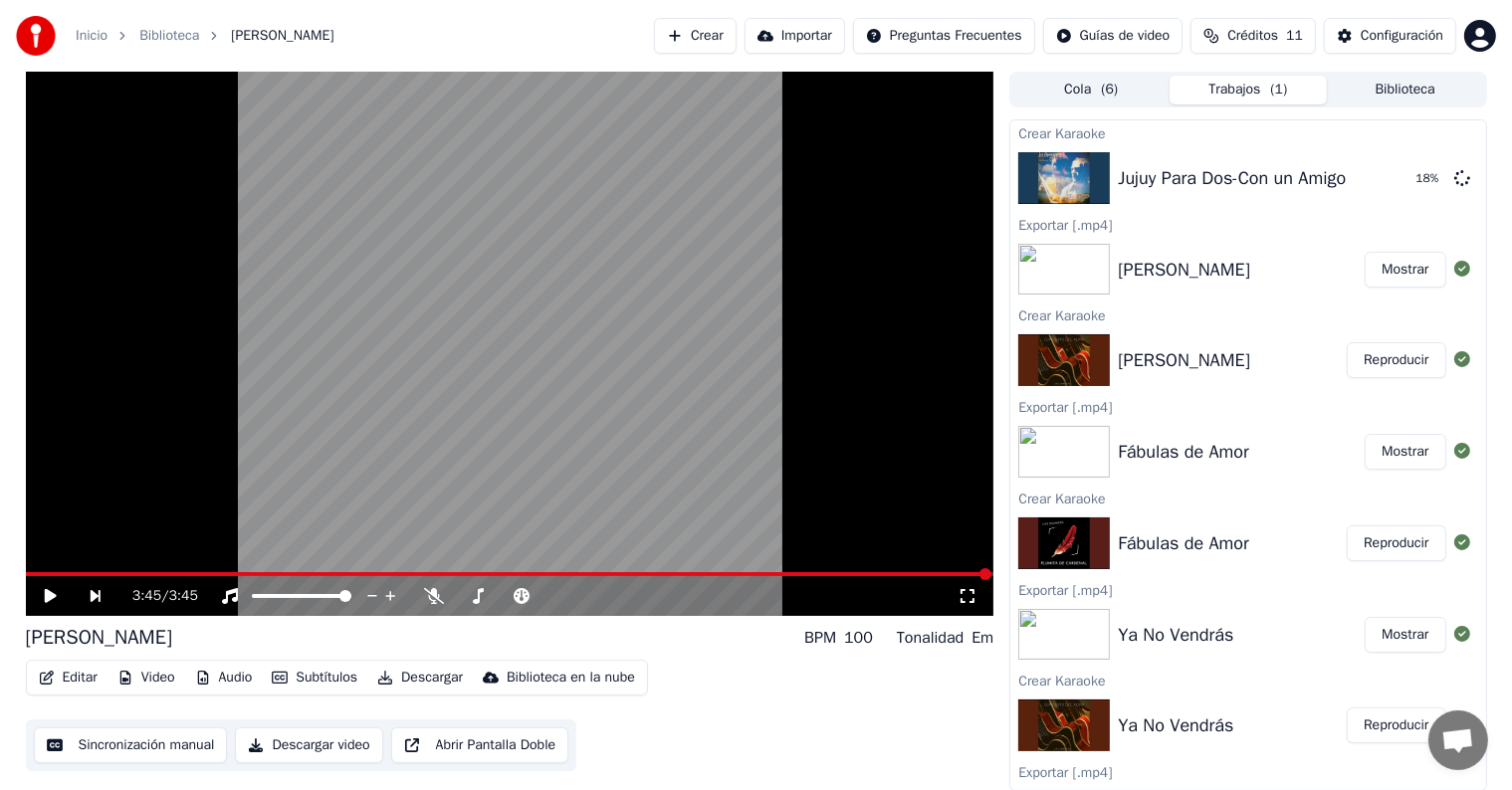 scroll, scrollTop: 334, scrollLeft: 0, axis: vertical 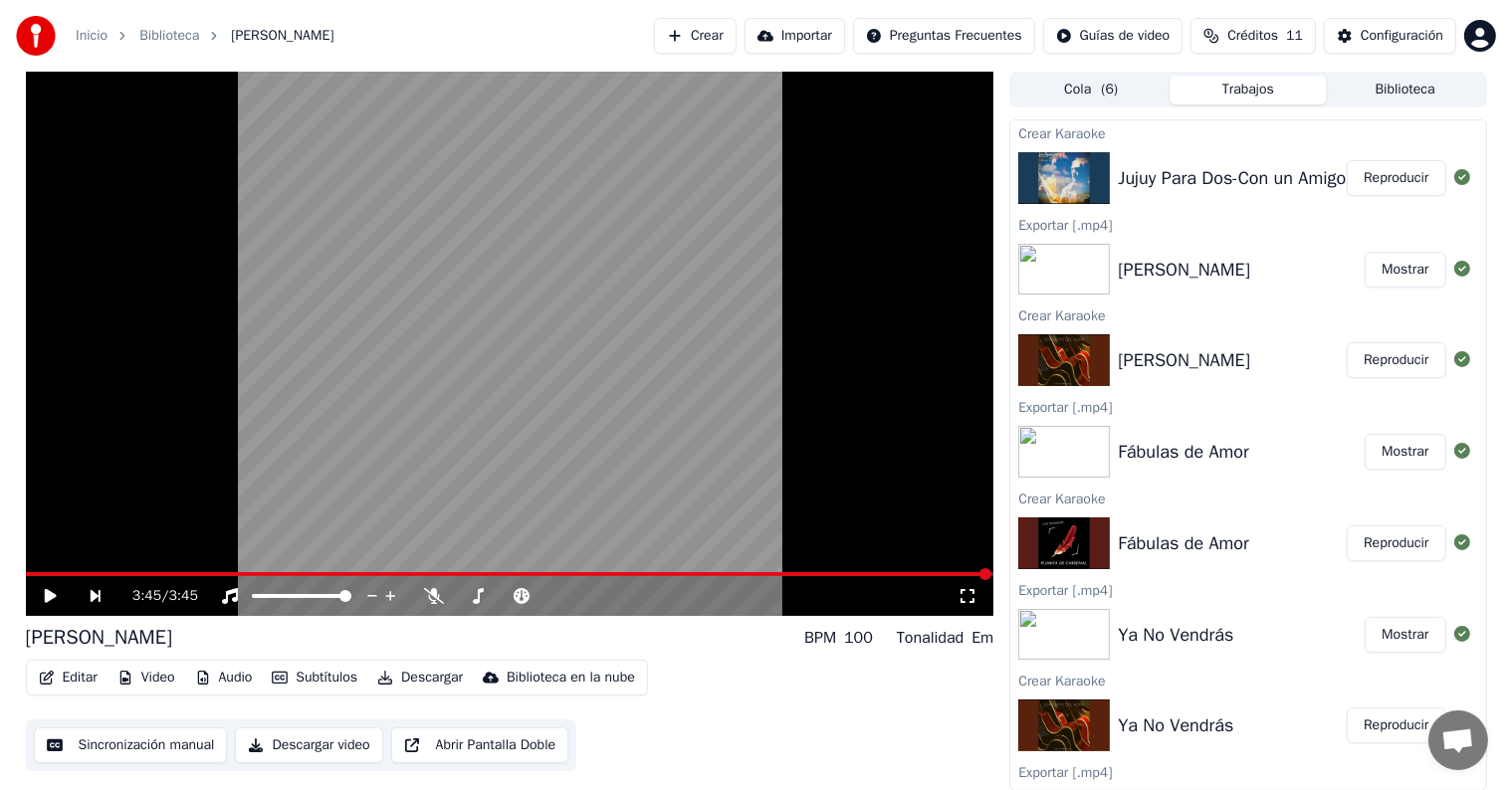 click on "Reproducir" at bounding box center [1396, 178] 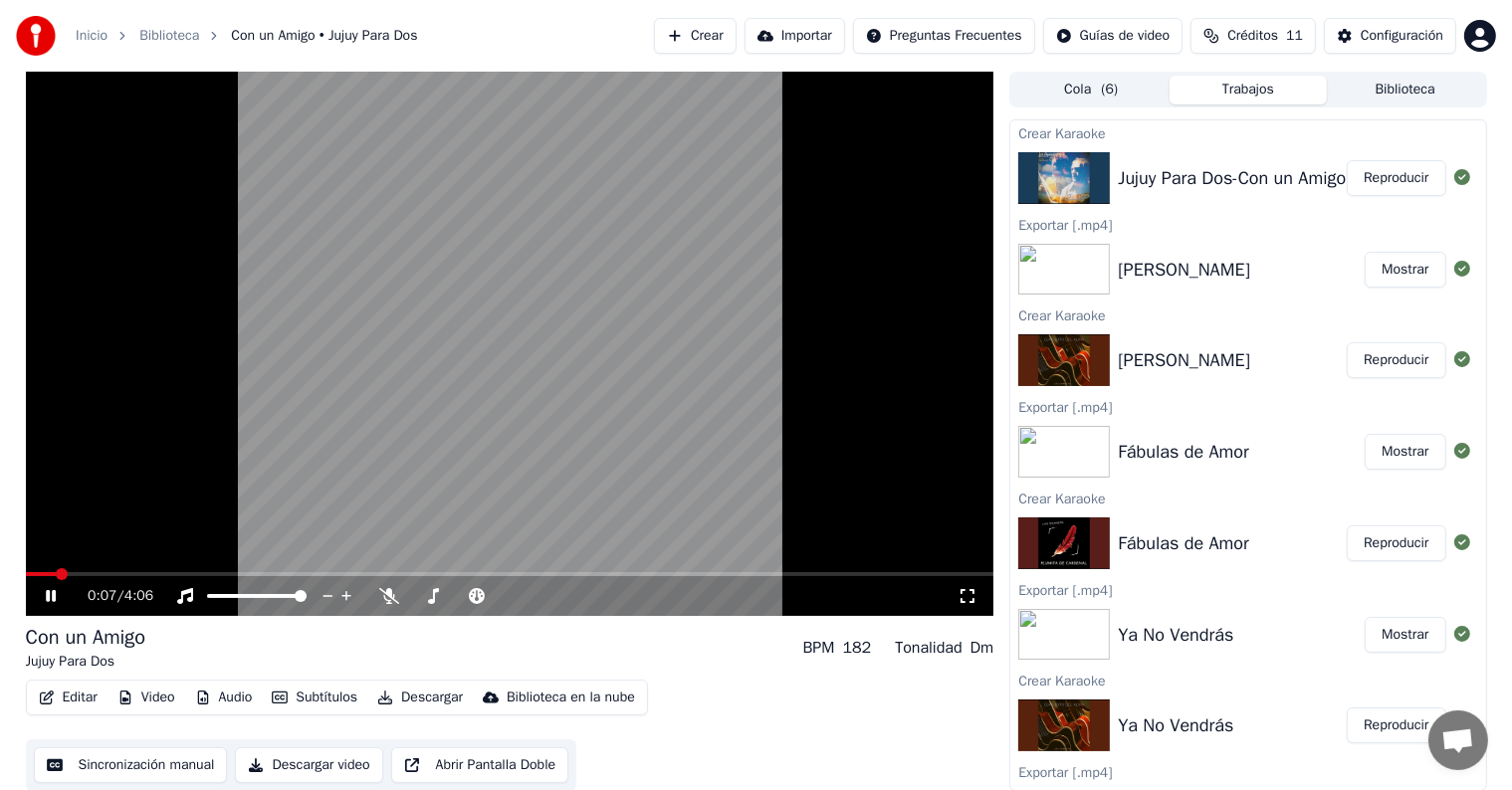 click on "Descargar" at bounding box center (420, 697) 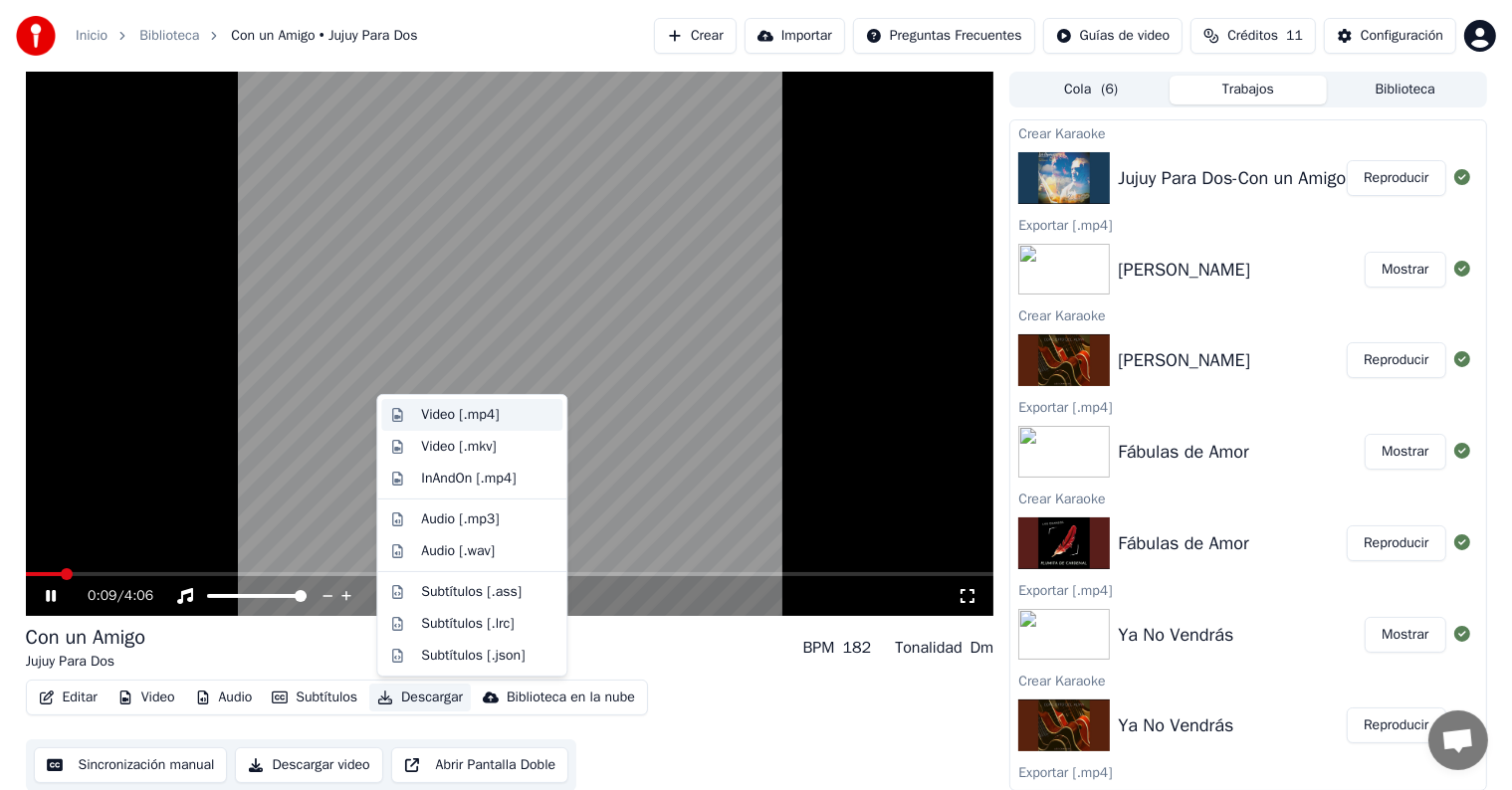 click on "Video [.mp4]" at bounding box center [488, 415] 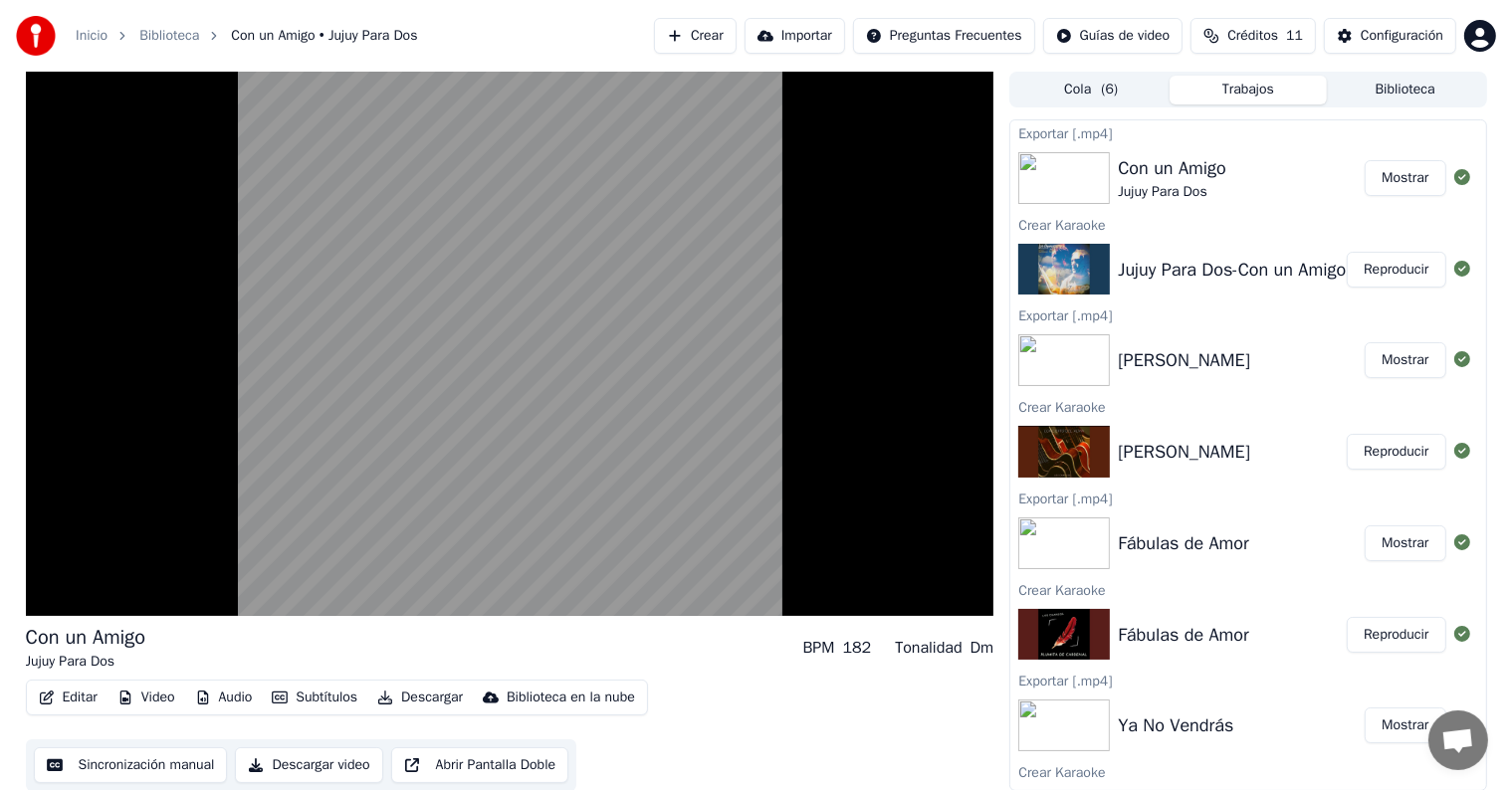 click on "Mostrar" at bounding box center (1404, 178) 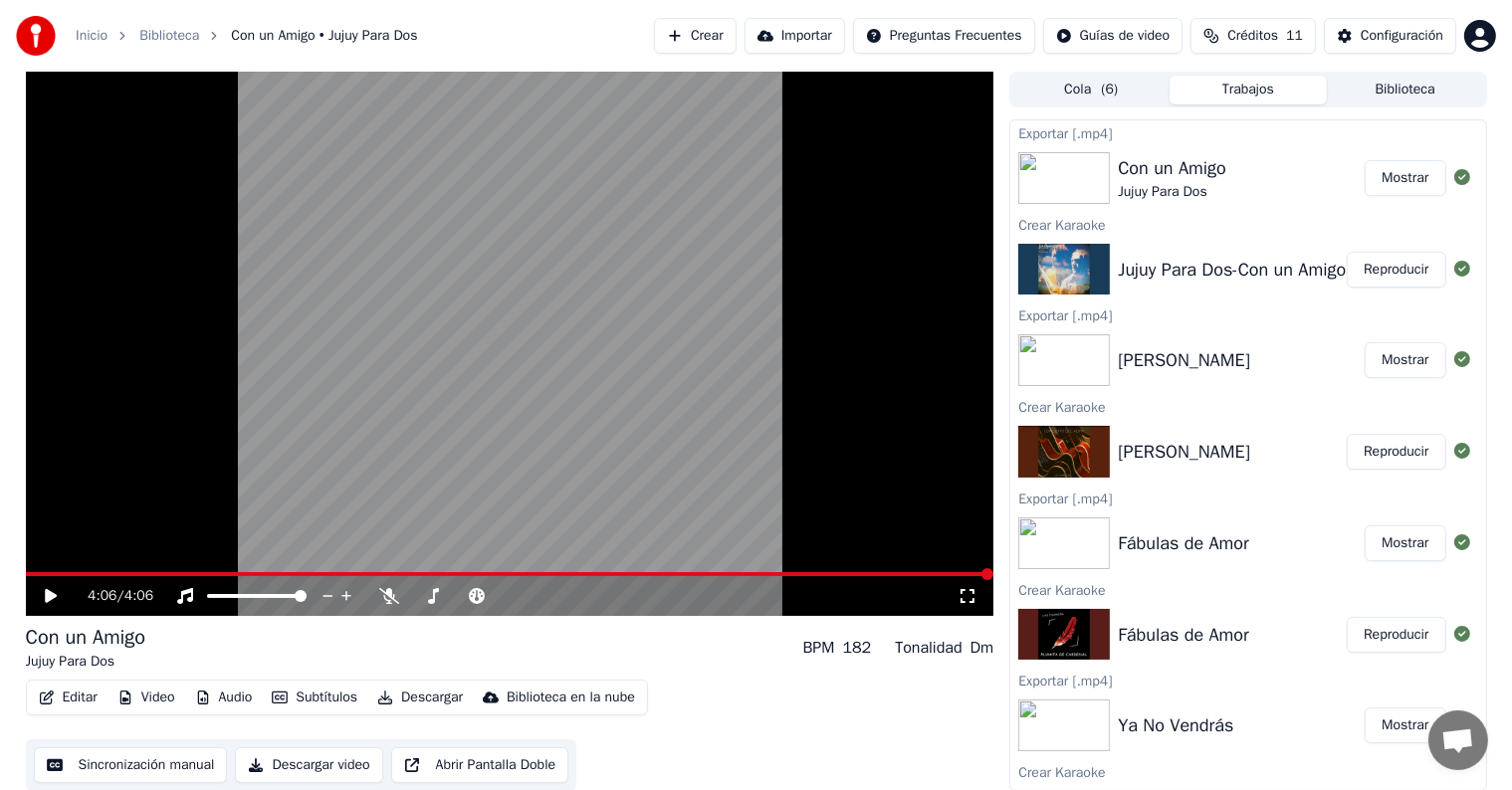 click 